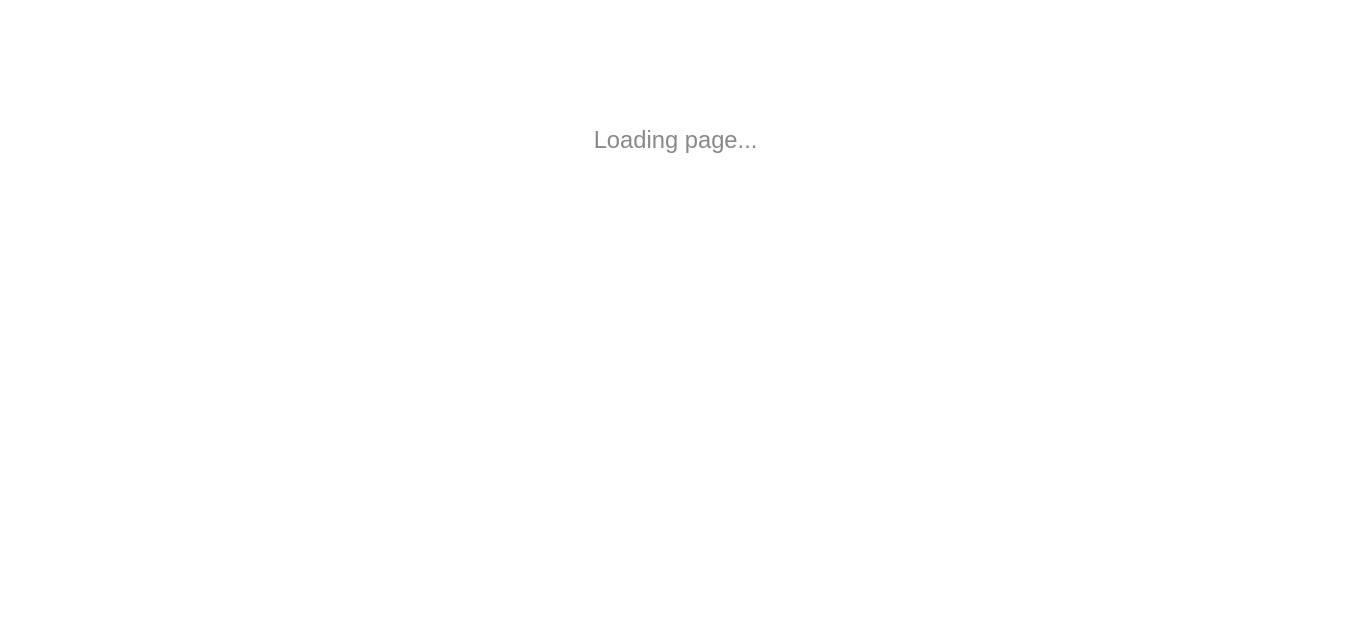 scroll, scrollTop: 0, scrollLeft: 0, axis: both 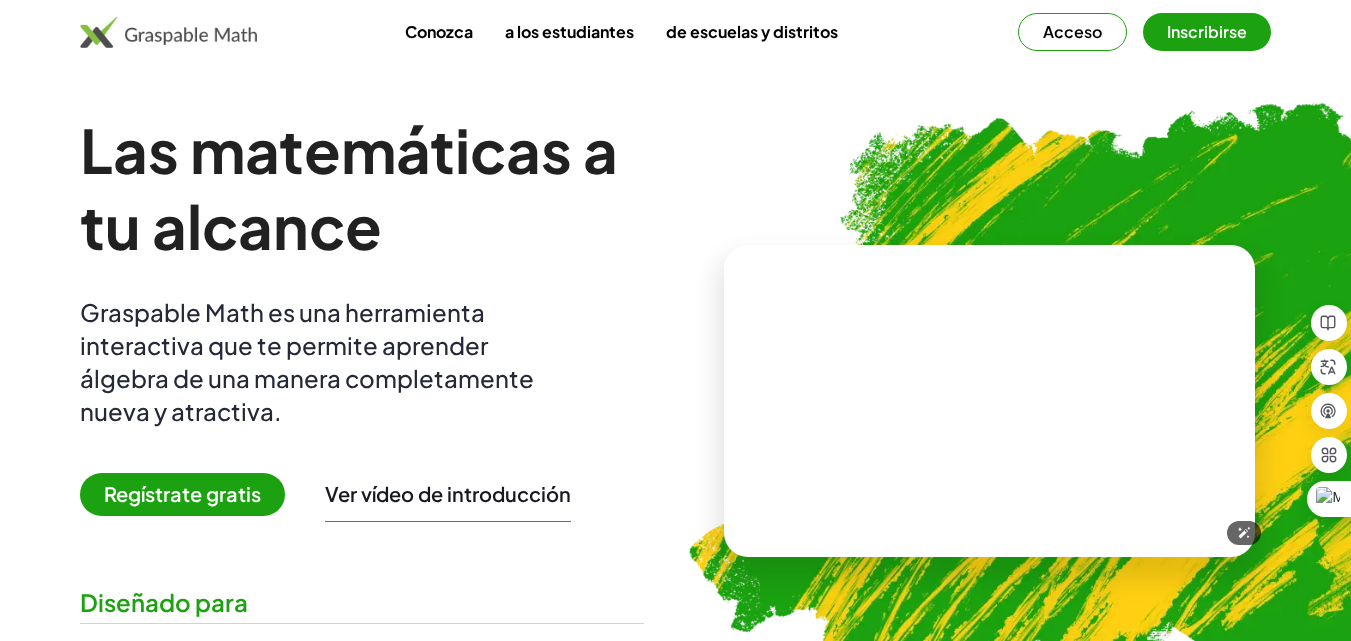 click at bounding box center [1090, 392] 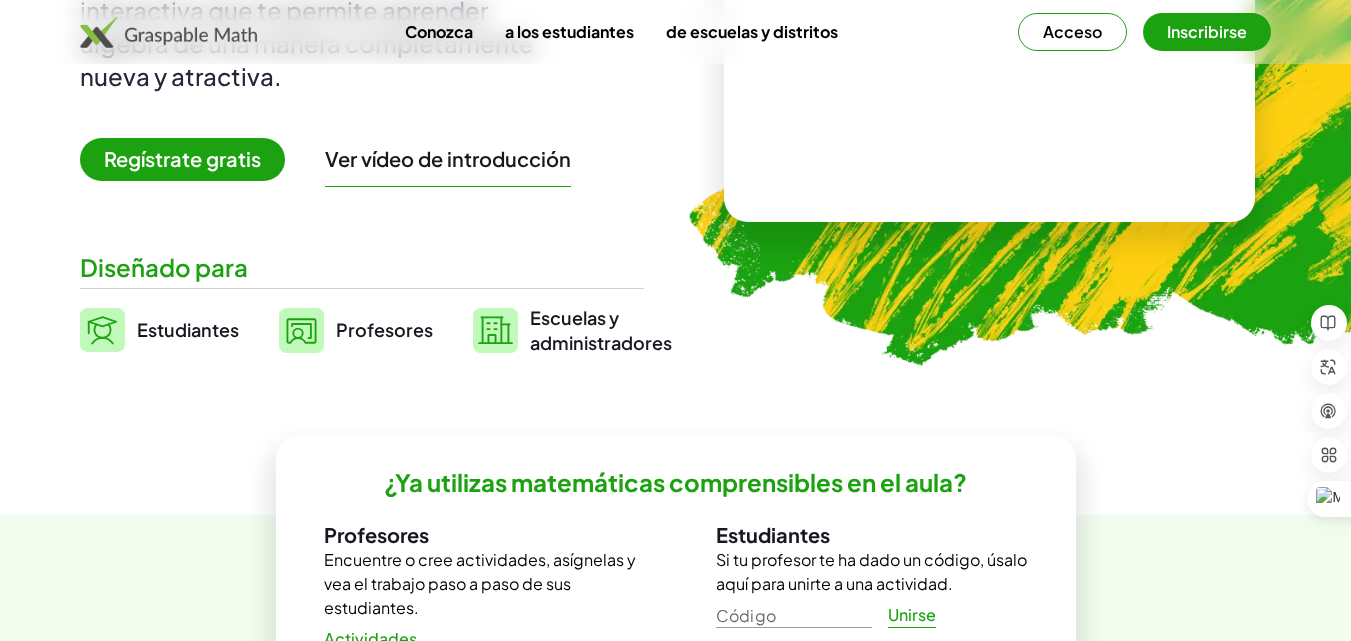 scroll, scrollTop: 327, scrollLeft: 0, axis: vertical 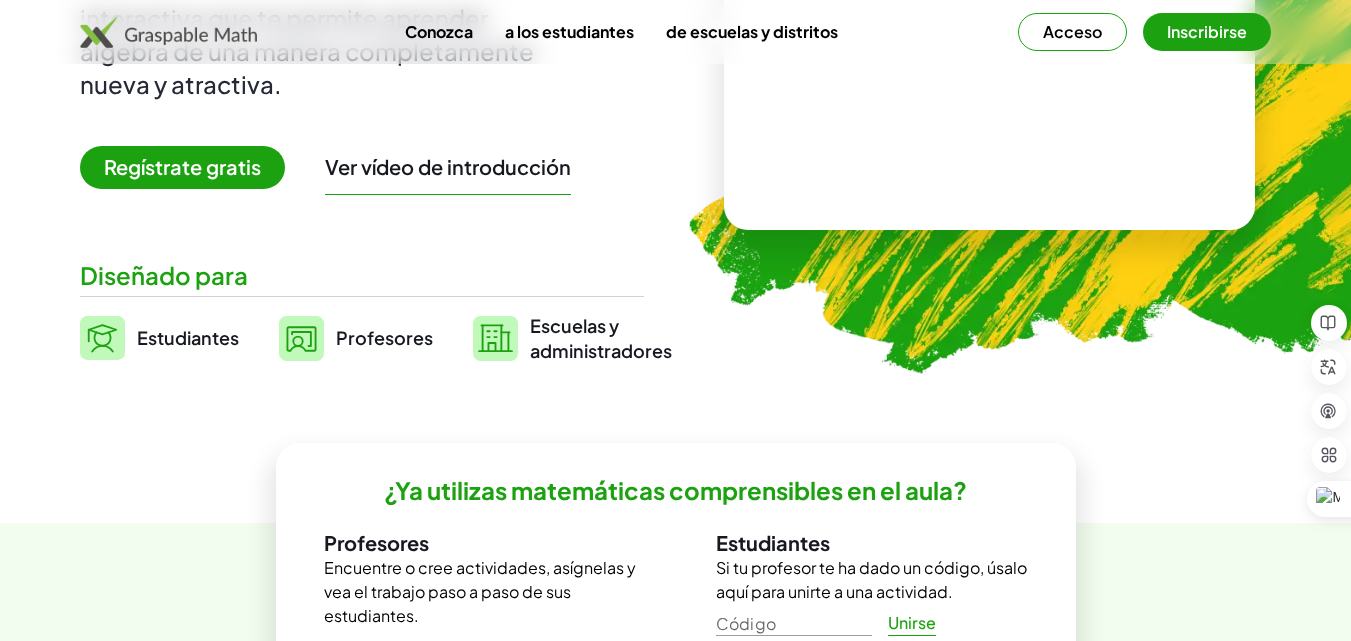 click on "Estudiantes" at bounding box center [188, 337] 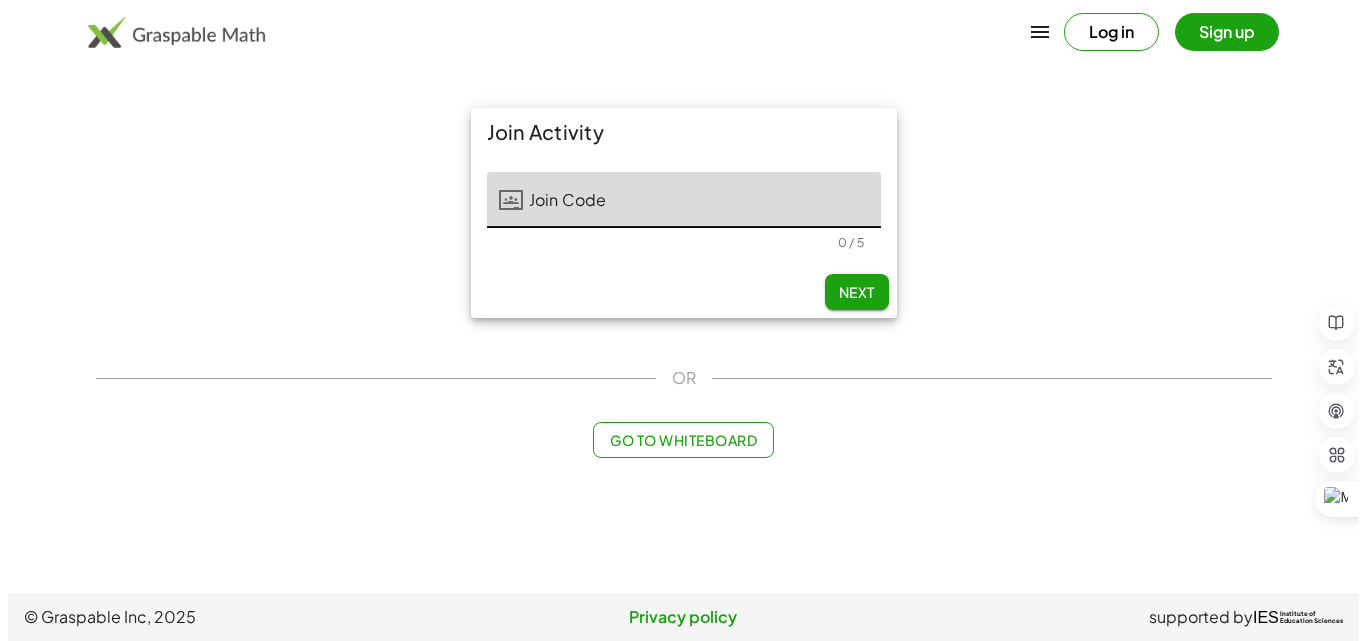 scroll, scrollTop: 0, scrollLeft: 0, axis: both 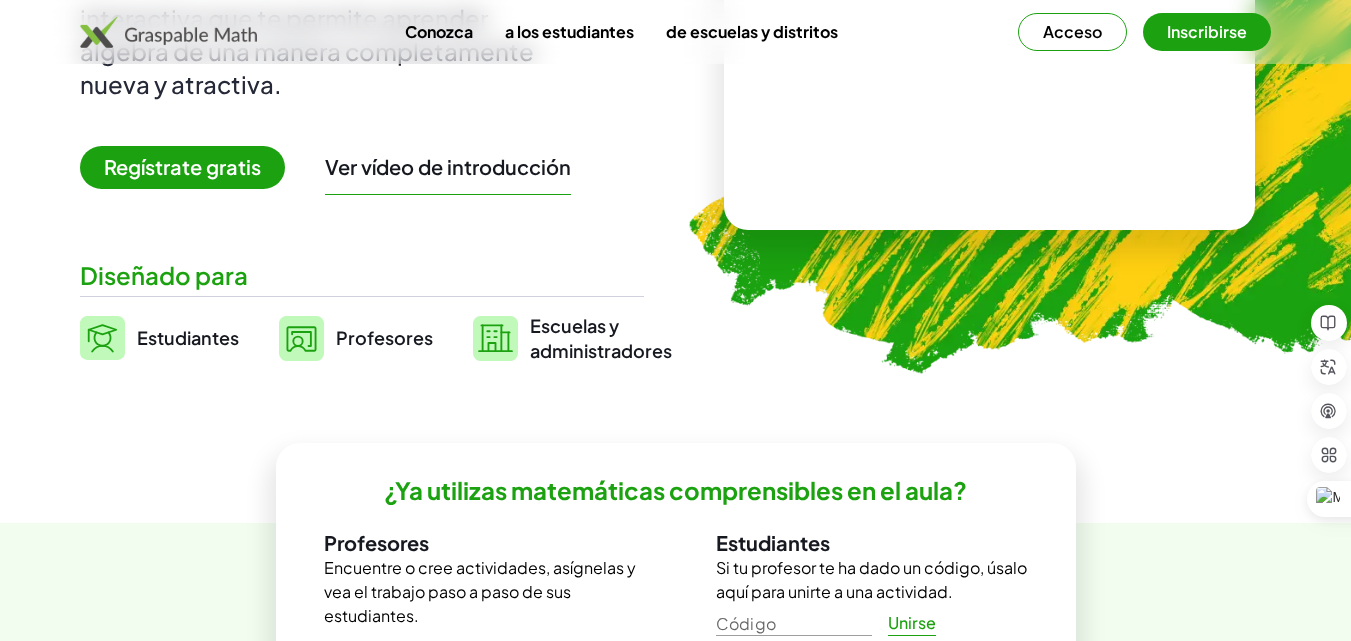 click on "Profesores" at bounding box center (384, 337) 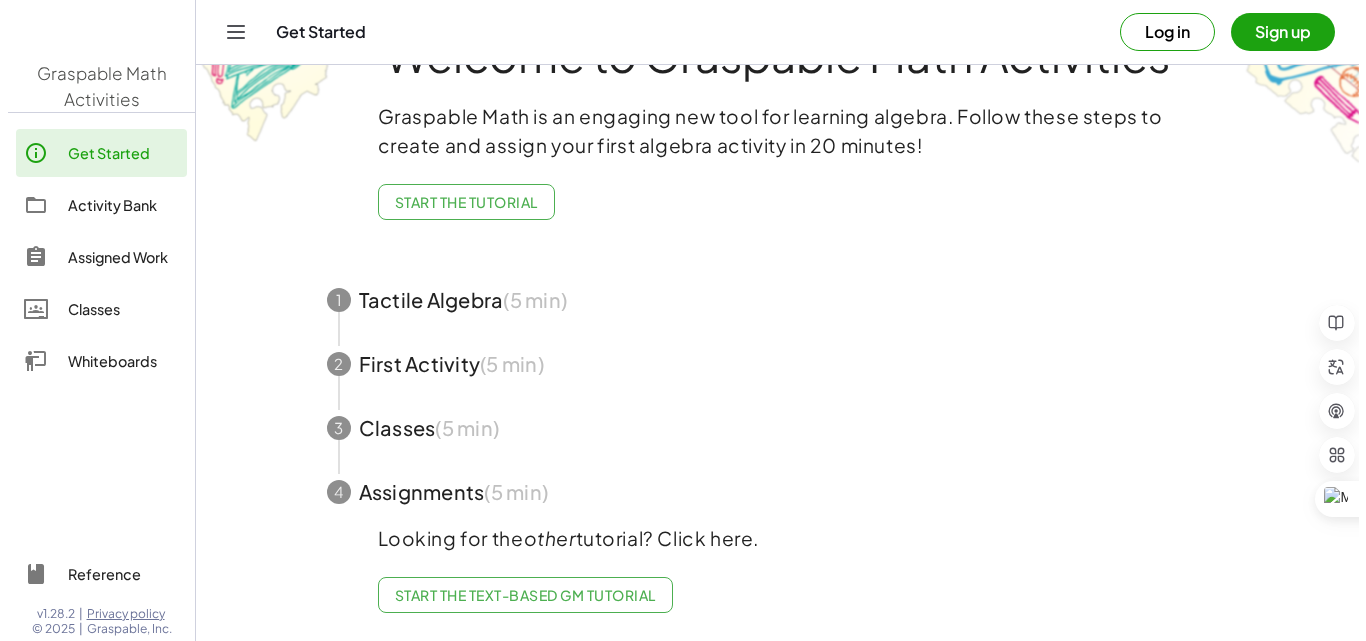 scroll, scrollTop: 0, scrollLeft: 0, axis: both 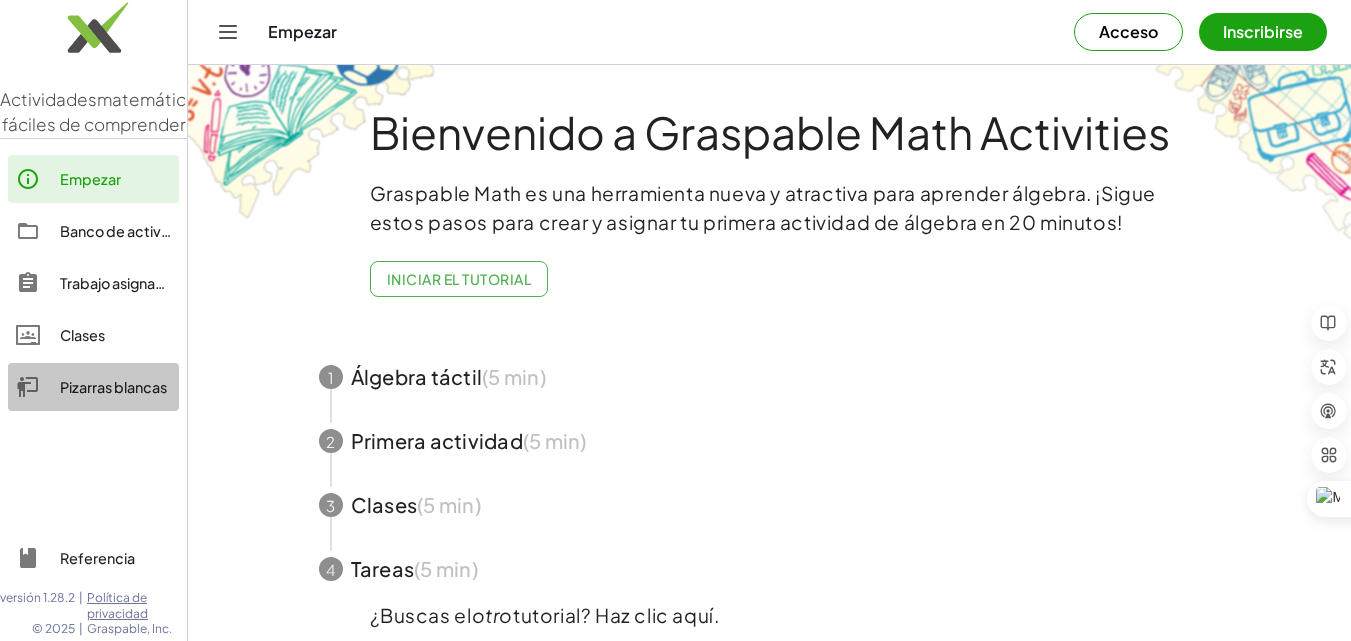 click on "Pizarras blancas" at bounding box center [113, 387] 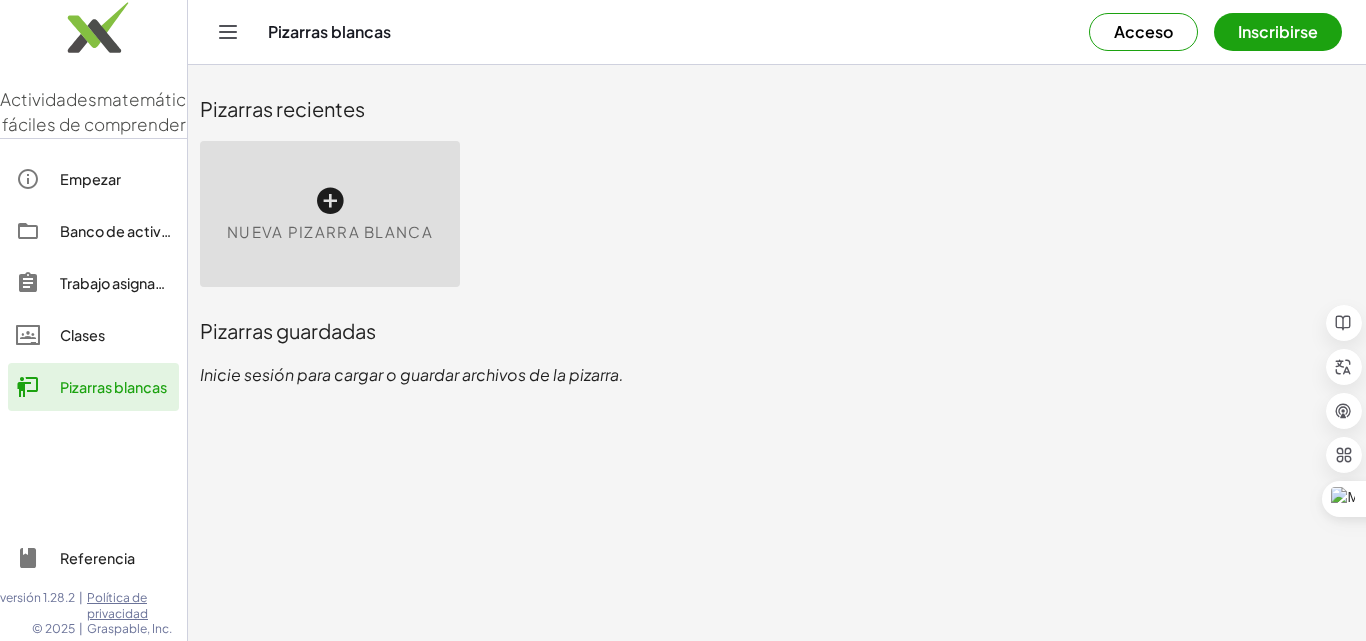 click at bounding box center [330, 201] 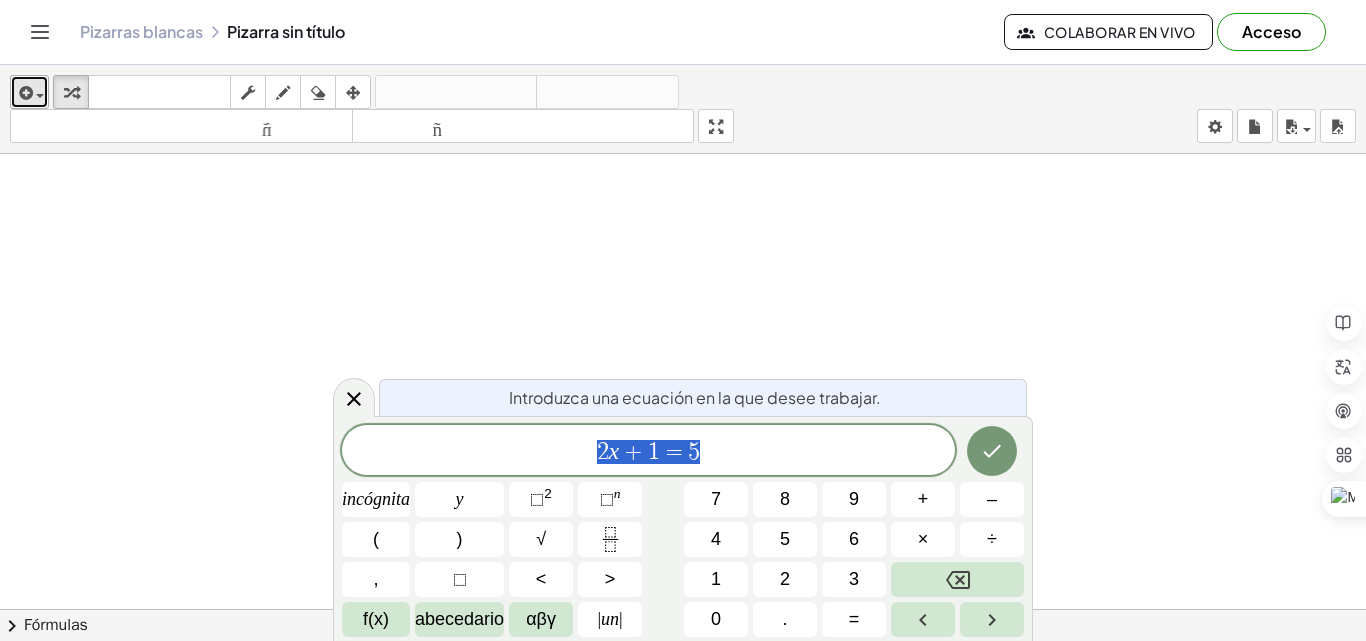 click at bounding box center (29, 92) 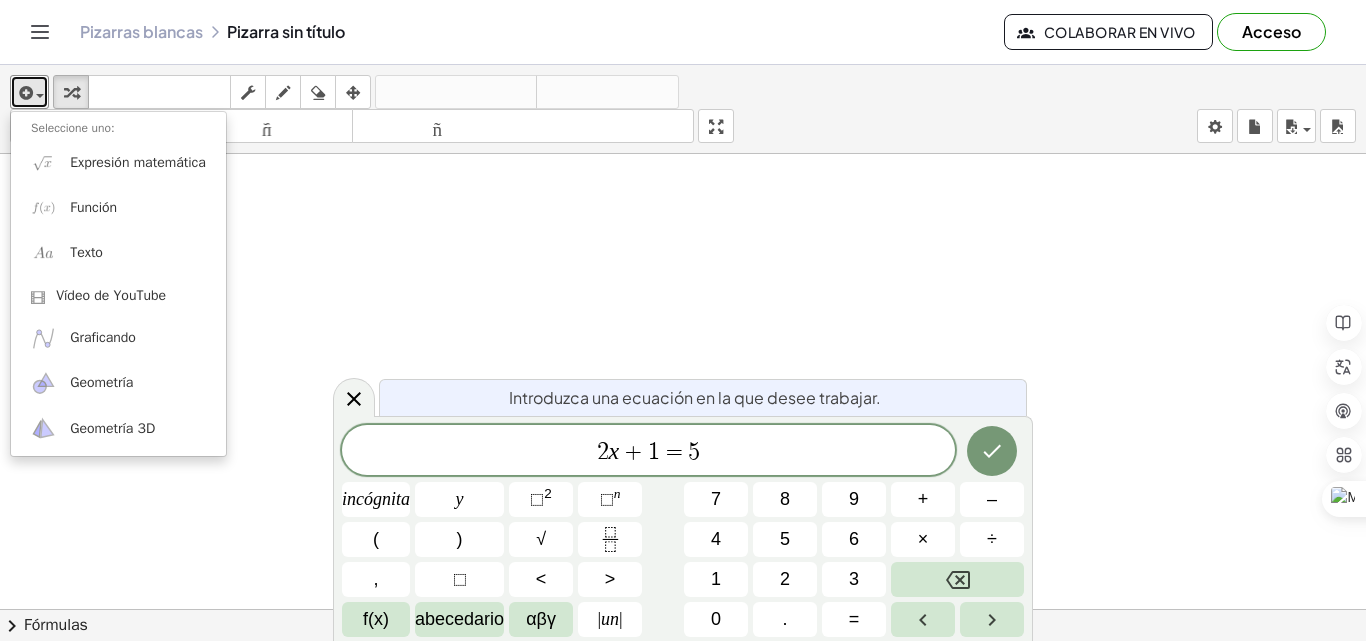 drag, startPoint x: 487, startPoint y: 364, endPoint x: 498, endPoint y: 387, distance: 25.495098 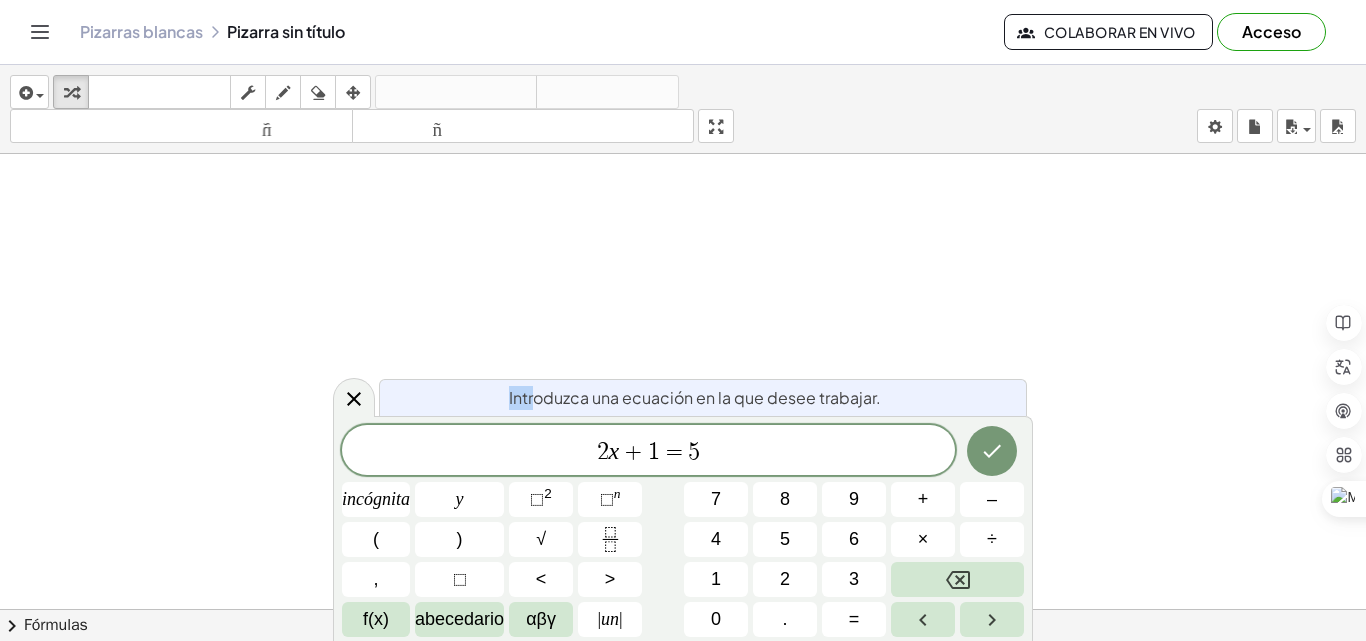 drag, startPoint x: 498, startPoint y: 387, endPoint x: 539, endPoint y: 399, distance: 42.72002 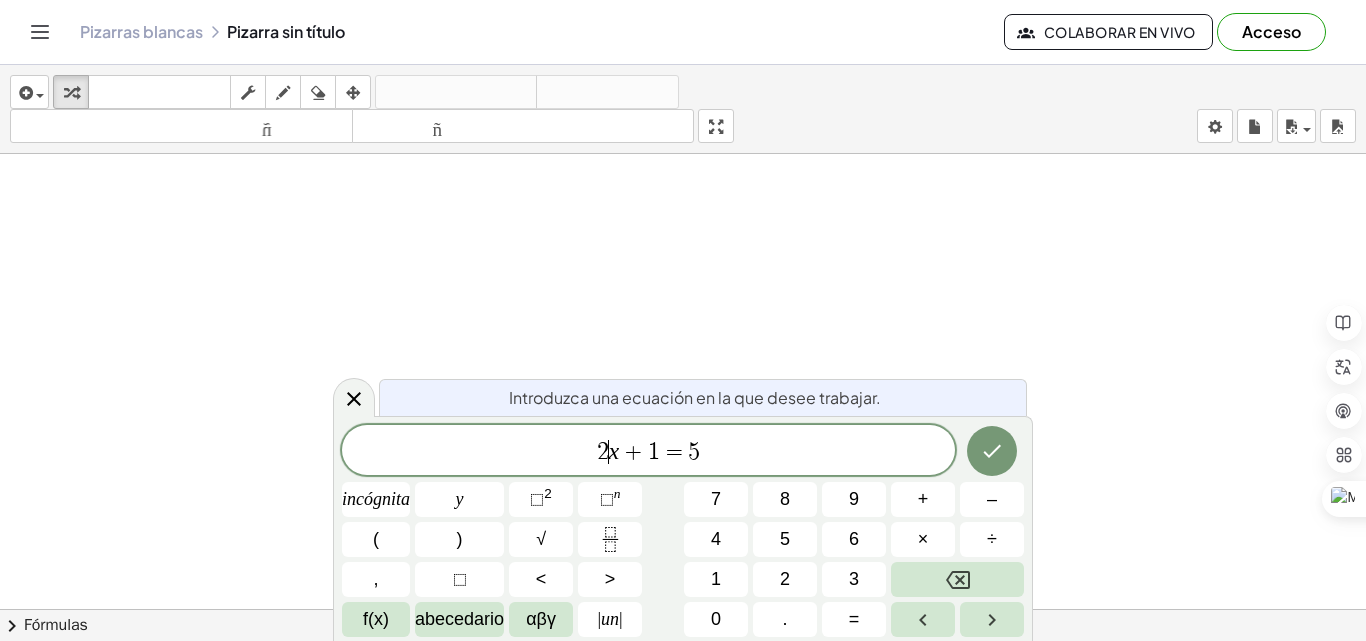 click on "2" at bounding box center (603, 452) 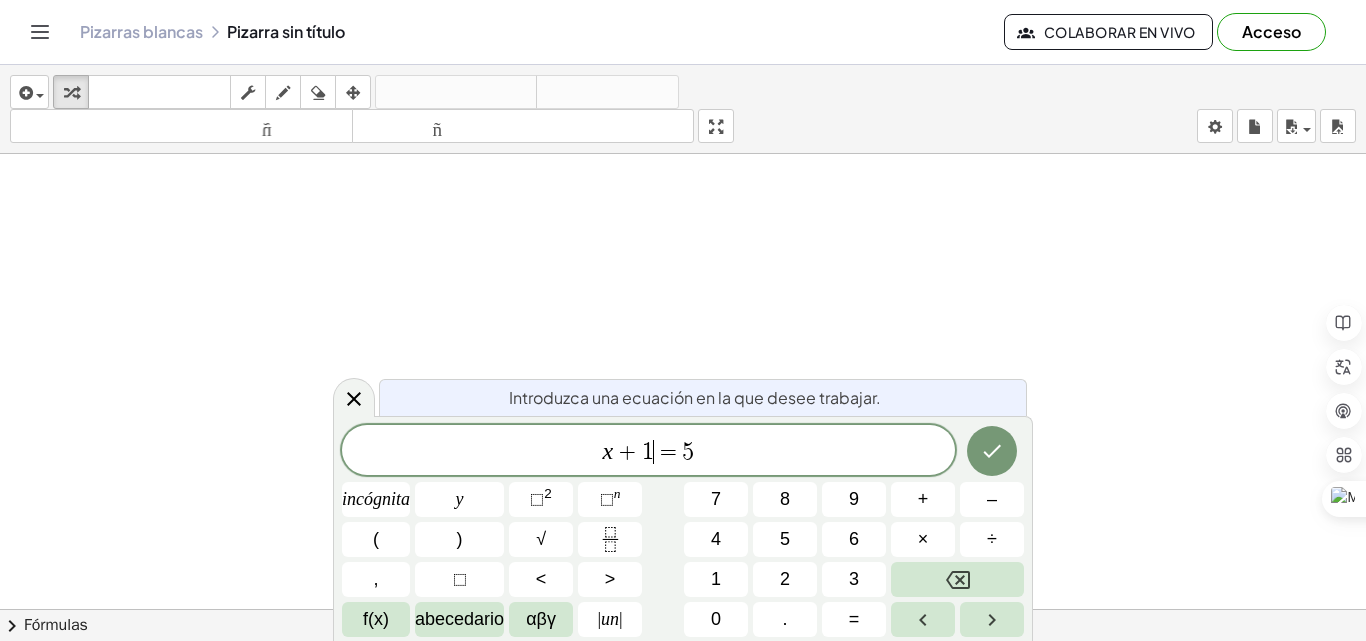 click on "x + [NUMBER] ​ = [NUMBER]" at bounding box center (648, 452) 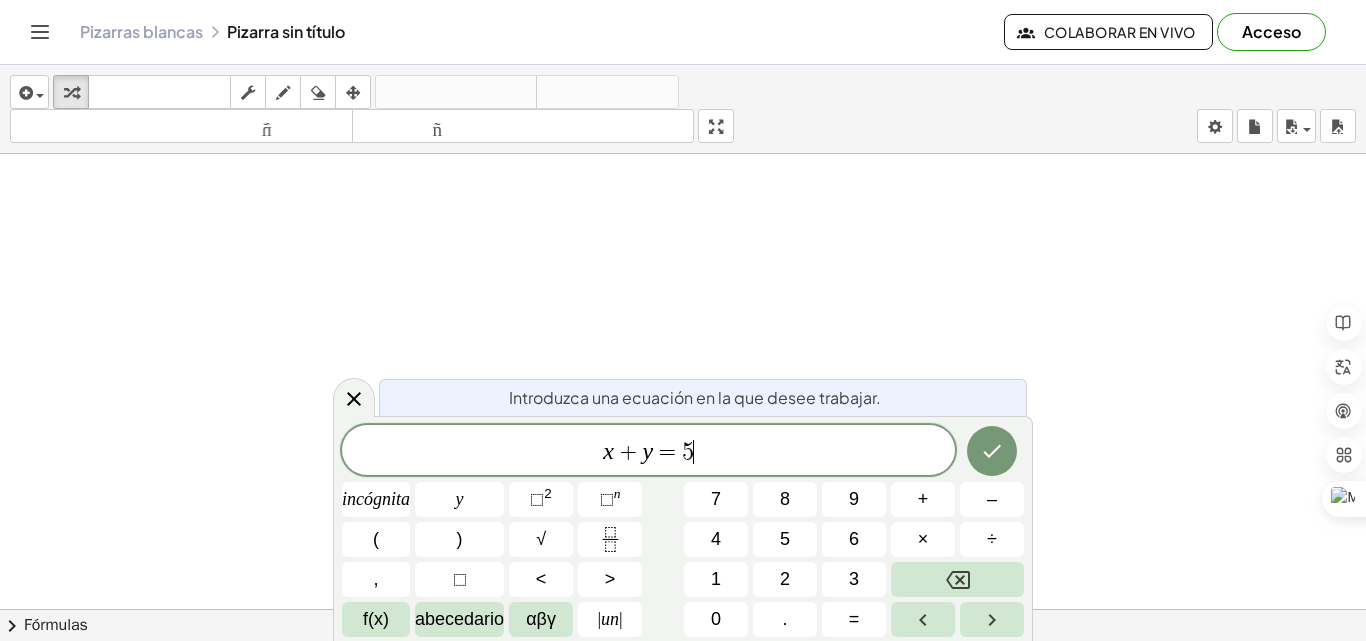 click on "x + y = [NUMBER] ​" at bounding box center [648, 452] 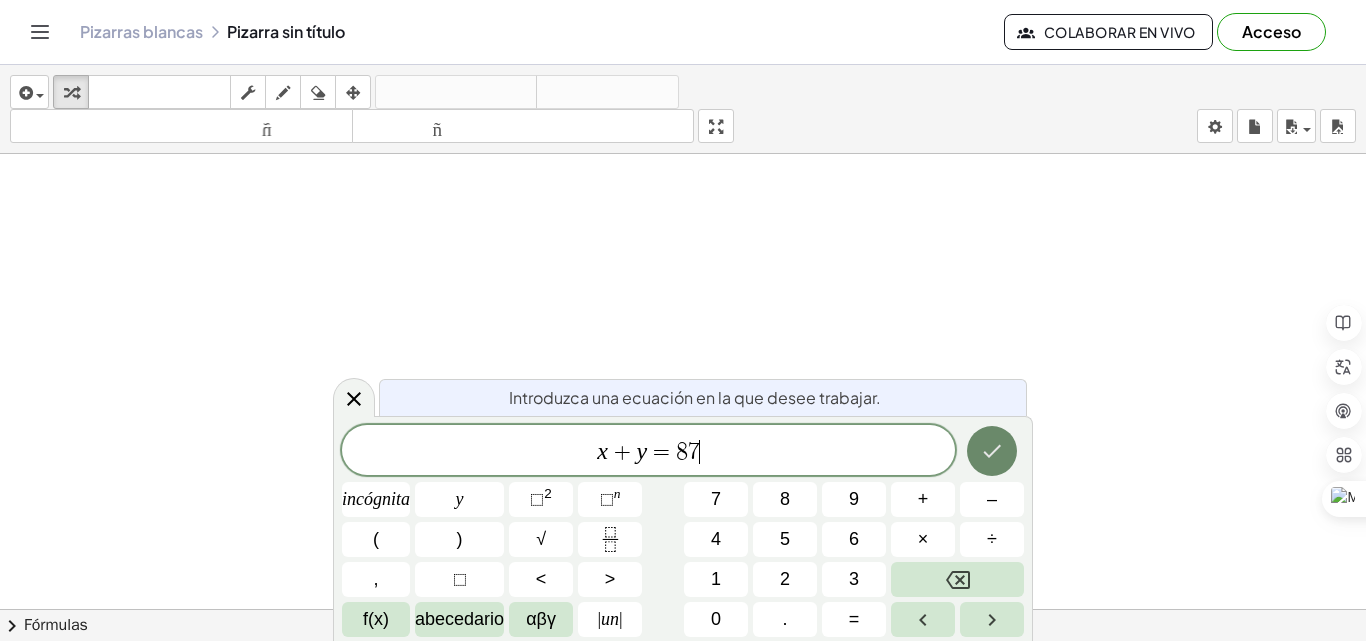 click 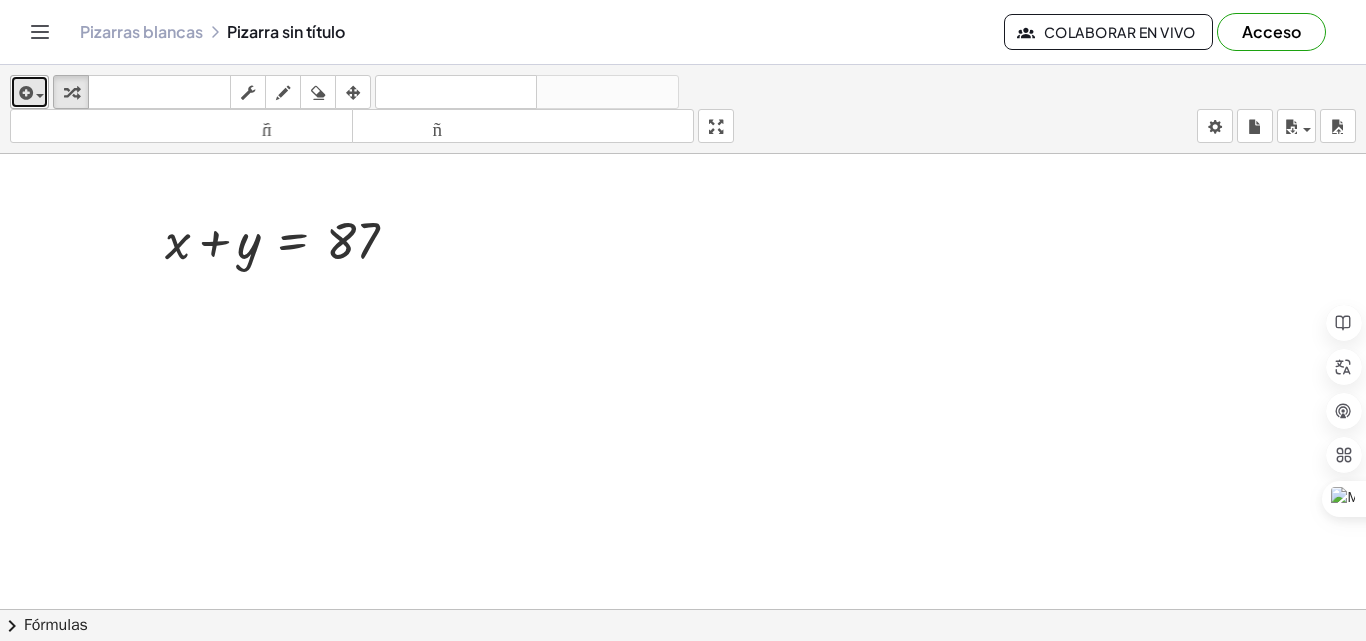 click at bounding box center (24, 93) 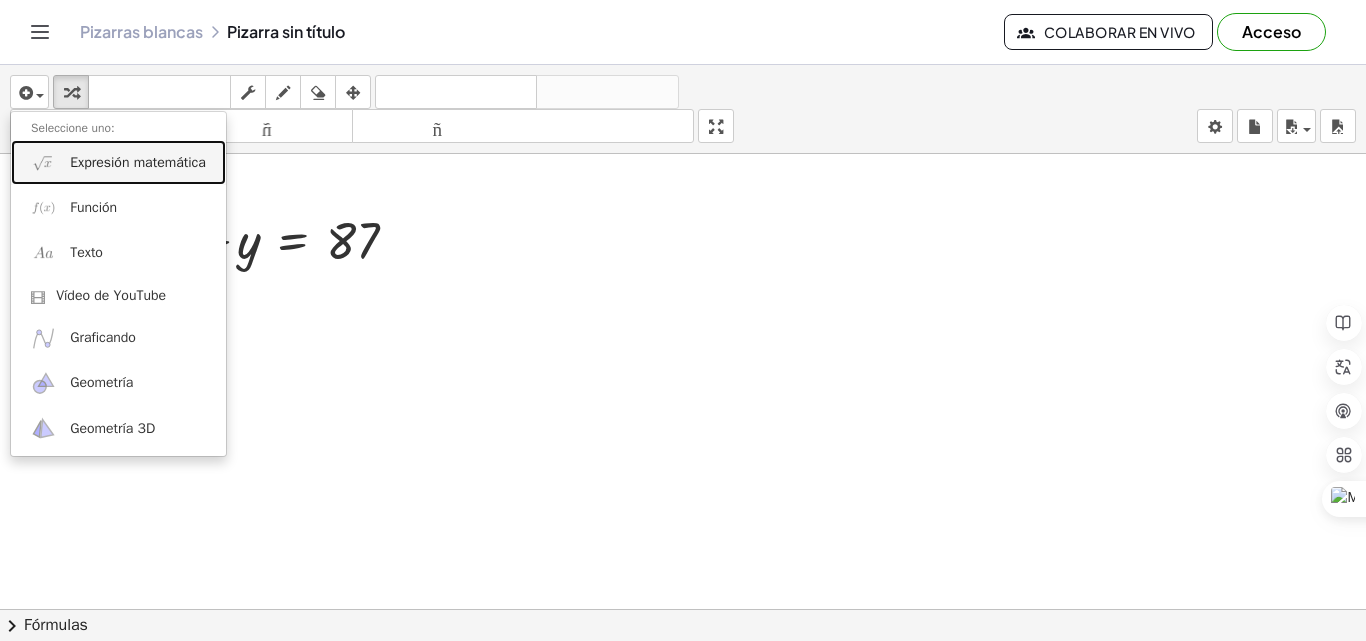 click on "Expresión matemática" at bounding box center [138, 162] 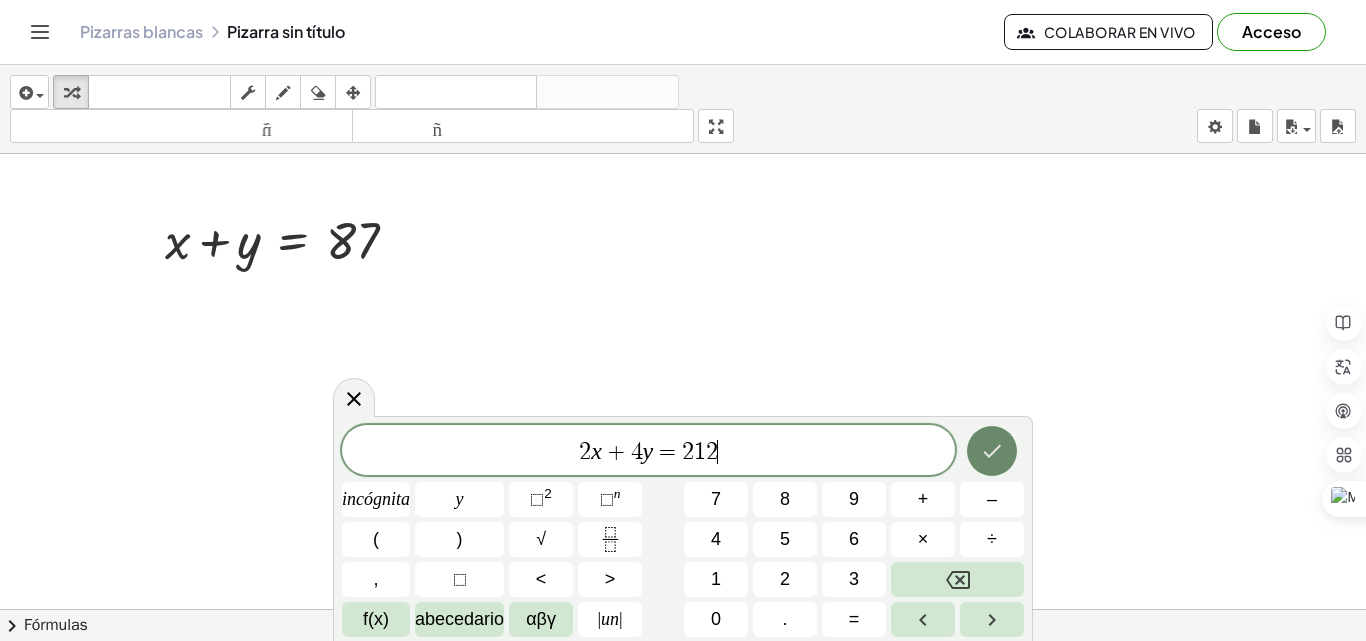 click 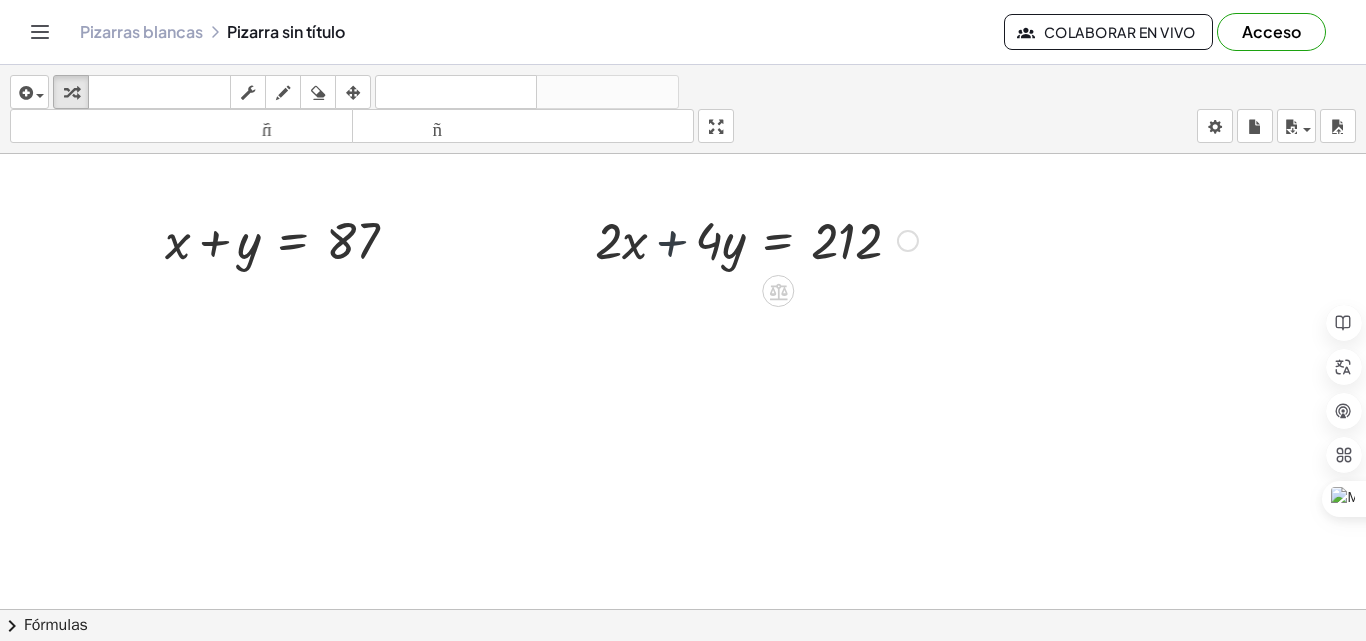 click at bounding box center (756, 239) 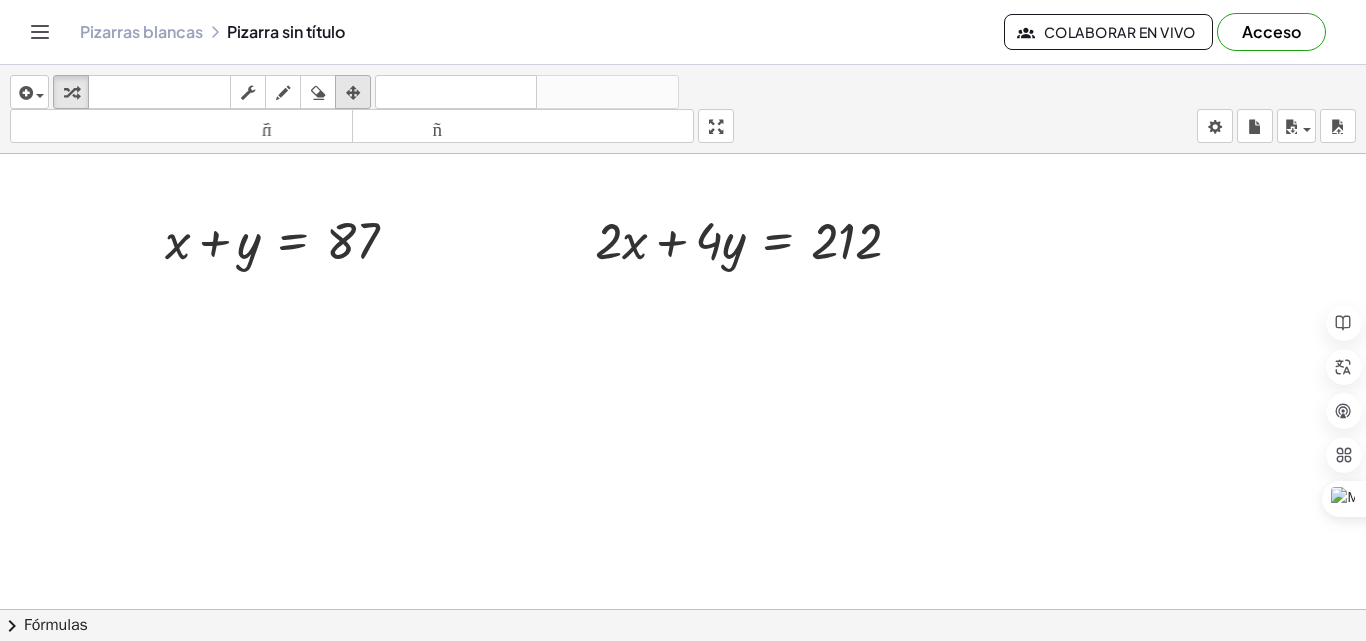 click at bounding box center [353, 92] 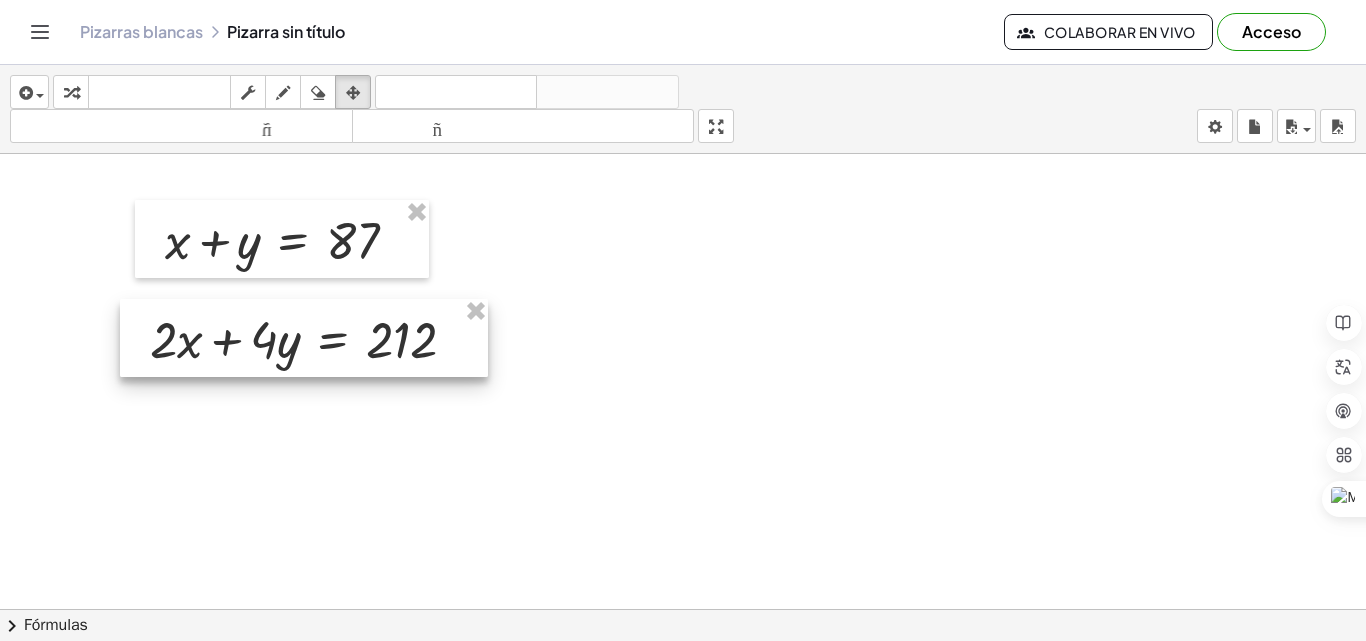 drag, startPoint x: 636, startPoint y: 223, endPoint x: 191, endPoint y: 322, distance: 455.87936 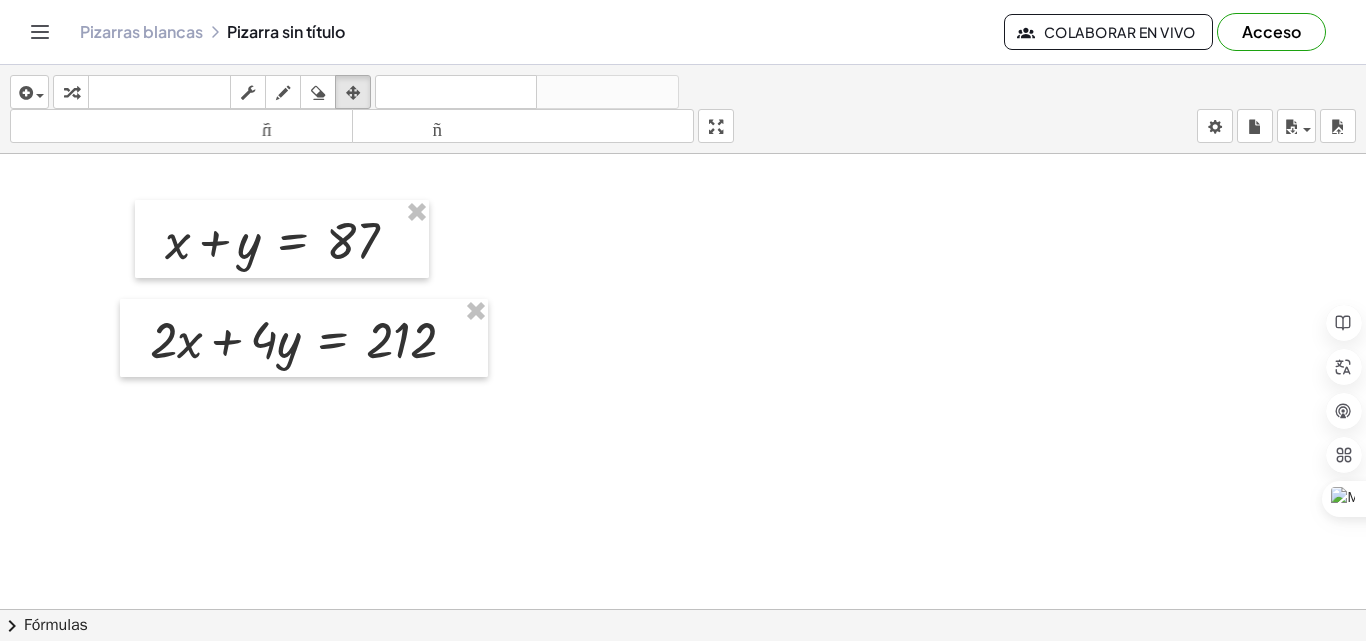 click at bounding box center (683, 623) 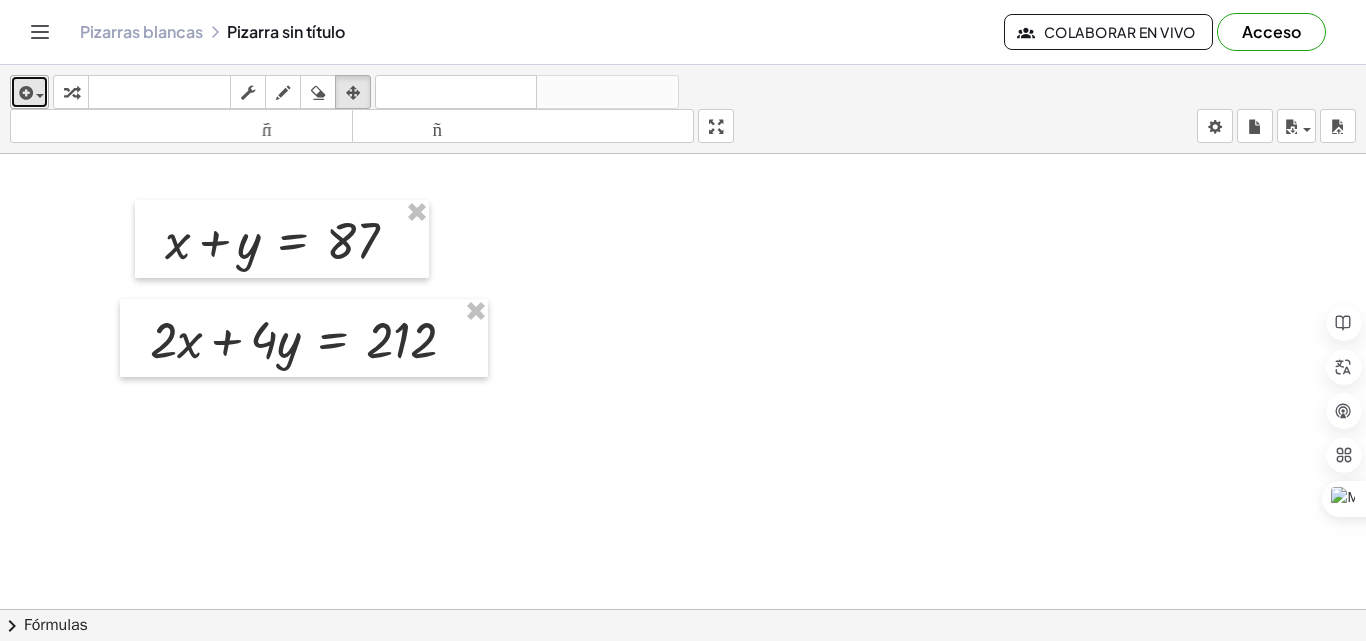 click on "insertar" at bounding box center (29, 92) 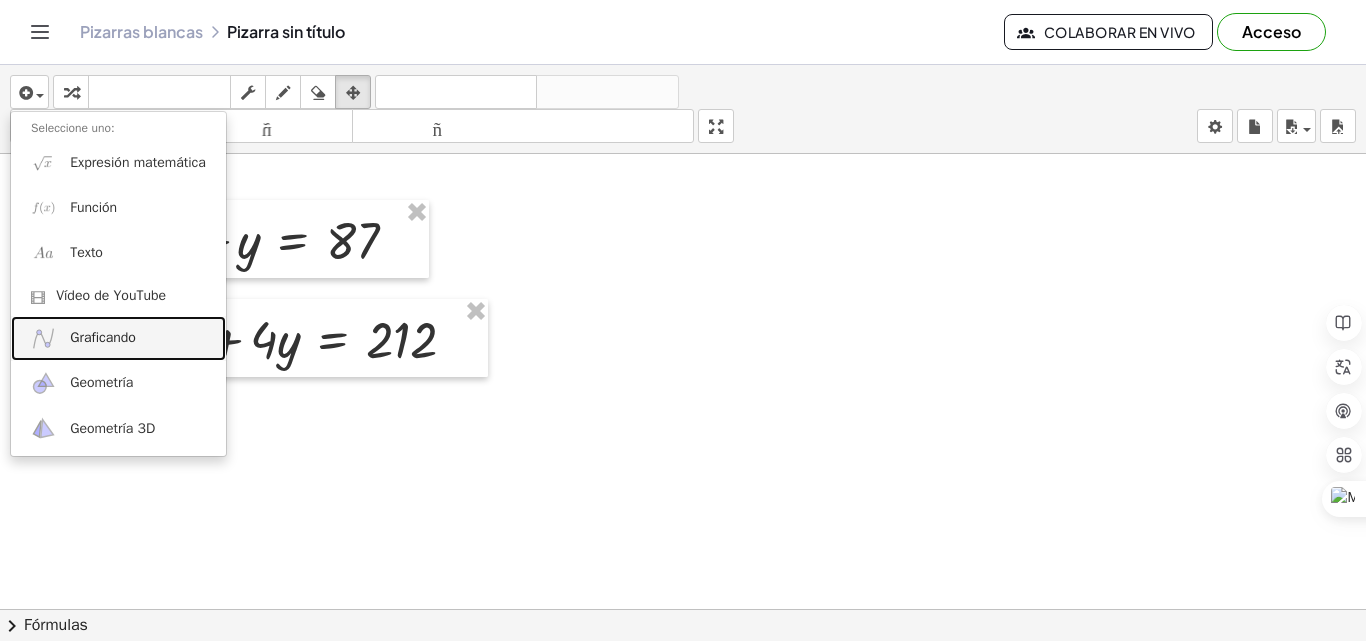 click on "Graficando" at bounding box center [103, 337] 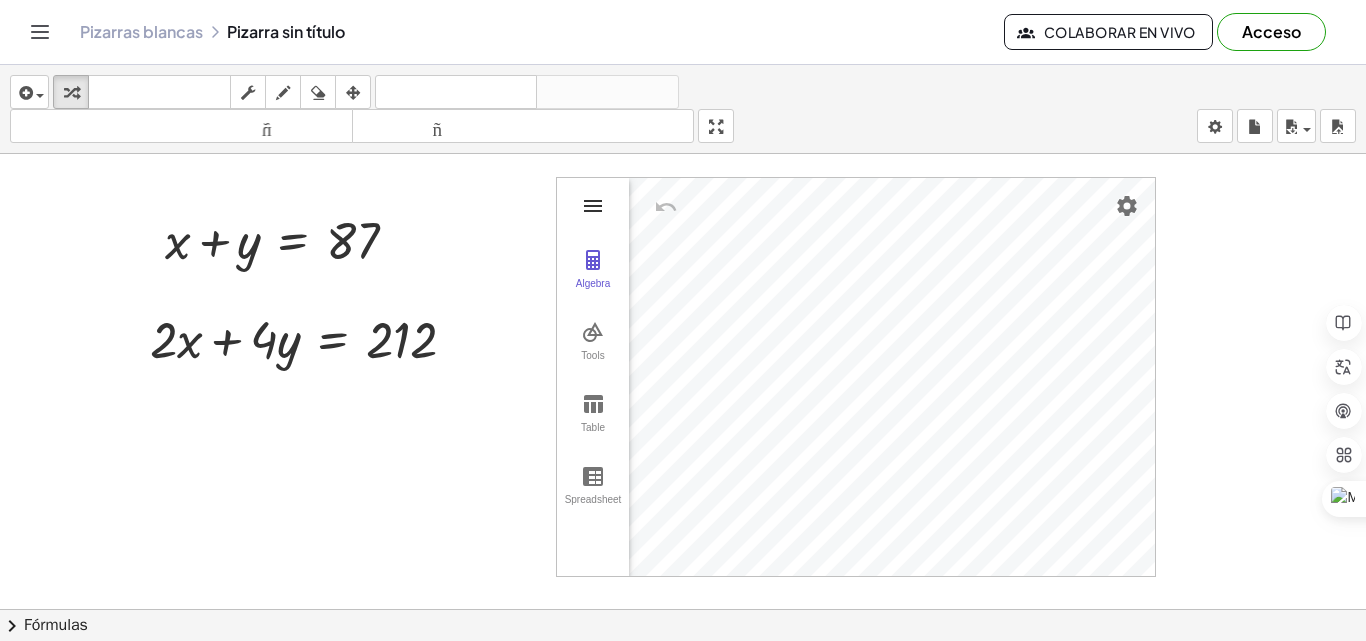 click at bounding box center [593, 206] 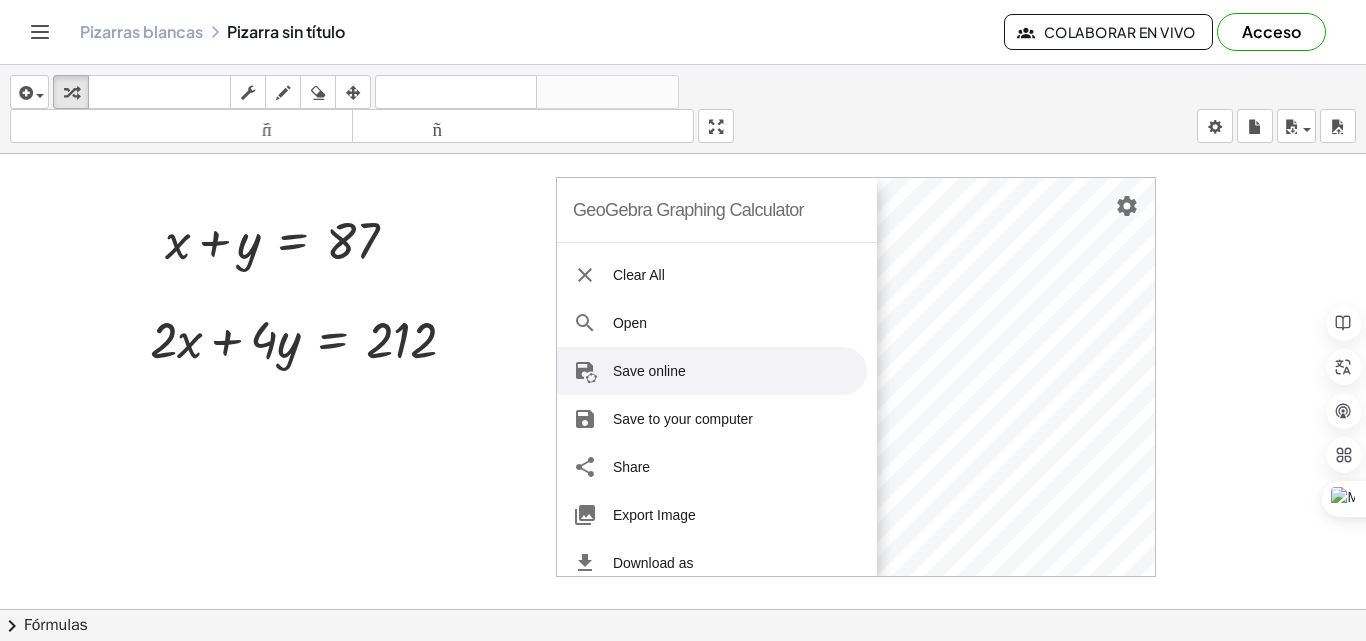 click at bounding box center [683, 623] 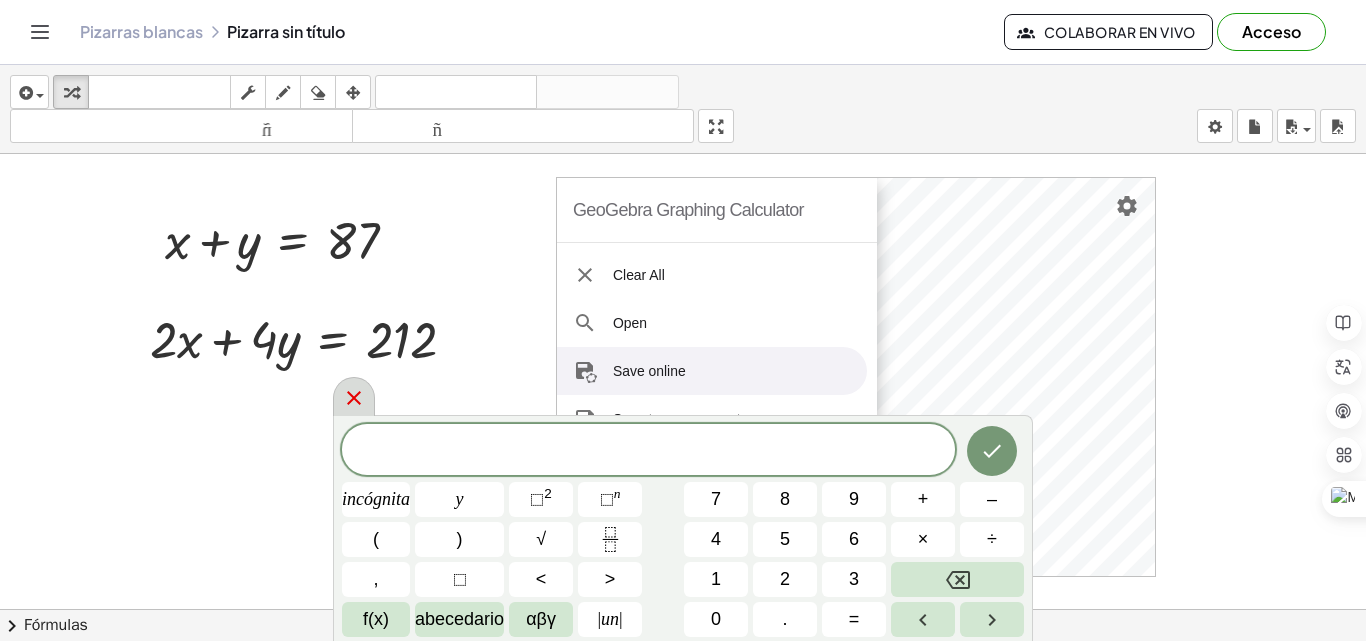 click 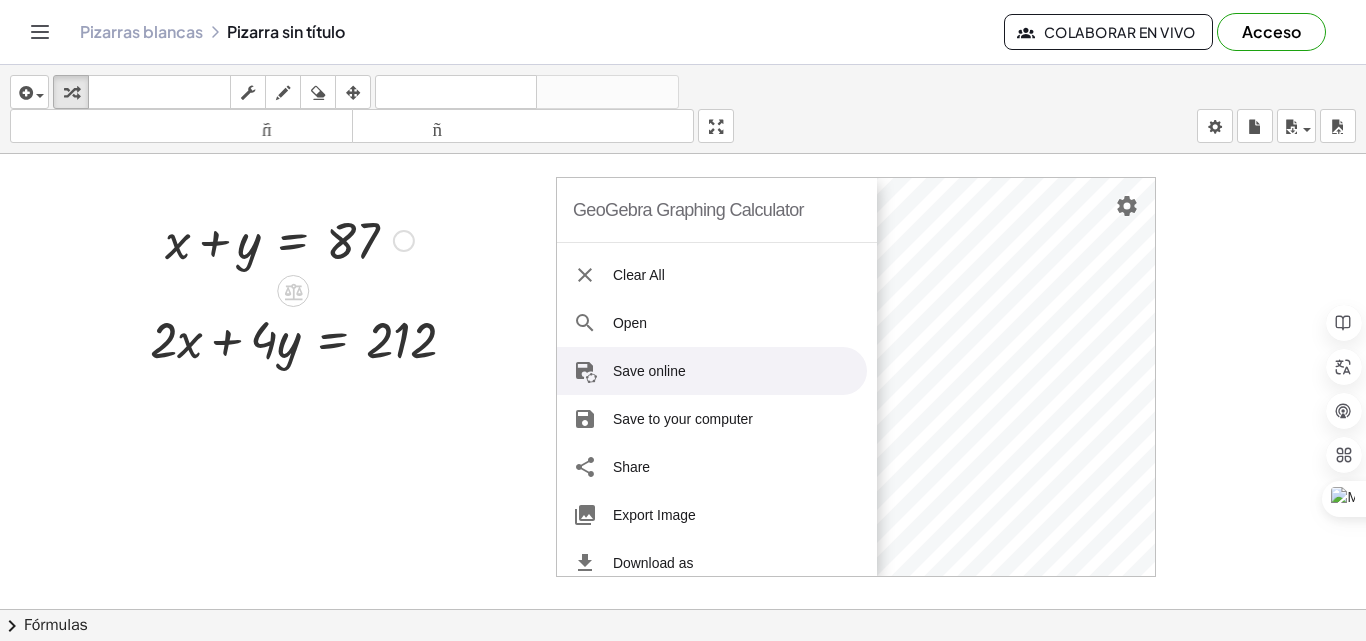 drag, startPoint x: 238, startPoint y: 392, endPoint x: 279, endPoint y: 205, distance: 191.4419 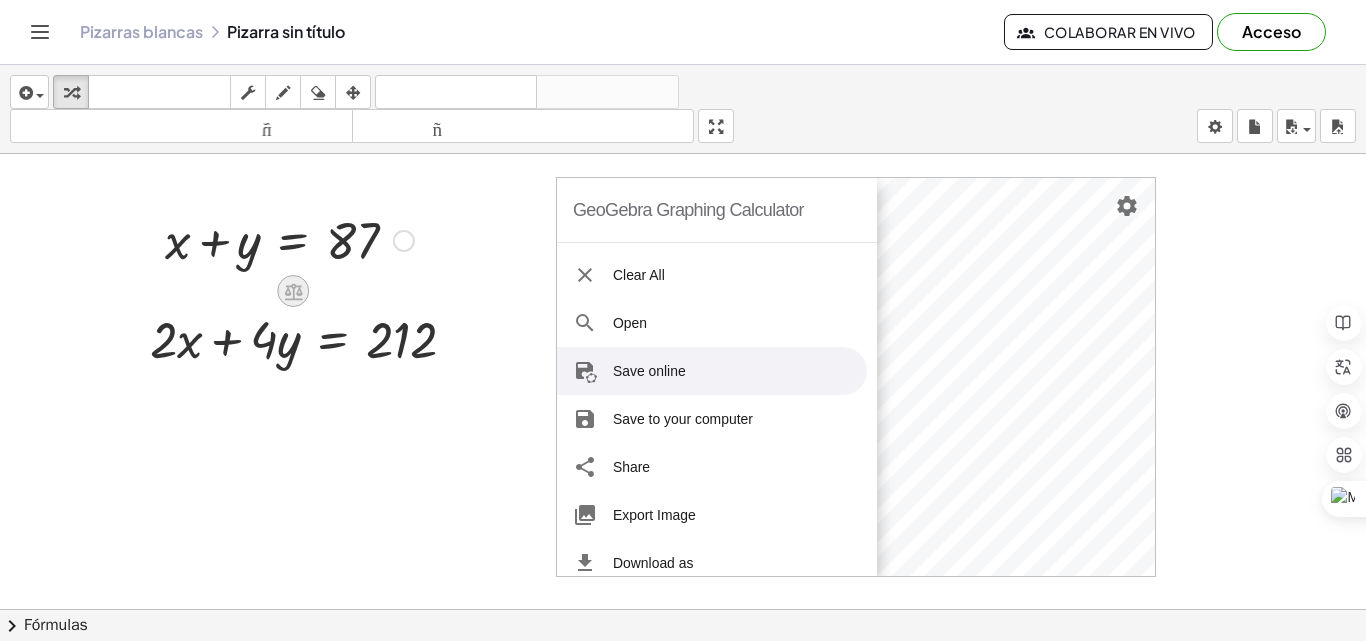 click 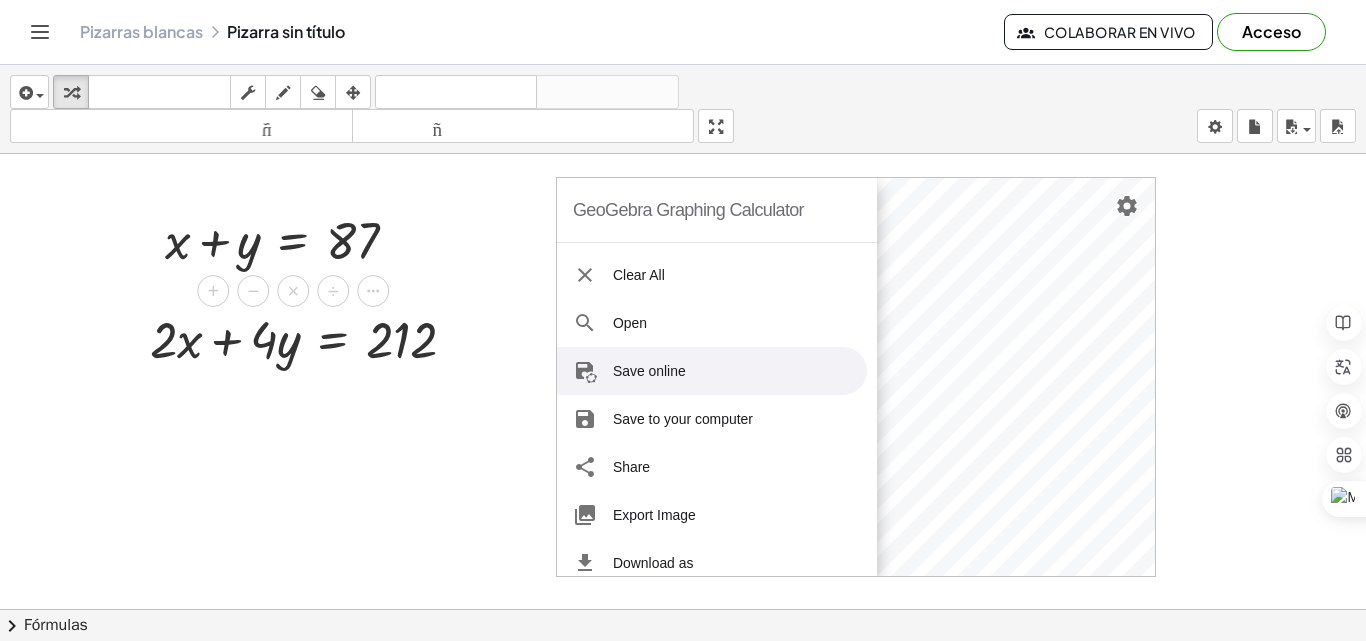click at bounding box center (683, 623) 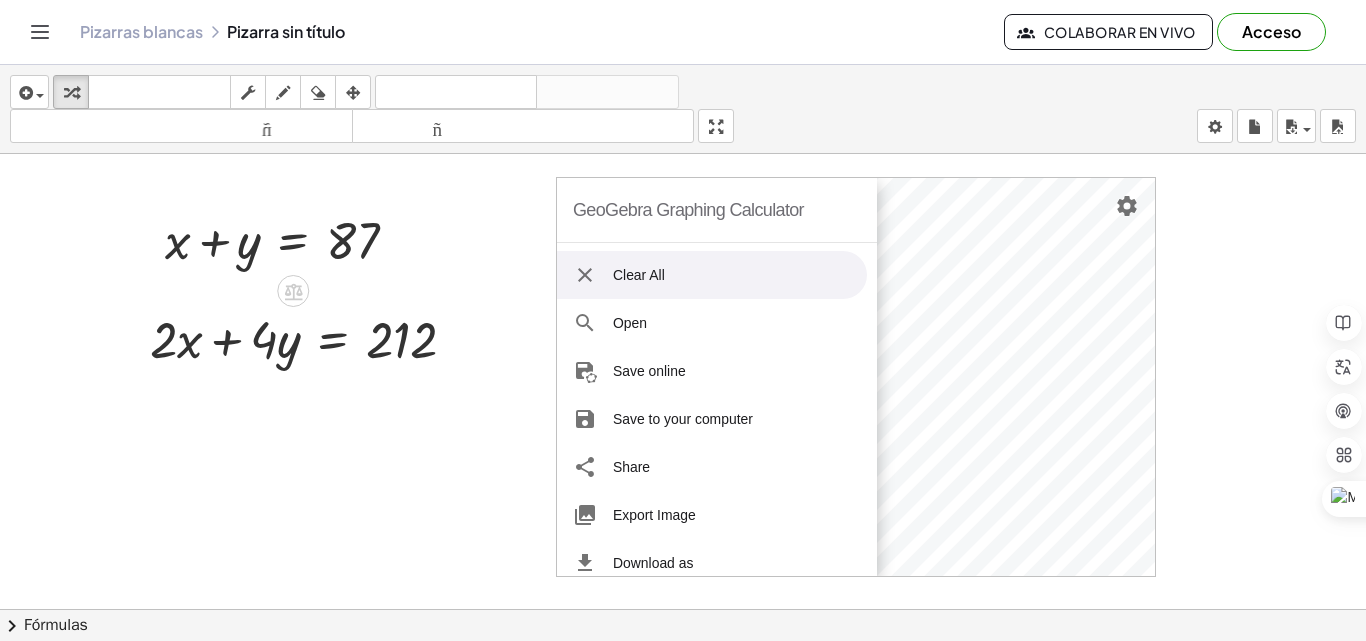click at bounding box center (683, 623) 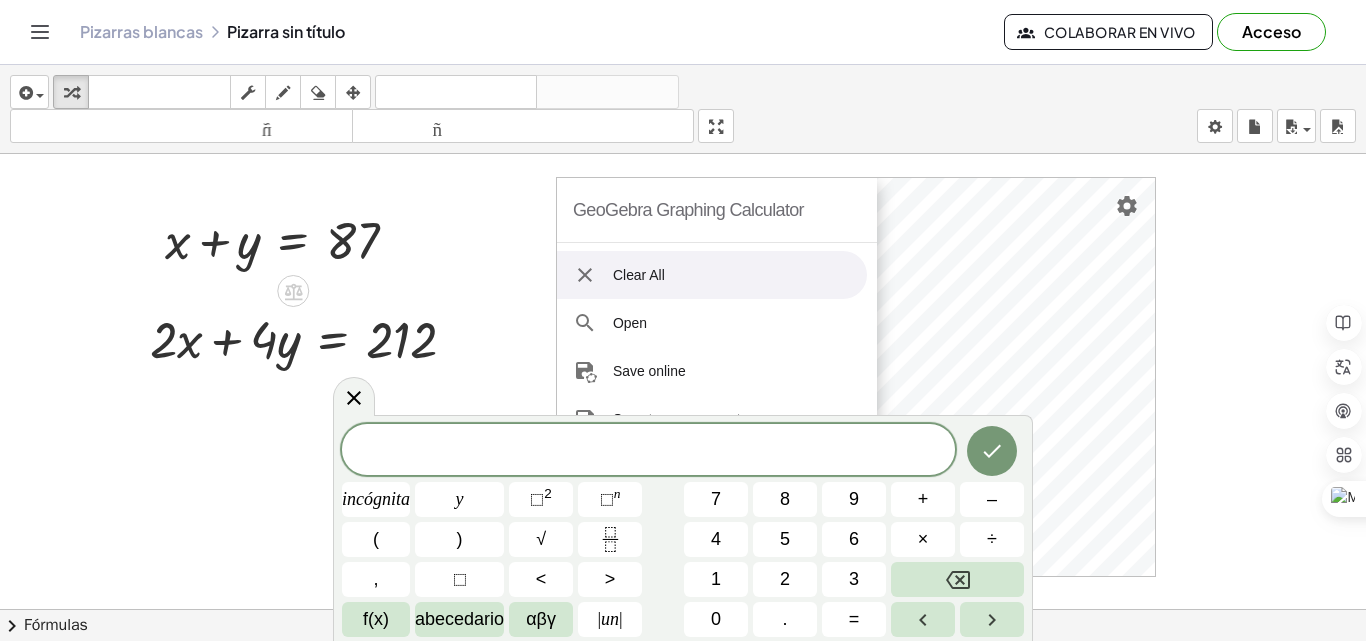 click at bounding box center [585, 275] 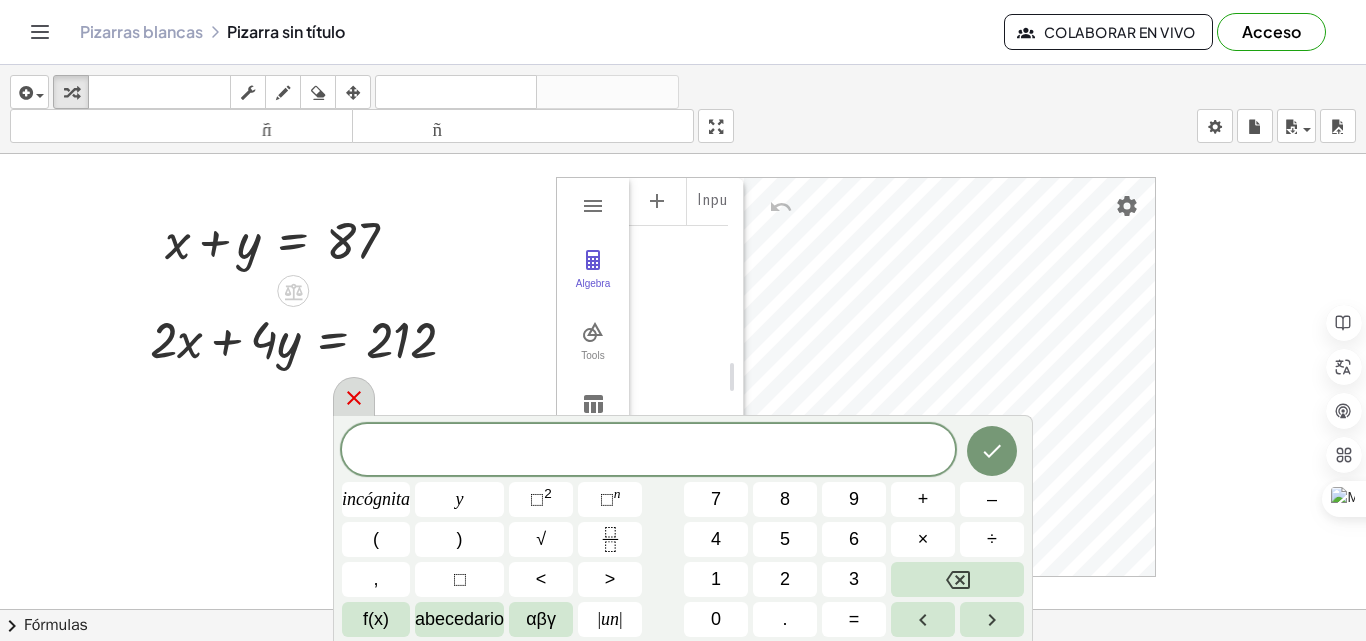 click 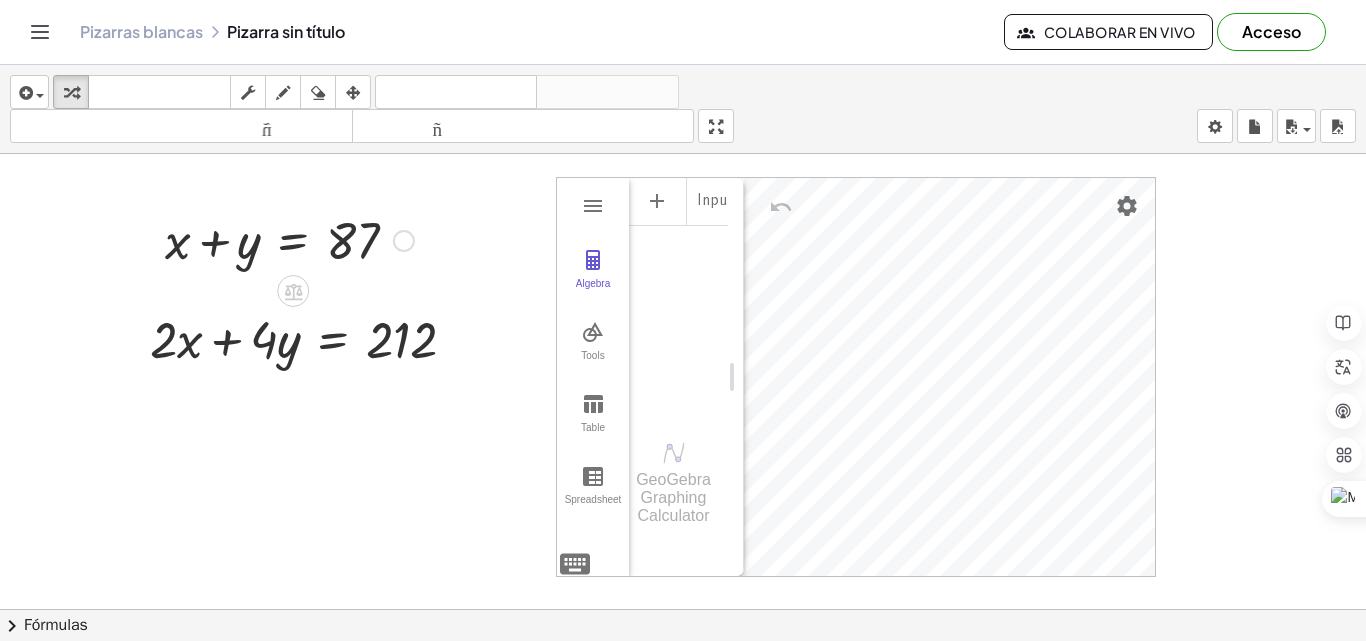 click at bounding box center [289, 239] 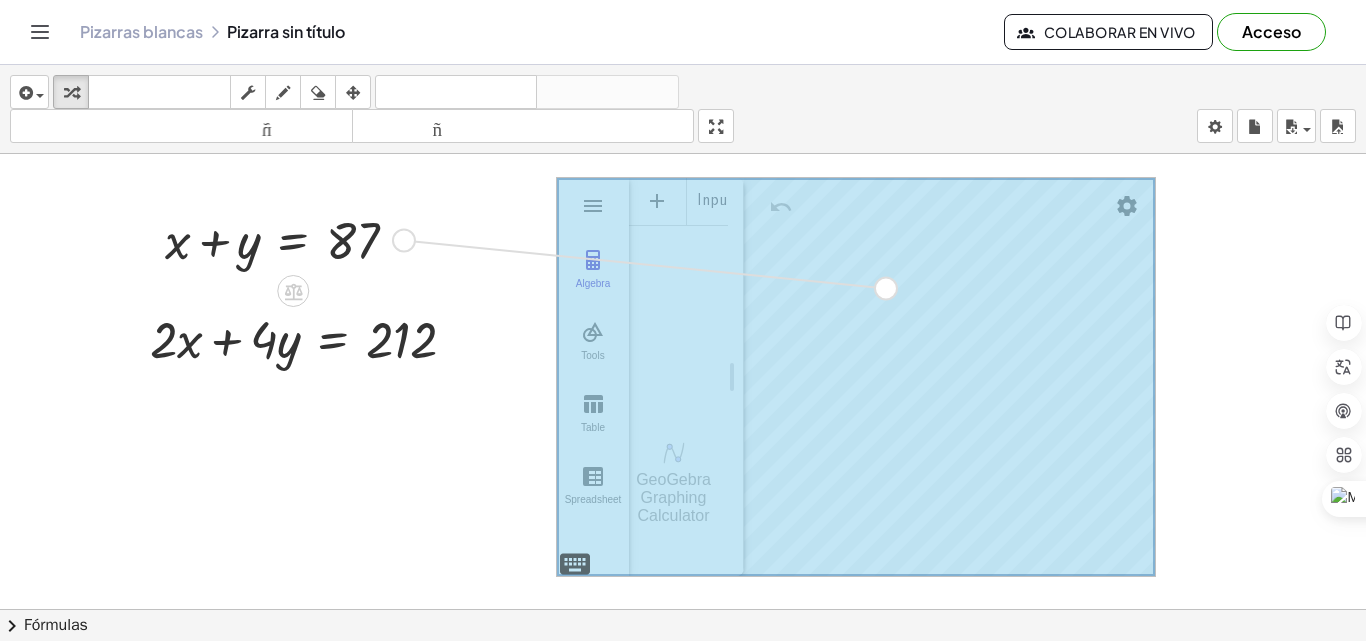 drag, startPoint x: 402, startPoint y: 243, endPoint x: 884, endPoint y: 291, distance: 484.38416 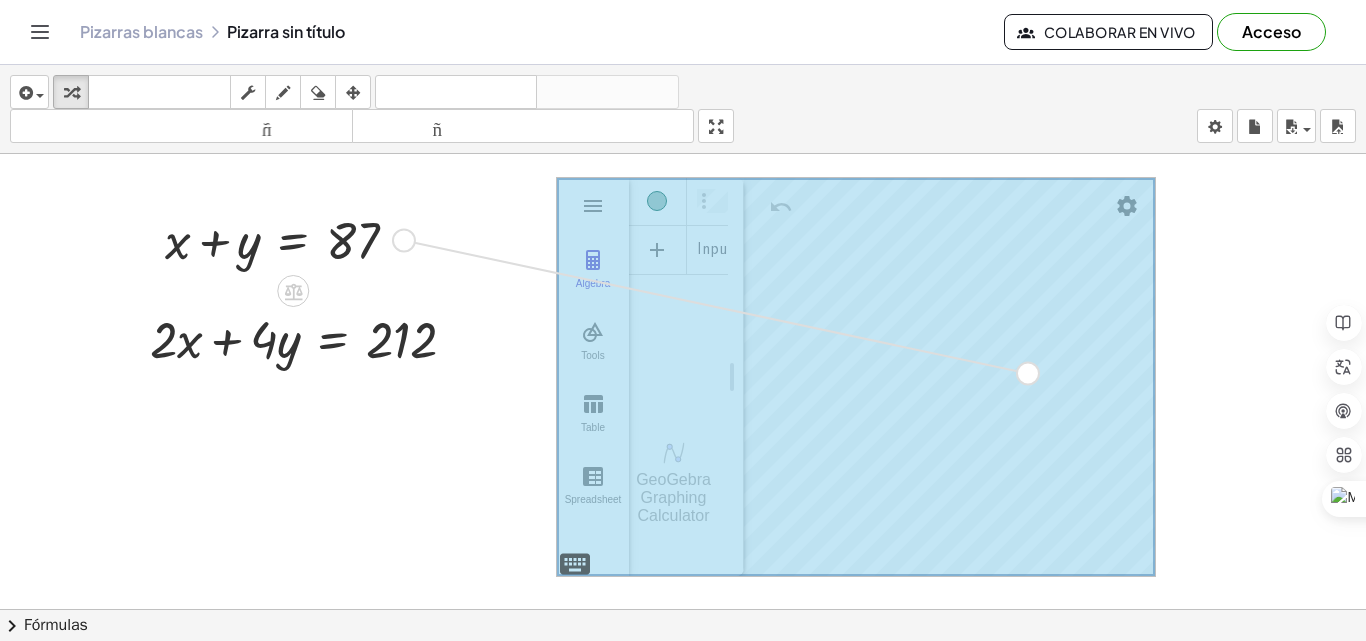 drag, startPoint x: 408, startPoint y: 240, endPoint x: 1038, endPoint y: 373, distance: 643.88586 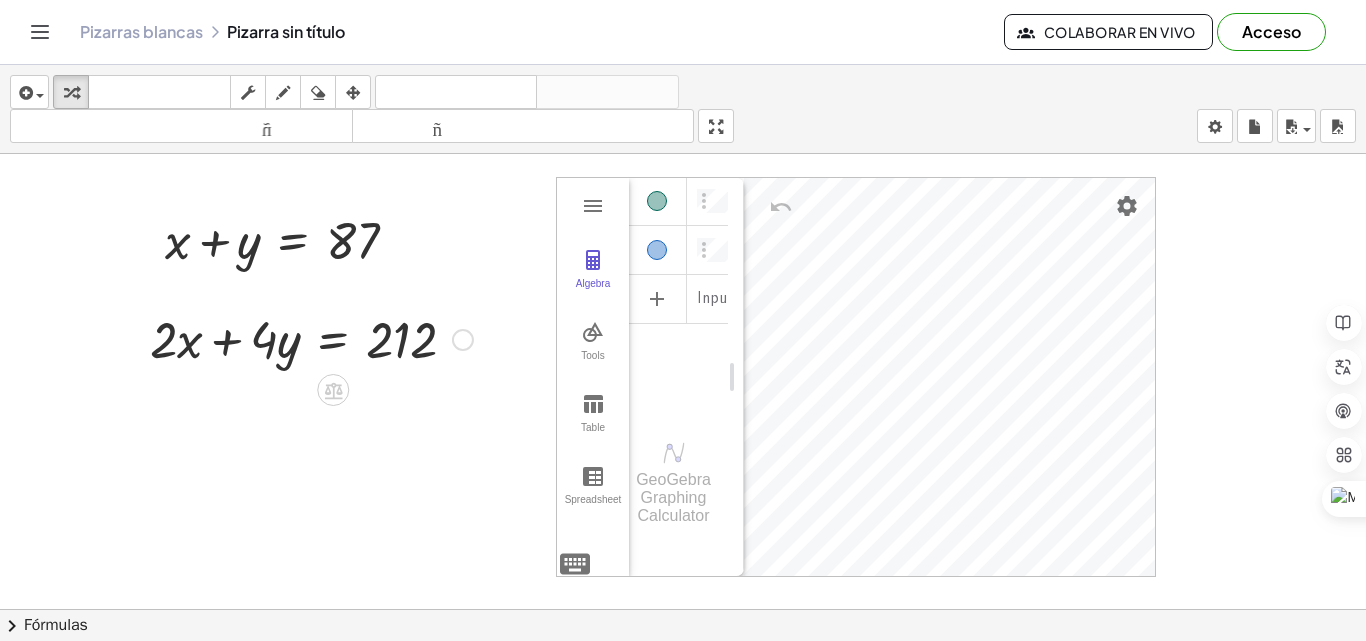 click at bounding box center [311, 338] 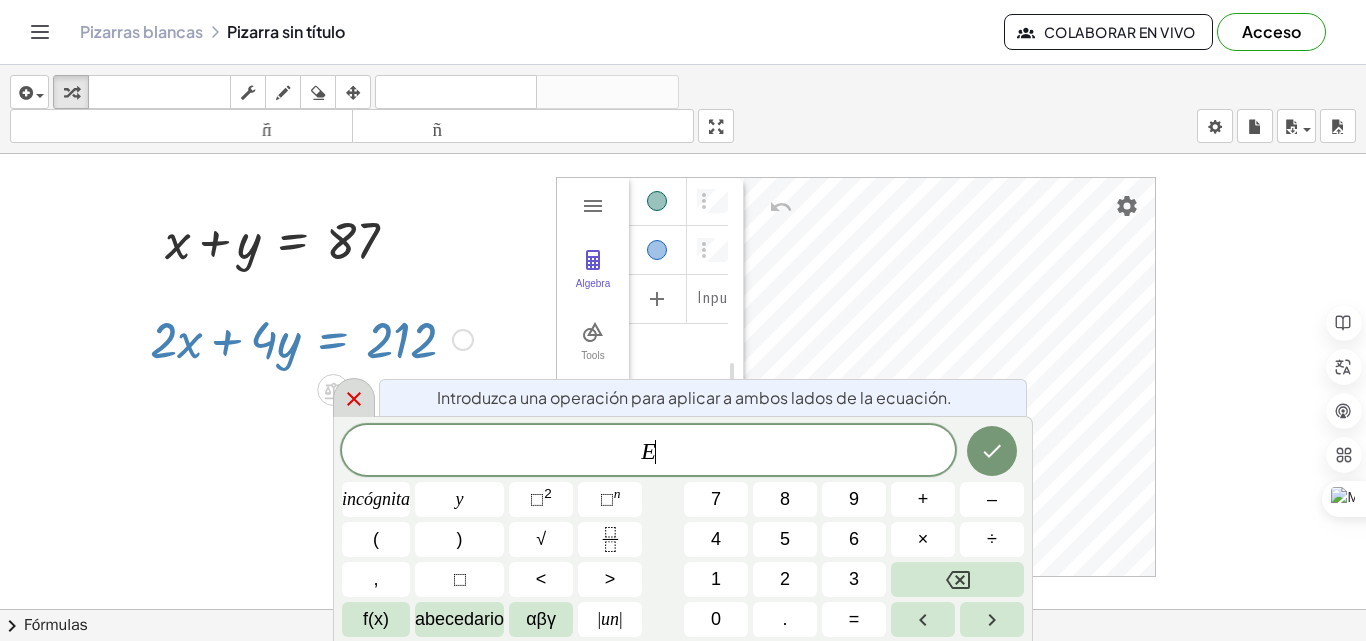 click 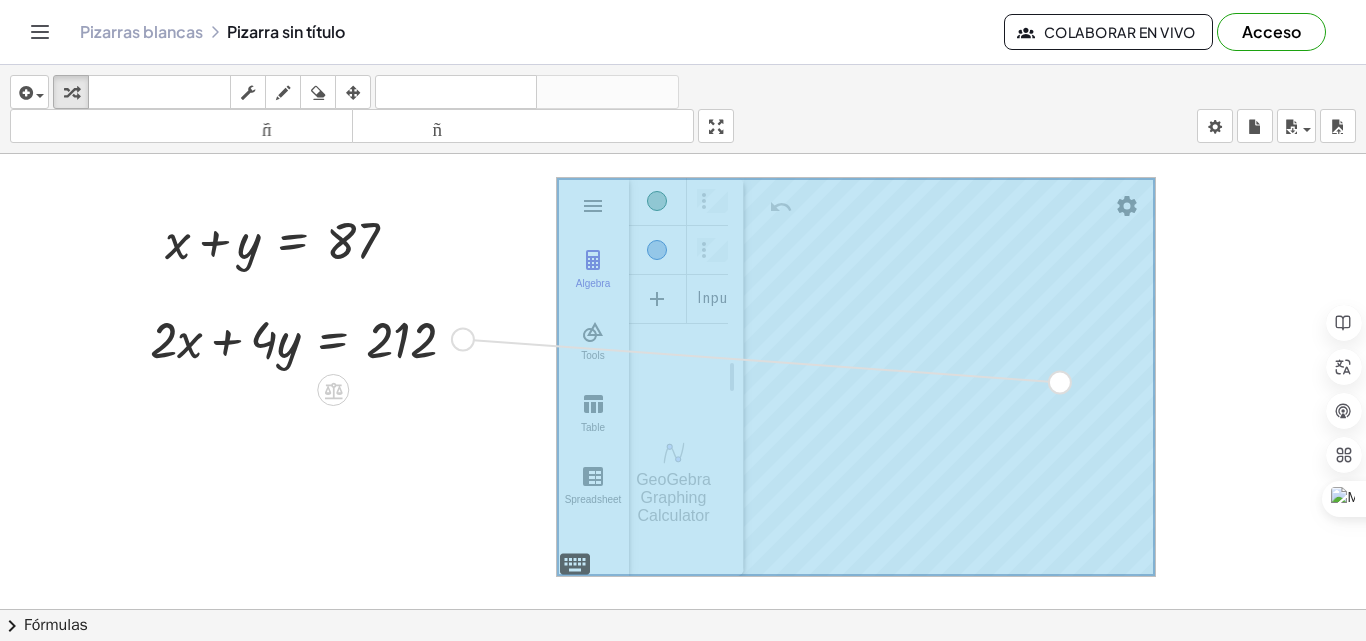 drag, startPoint x: 464, startPoint y: 338, endPoint x: 1069, endPoint y: 380, distance: 606.4561 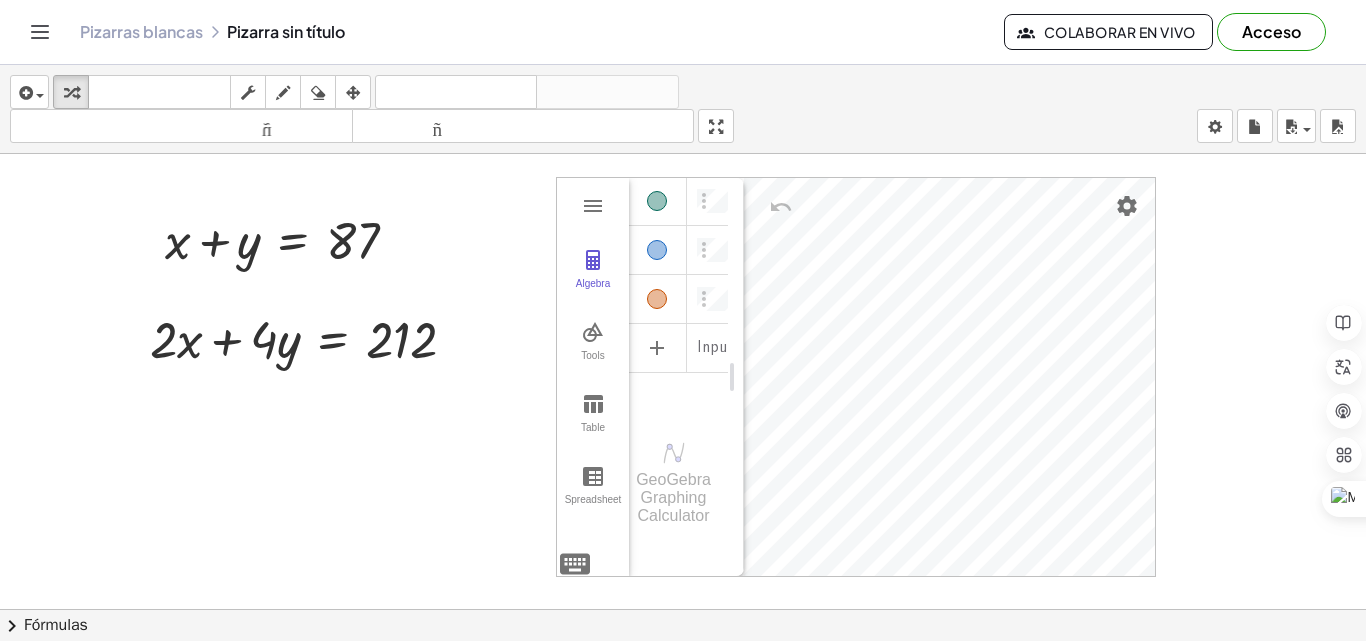 click at bounding box center (658, 201) 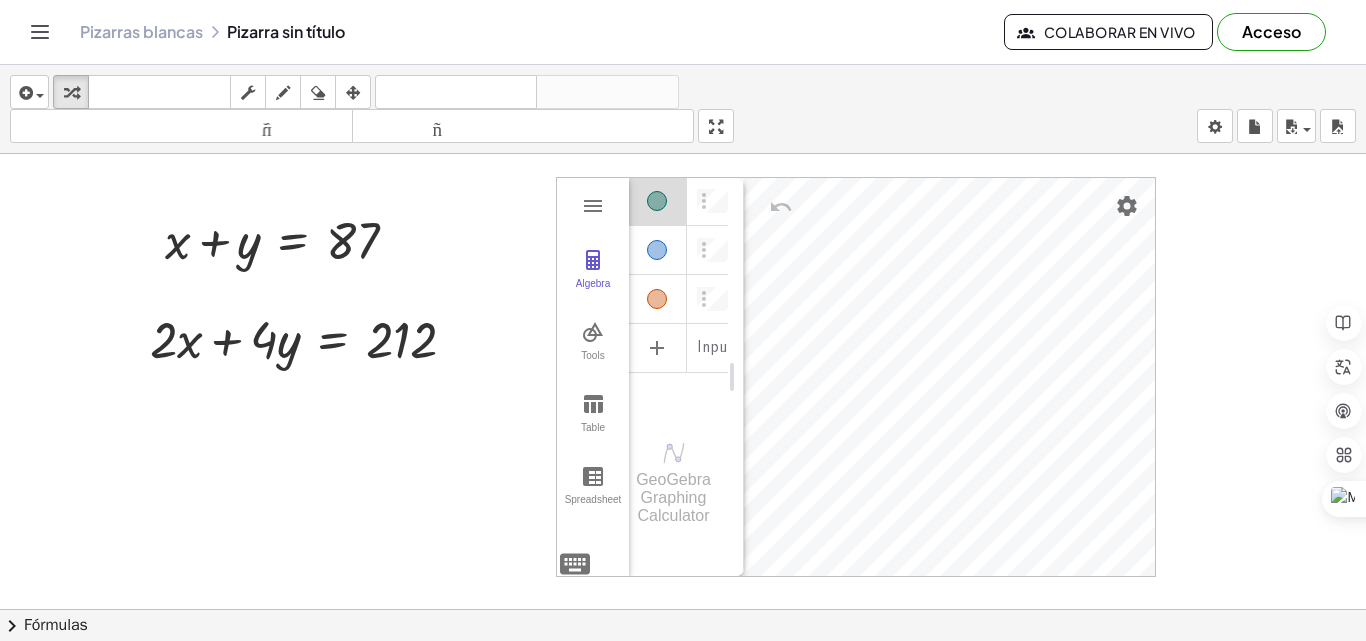 click at bounding box center (658, 250) 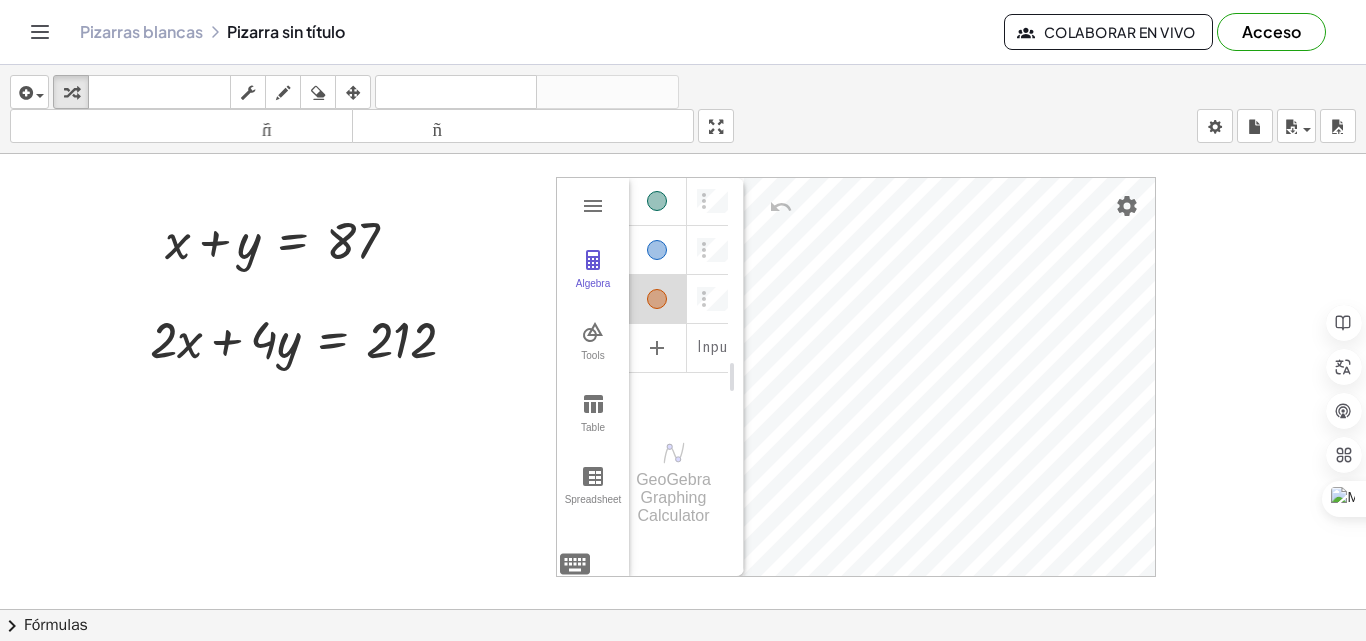 click at bounding box center [658, 299] 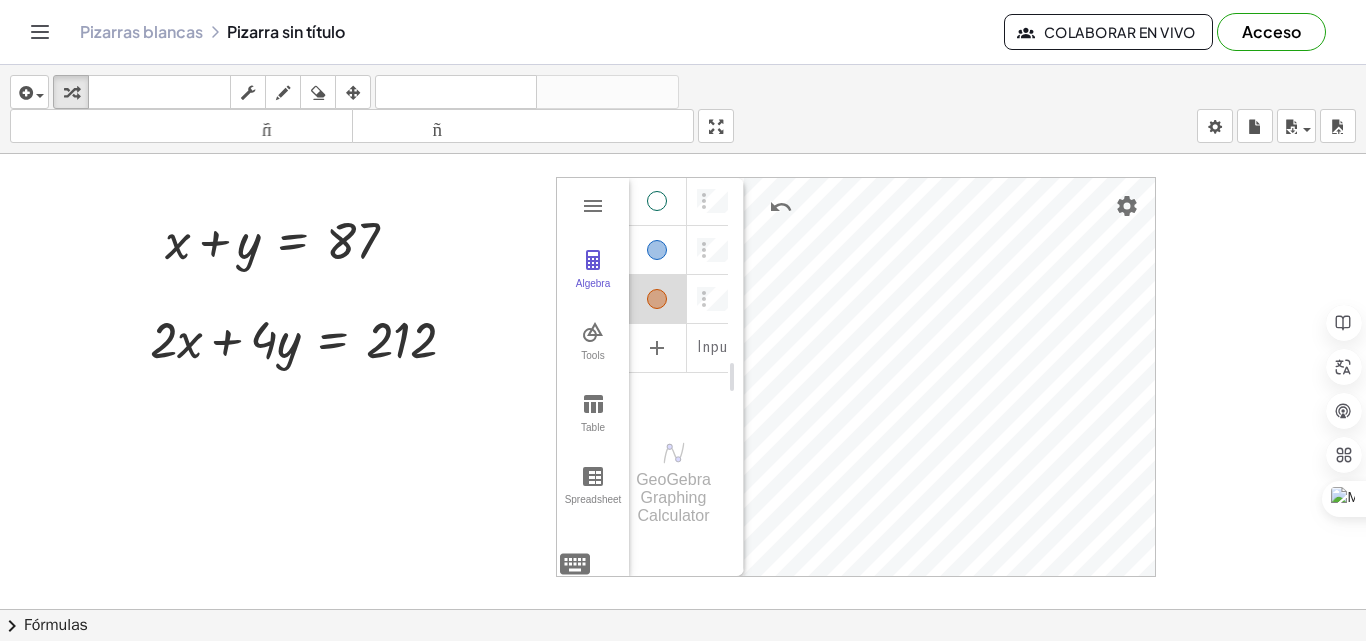 click at bounding box center (657, 201) 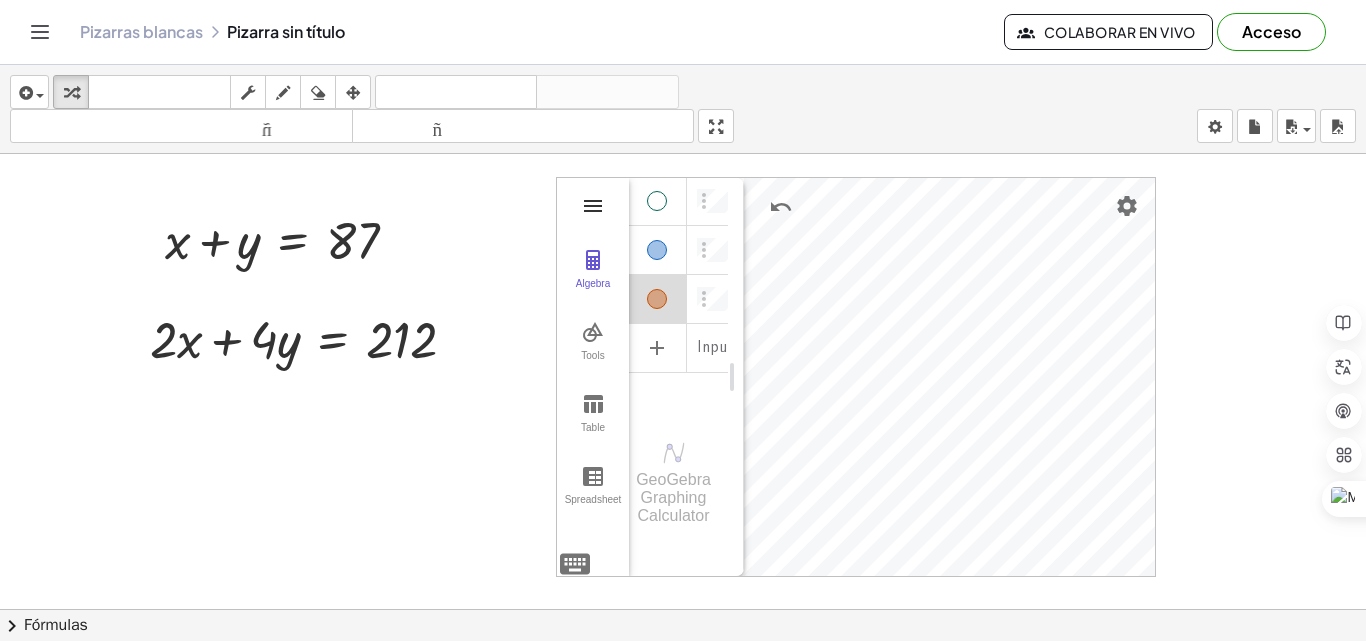 click at bounding box center (593, 206) 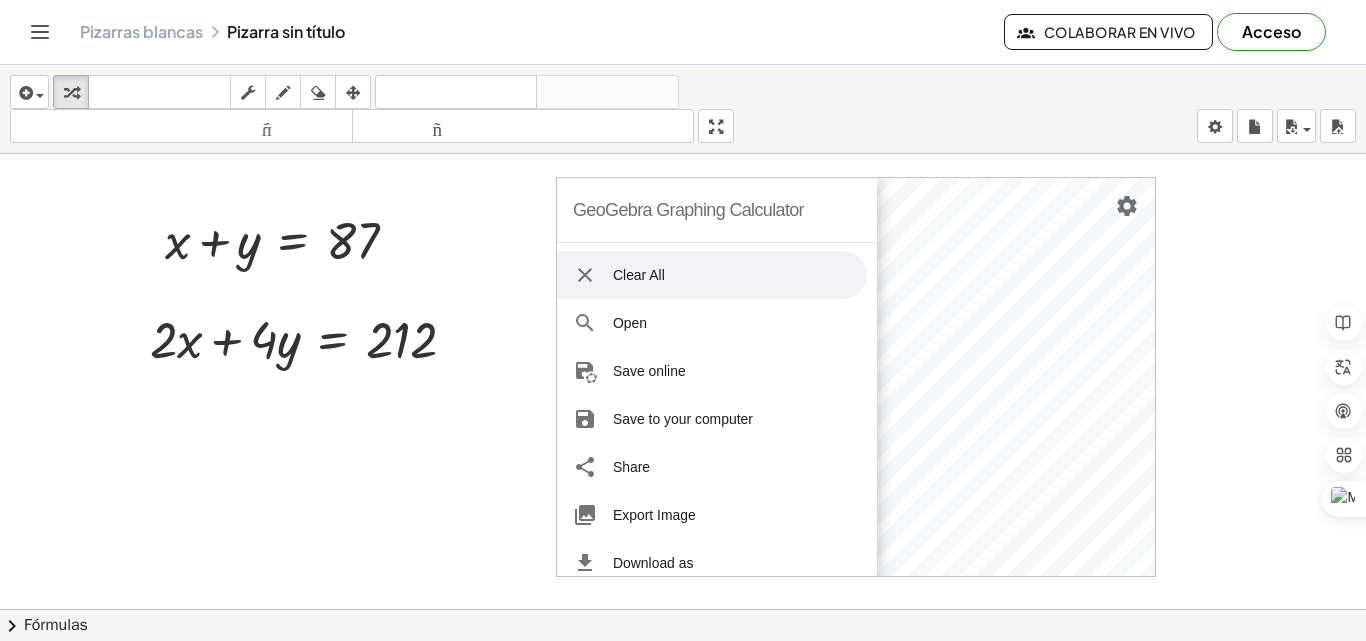 click at bounding box center (585, 275) 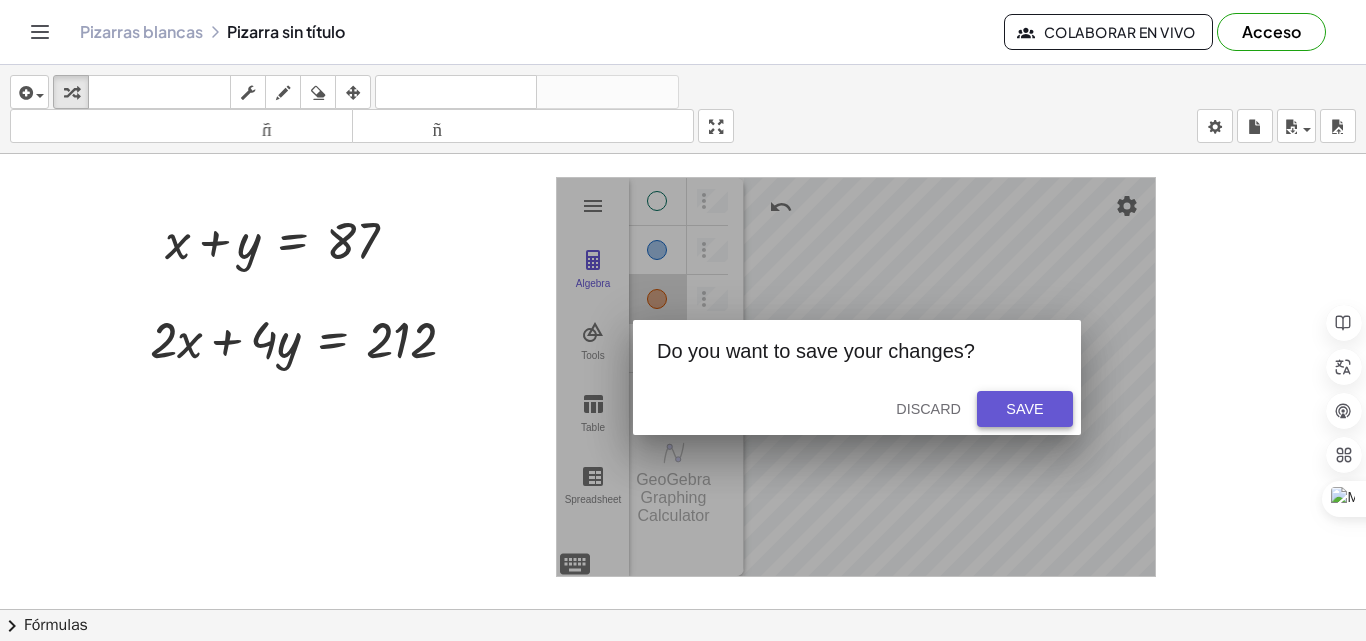 click on "Save" at bounding box center (1025, 409) 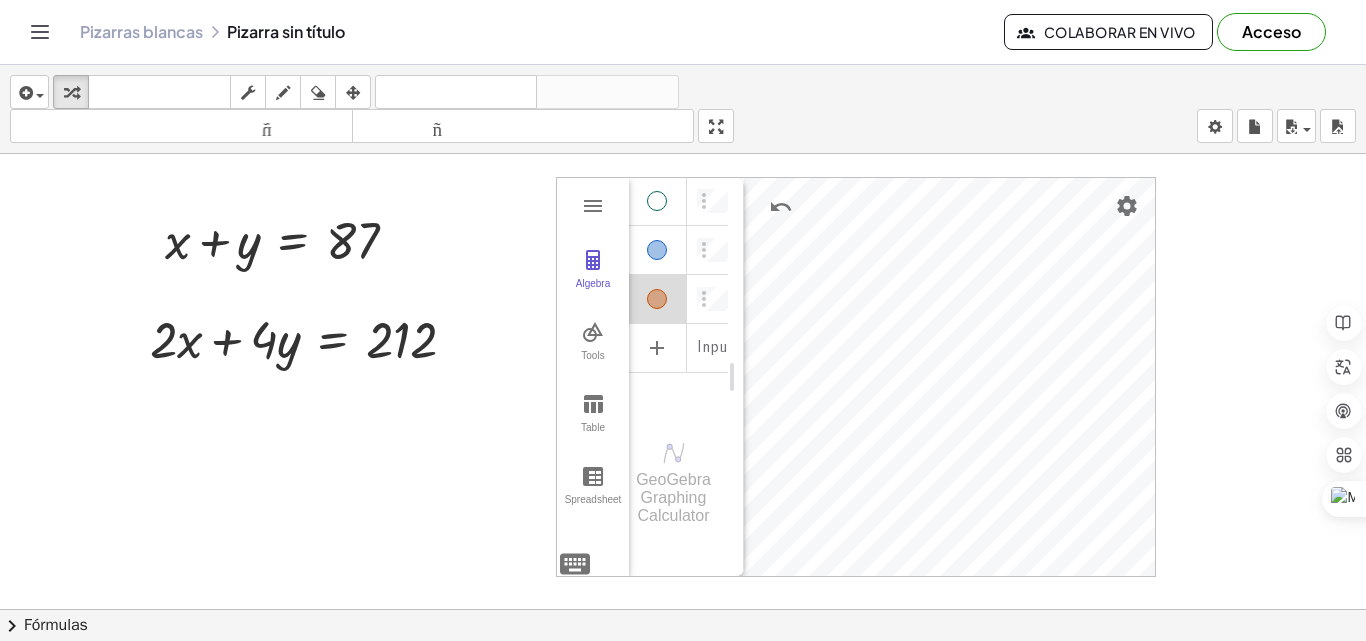 click at bounding box center [657, 299] 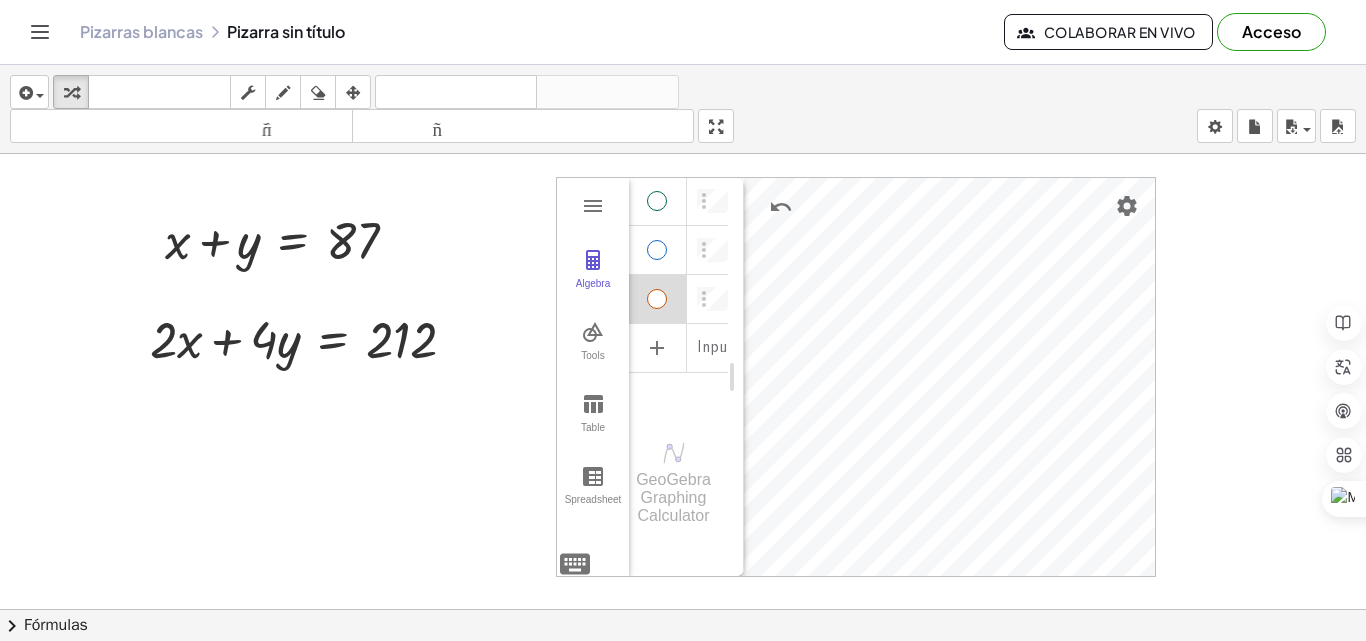 click at bounding box center [657, 250] 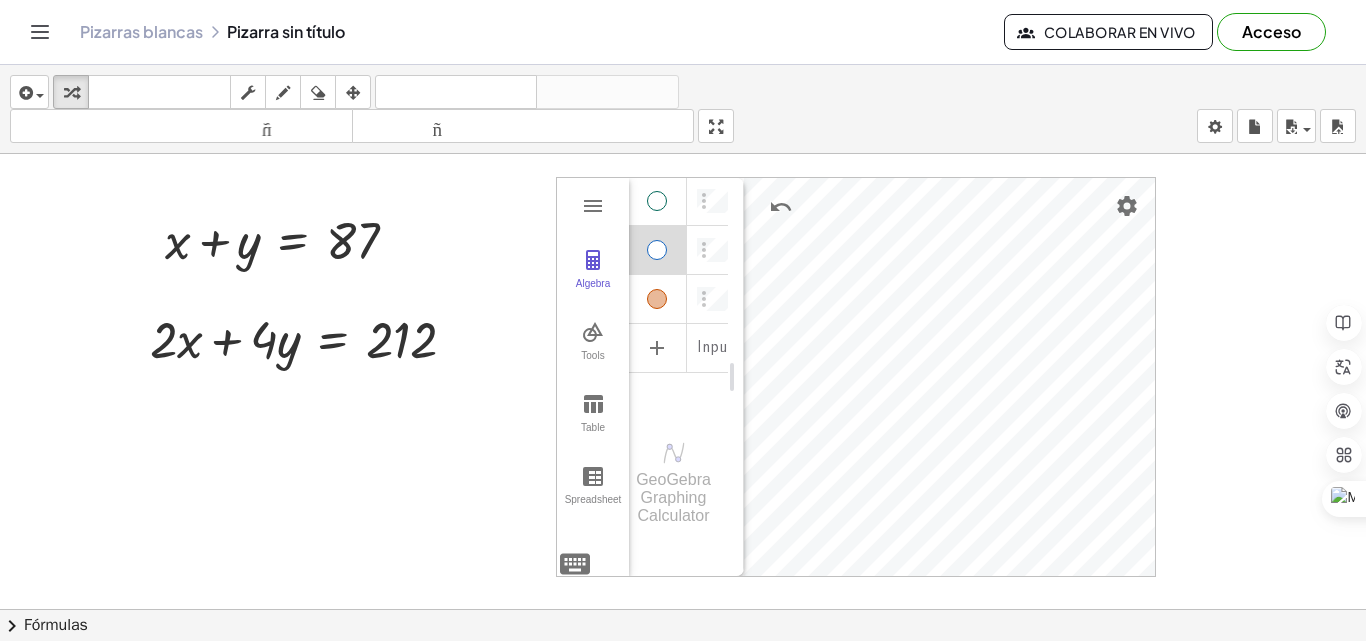 click at bounding box center [658, 250] 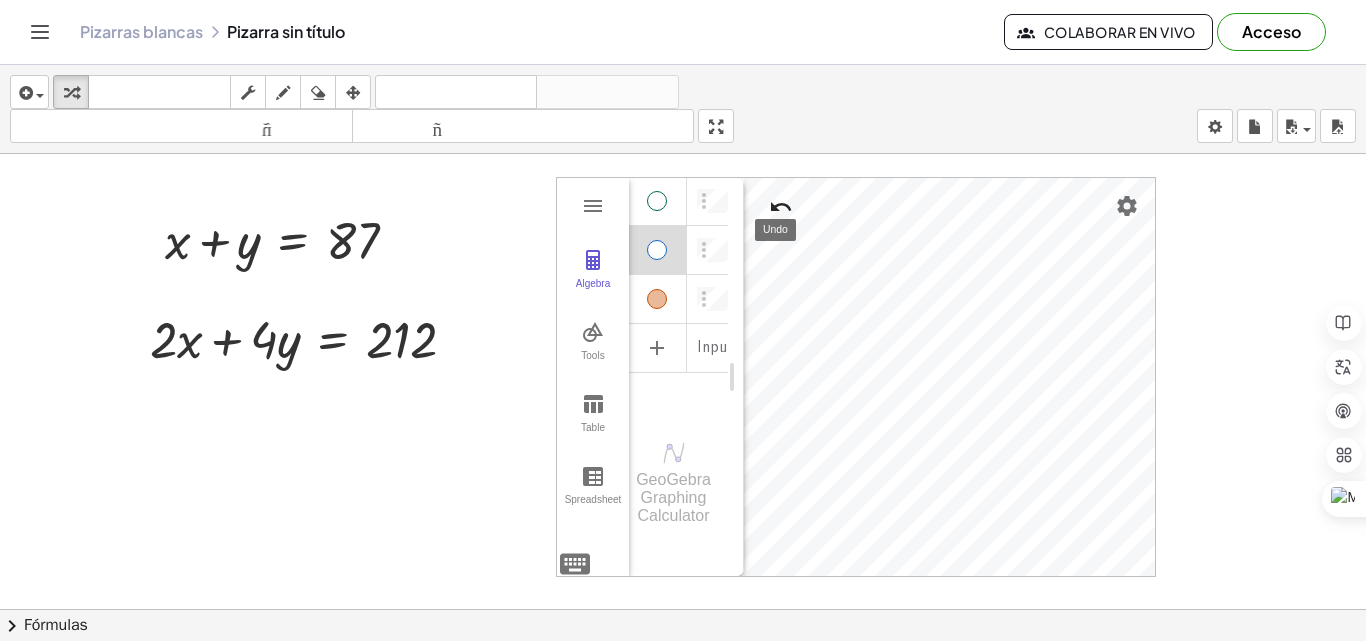 click at bounding box center [781, 207] 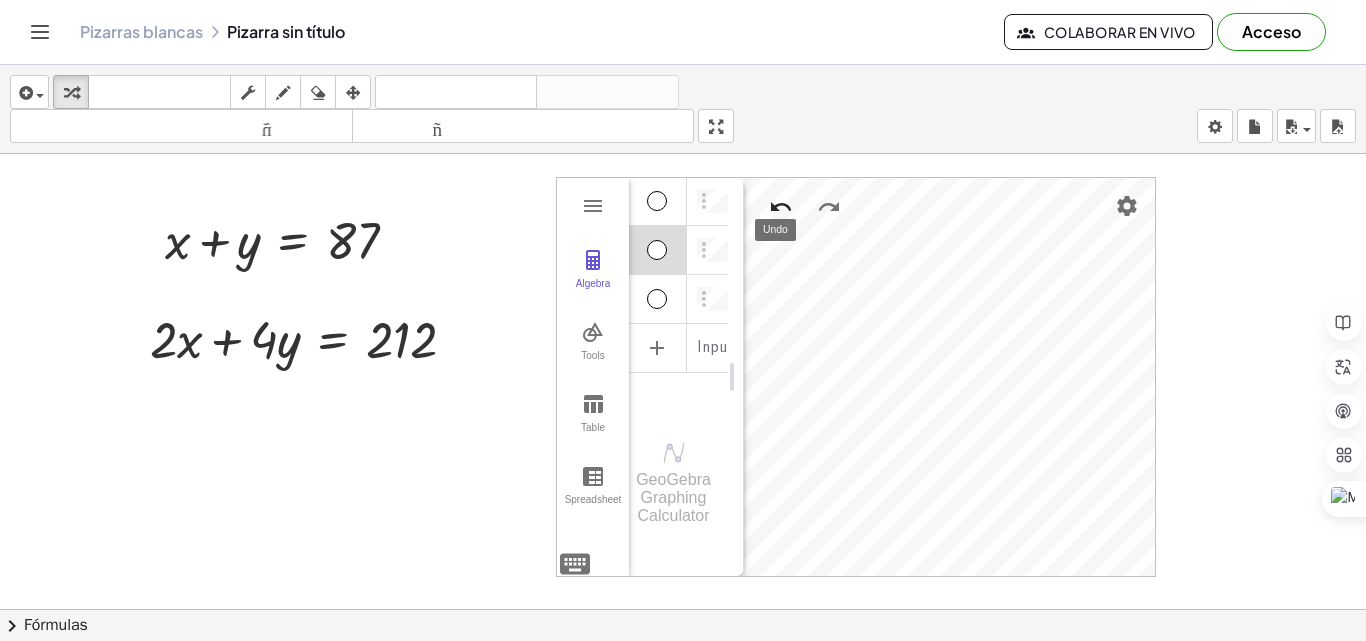 click at bounding box center [781, 207] 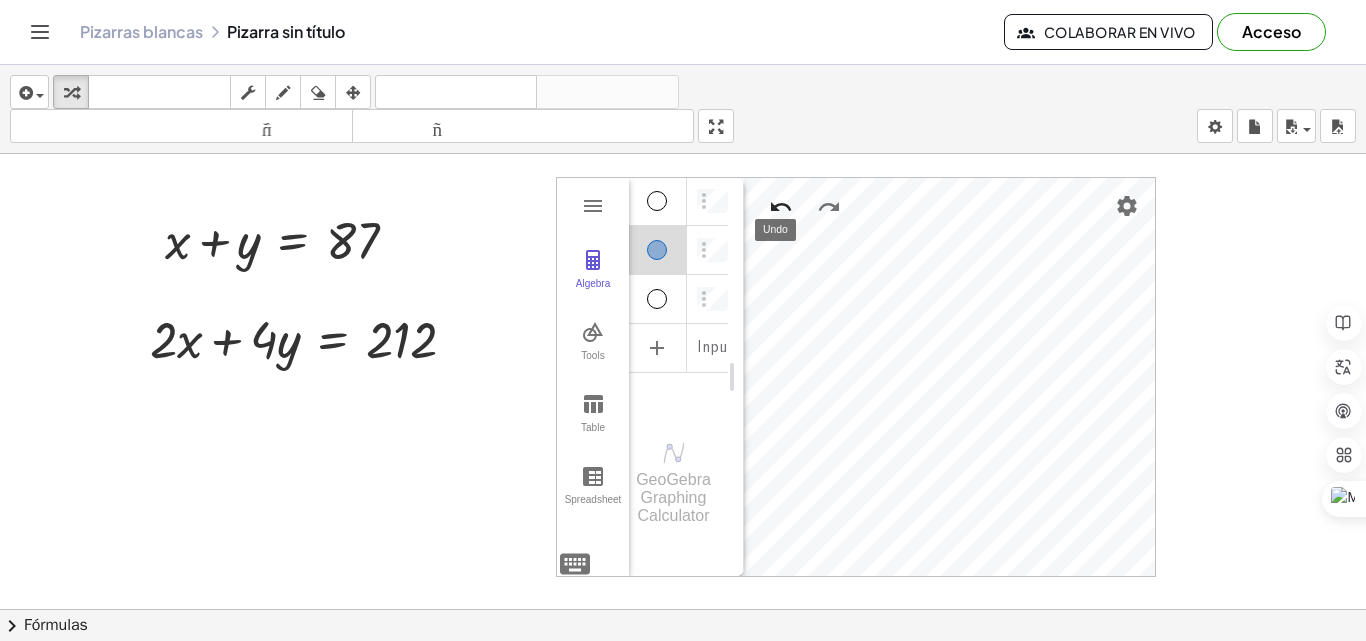 click at bounding box center (781, 207) 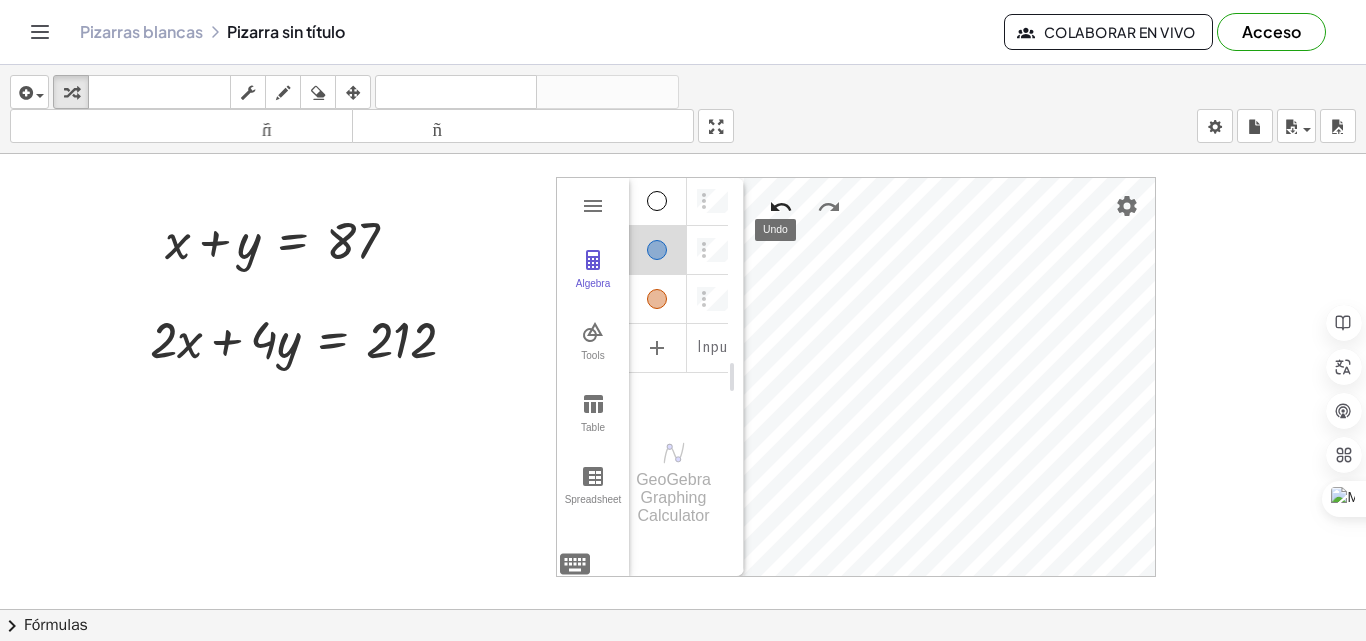 click at bounding box center (781, 207) 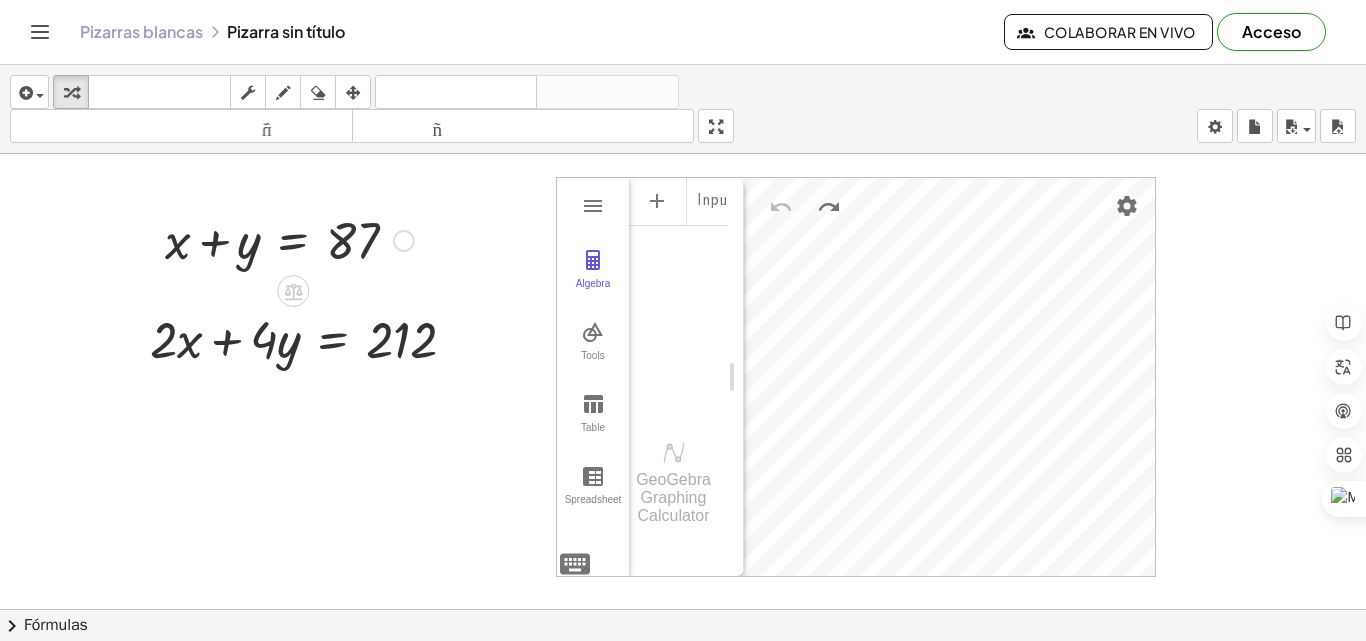 click at bounding box center [289, 239] 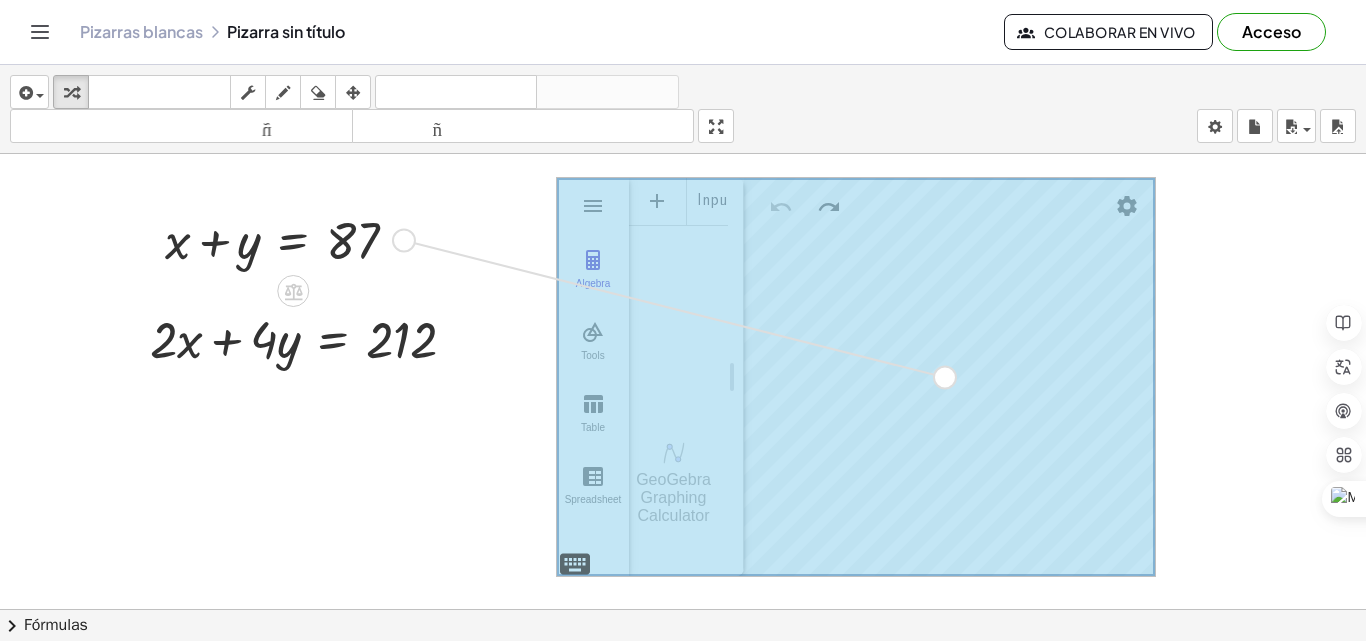 drag, startPoint x: 408, startPoint y: 237, endPoint x: 959, endPoint y: 378, distance: 568.75476 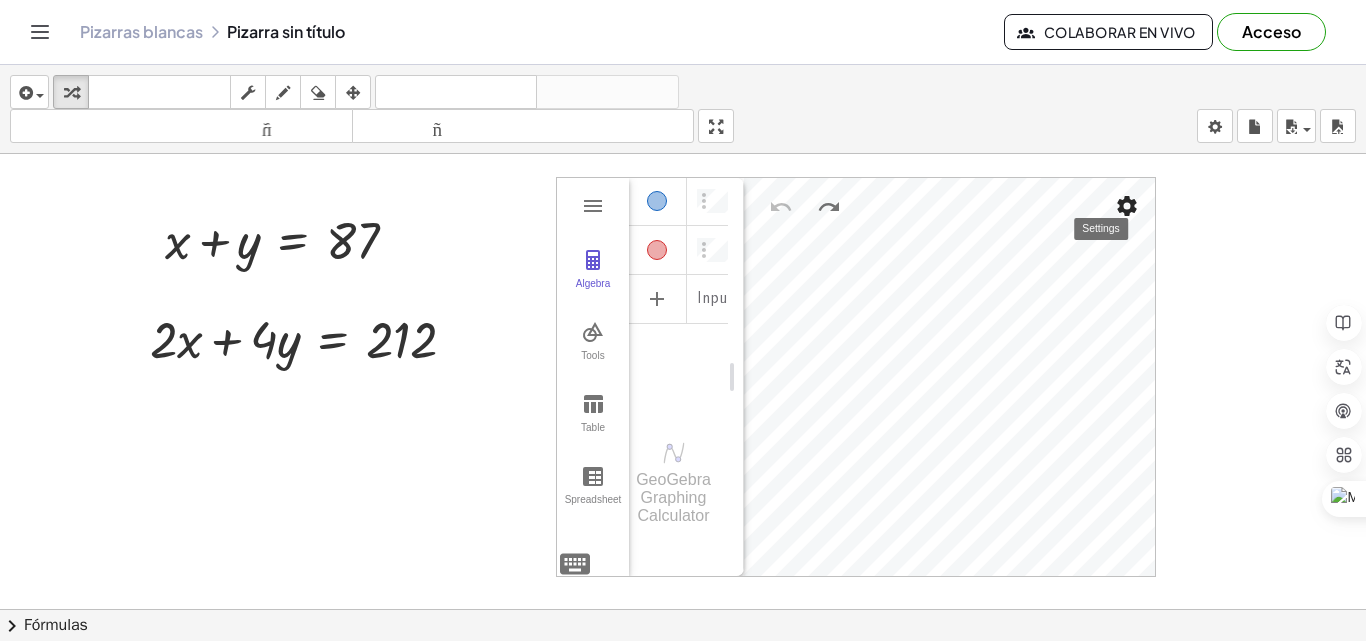 click at bounding box center [1127, 206] 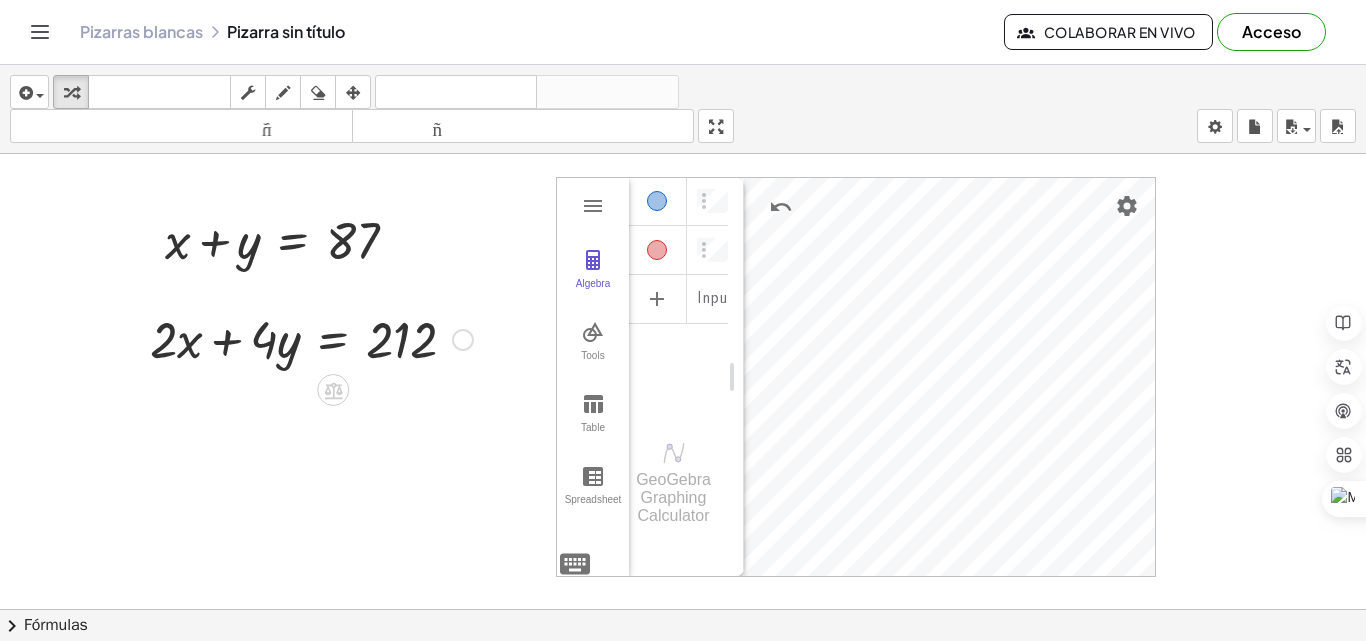 click at bounding box center (311, 338) 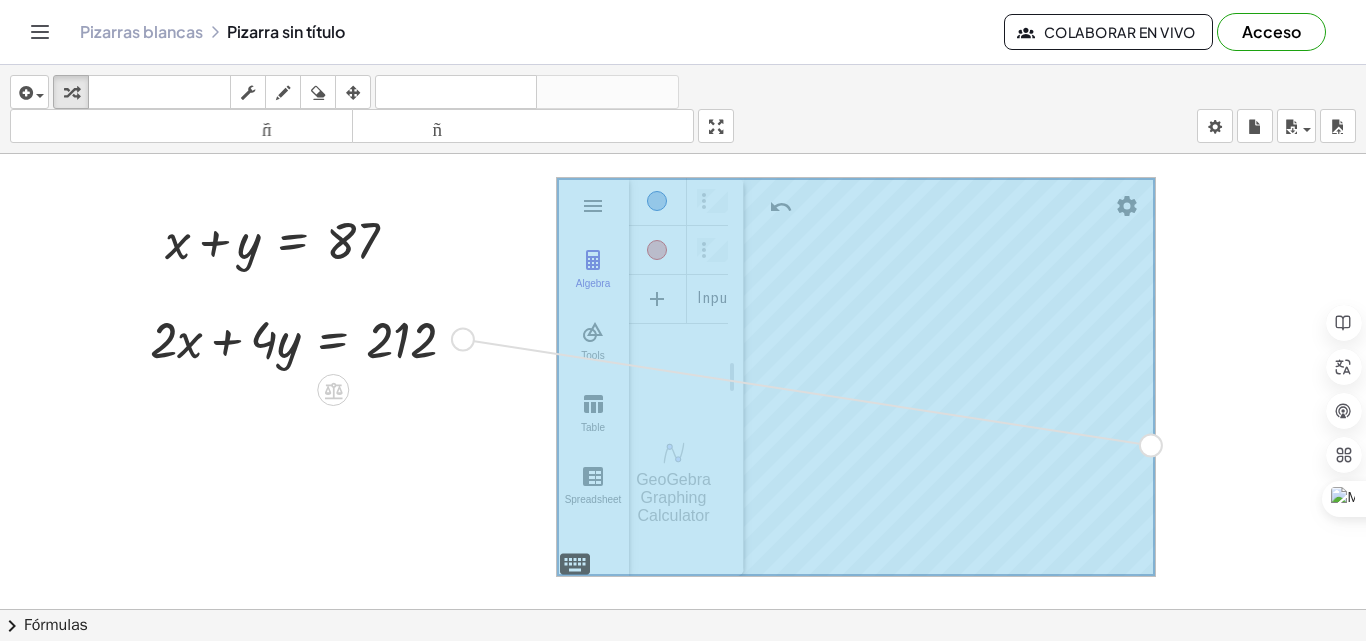 drag, startPoint x: 465, startPoint y: 341, endPoint x: 1160, endPoint y: 445, distance: 702.7382 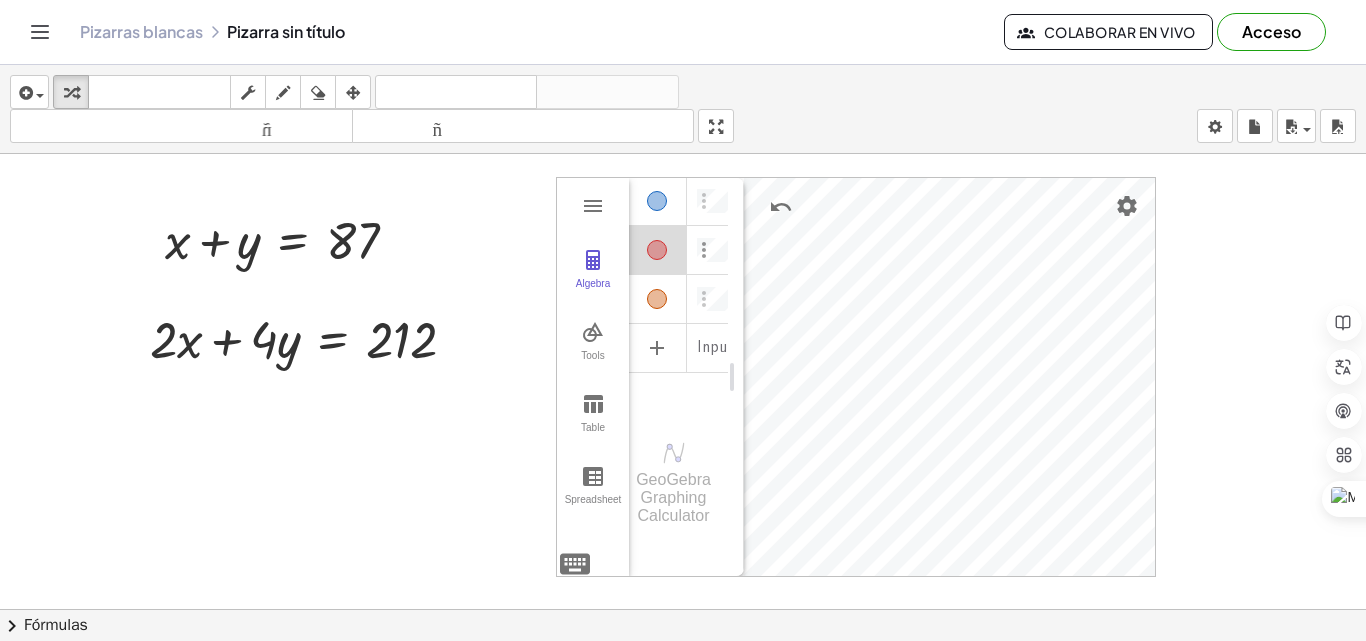 click at bounding box center (704, 250) 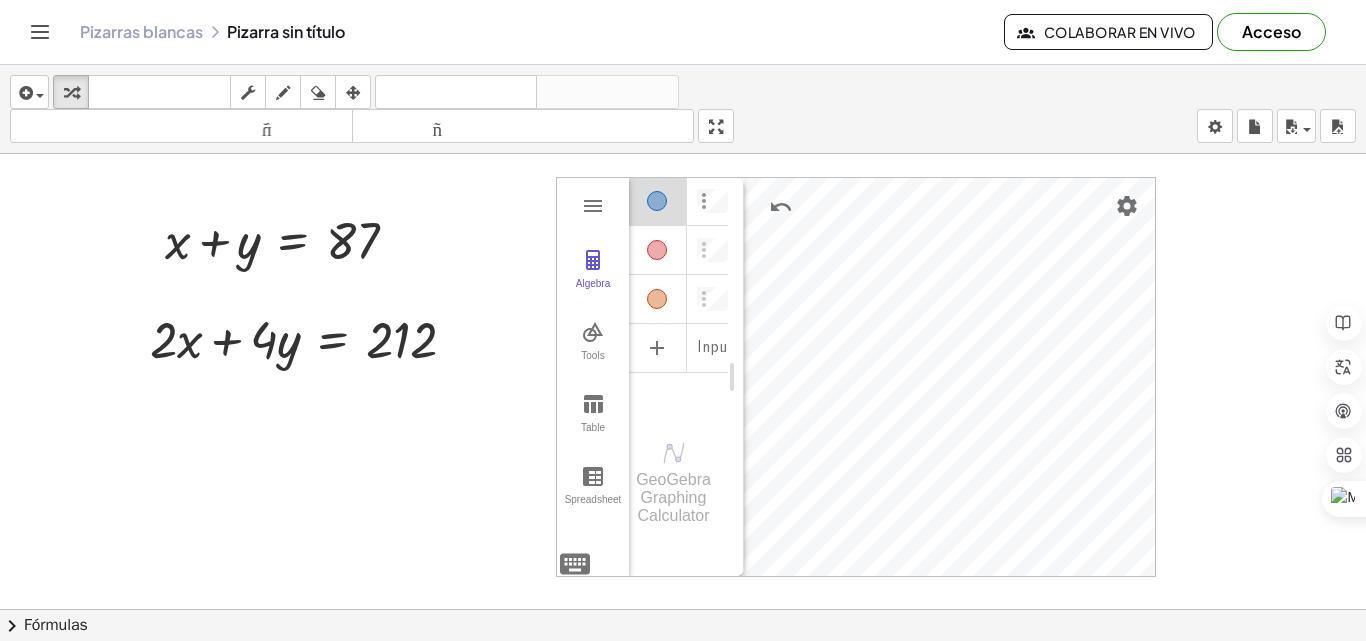 click at bounding box center [704, 201] 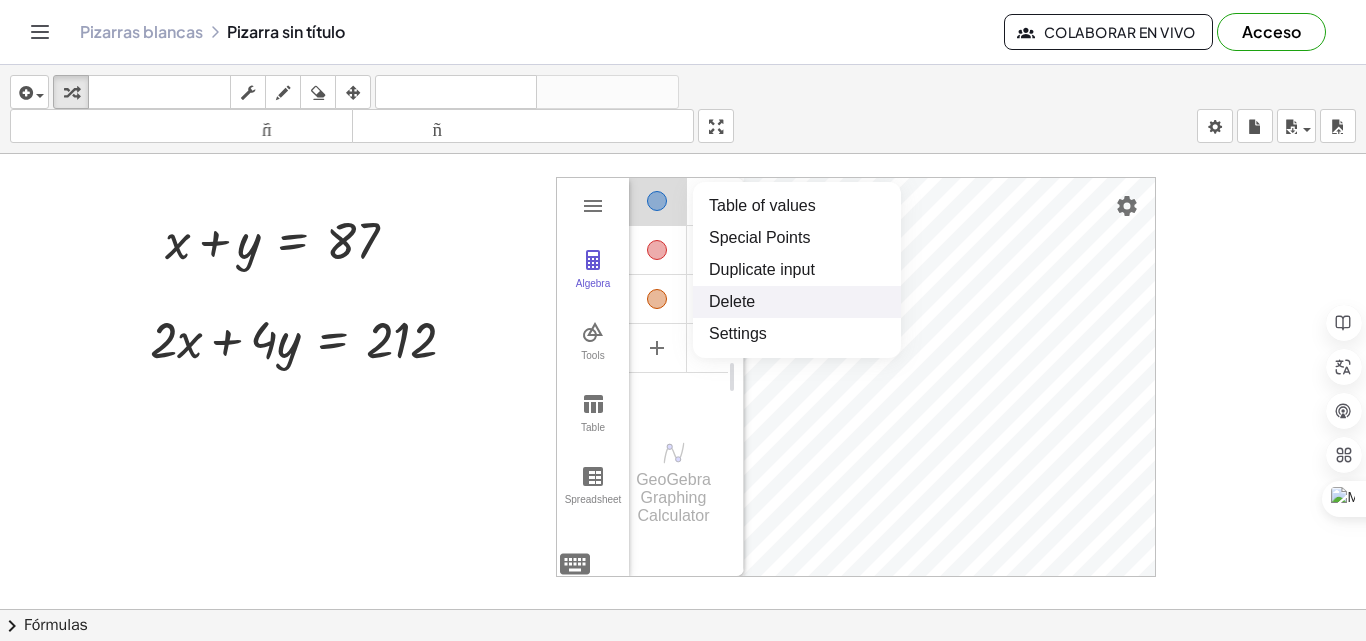 click on "Delete" at bounding box center (797, 302) 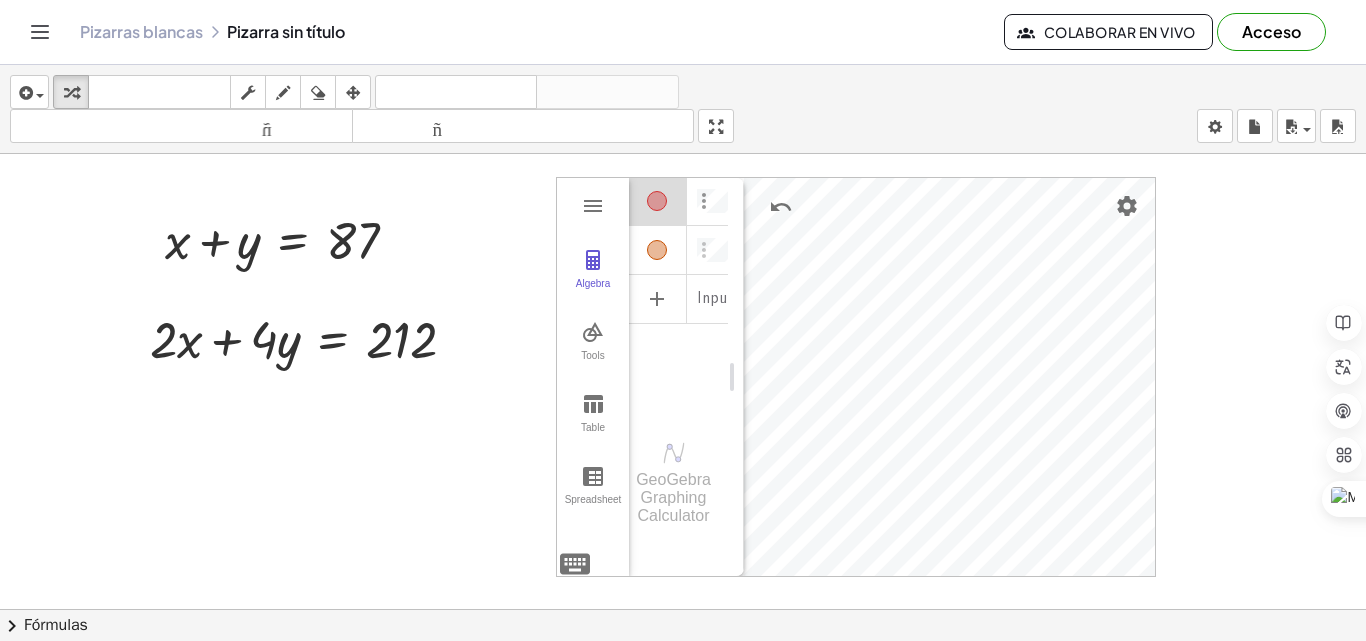 click at bounding box center [704, 201] 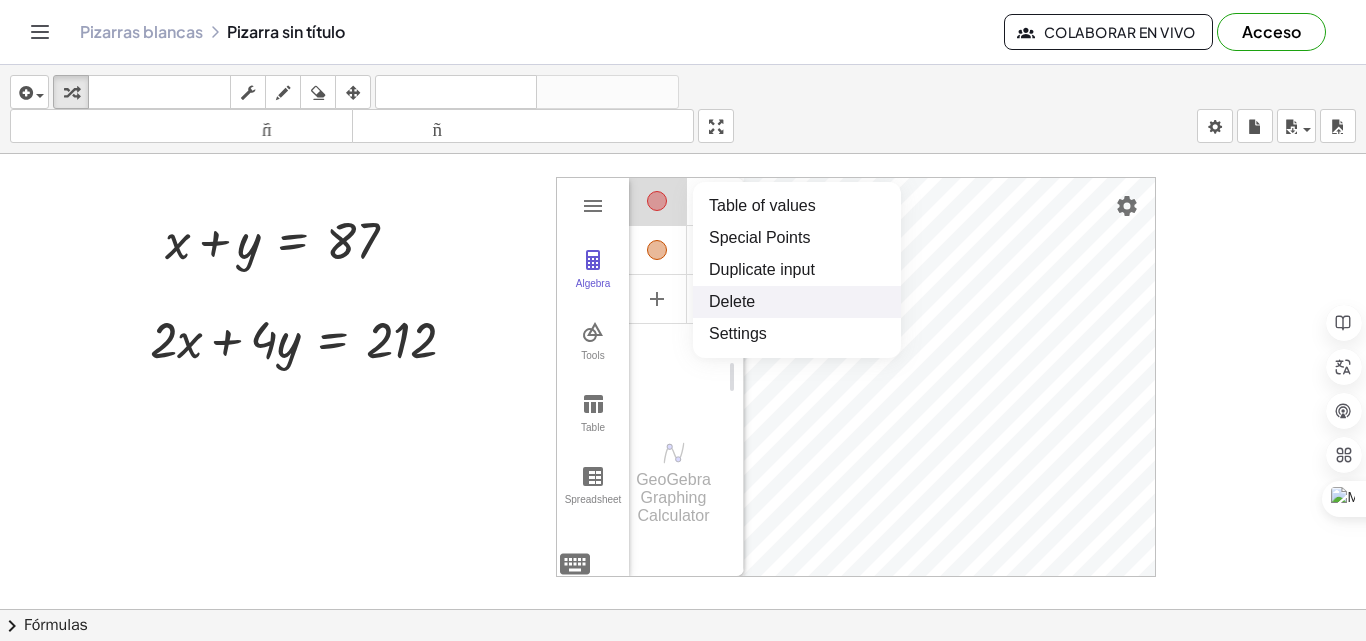 click on "Delete" at bounding box center [797, 302] 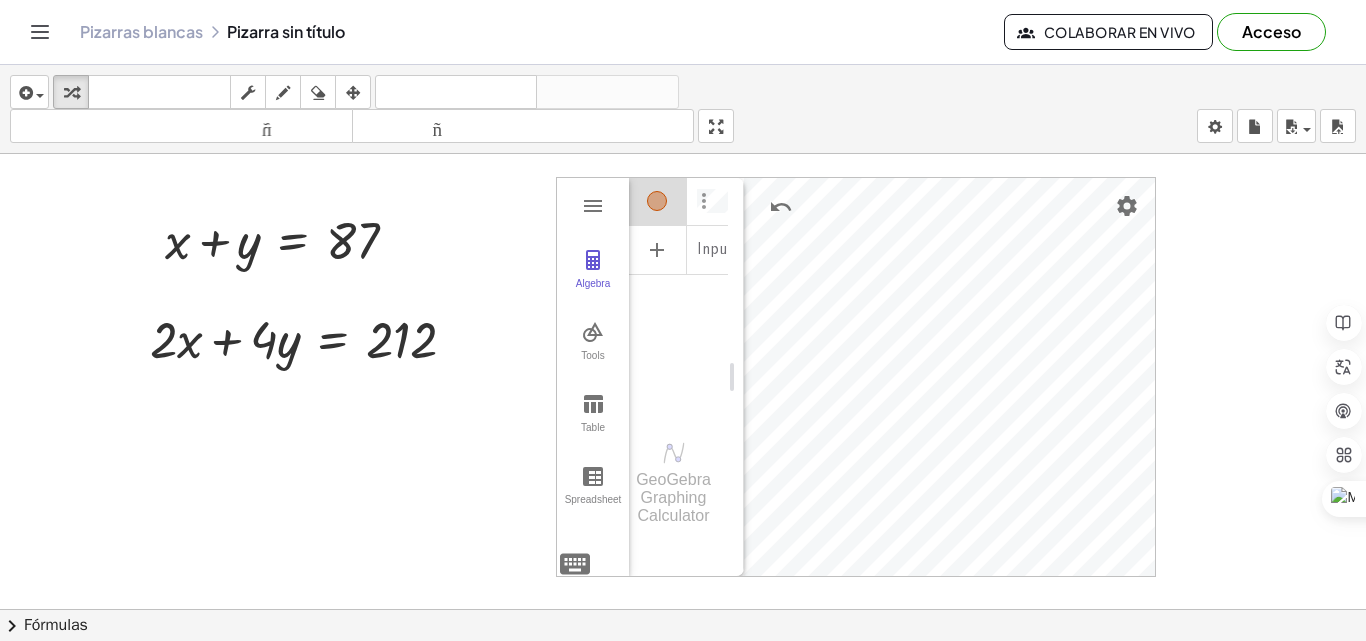 click at bounding box center [704, 201] 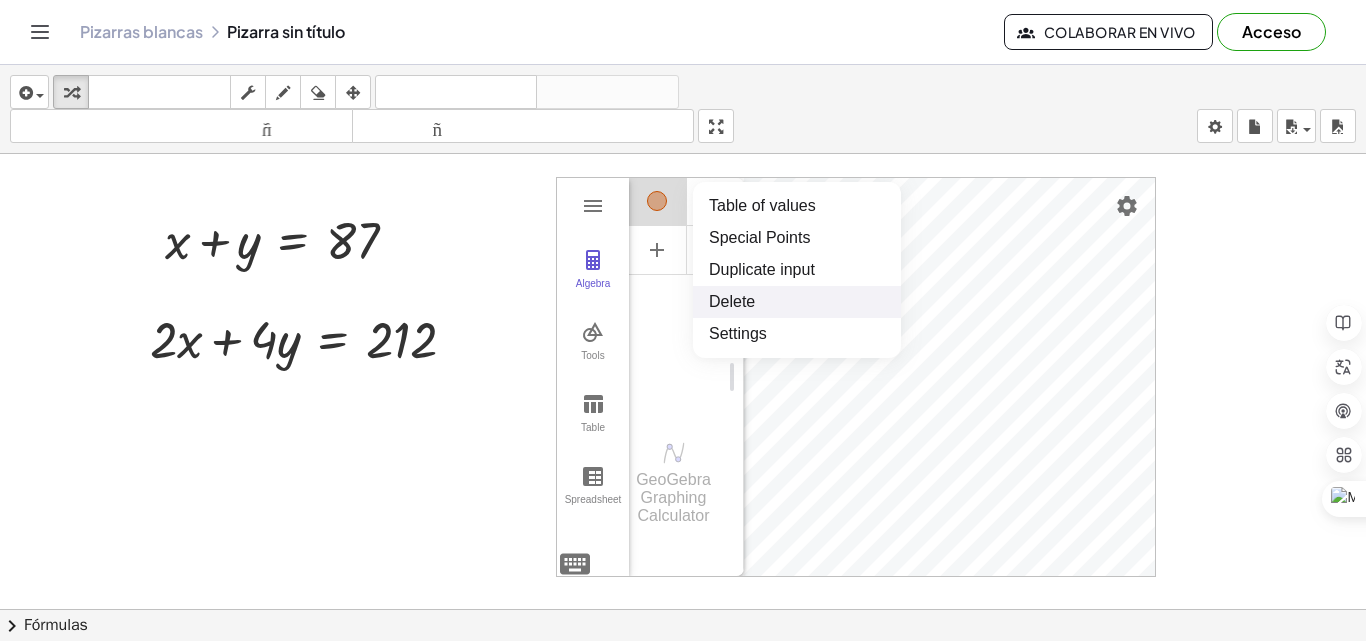 click on "Delete" at bounding box center (797, 302) 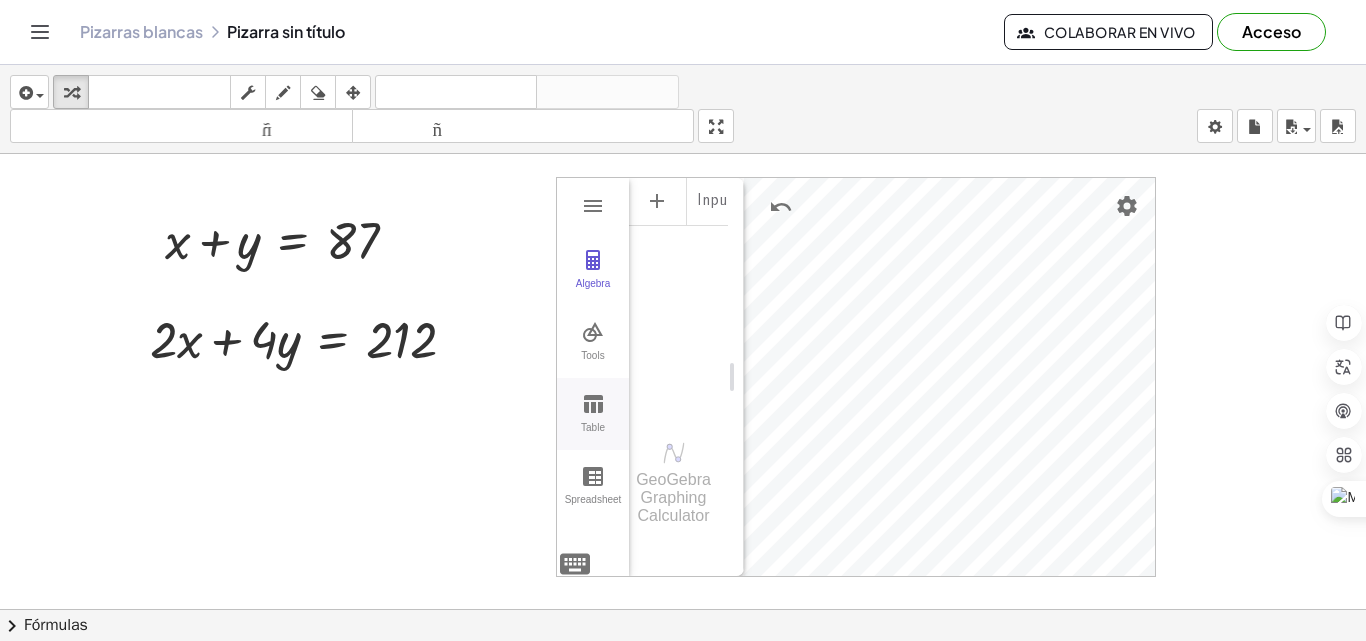click on "Table" at bounding box center (593, 414) 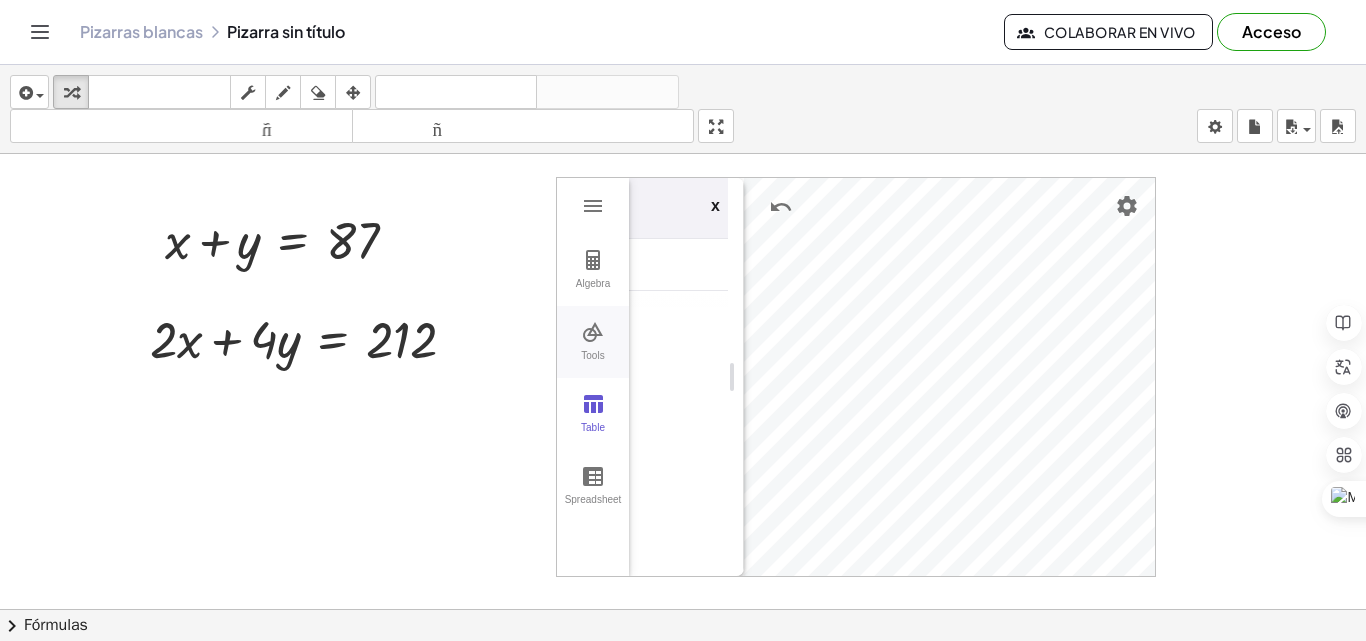 click on "Tools" at bounding box center (593, 342) 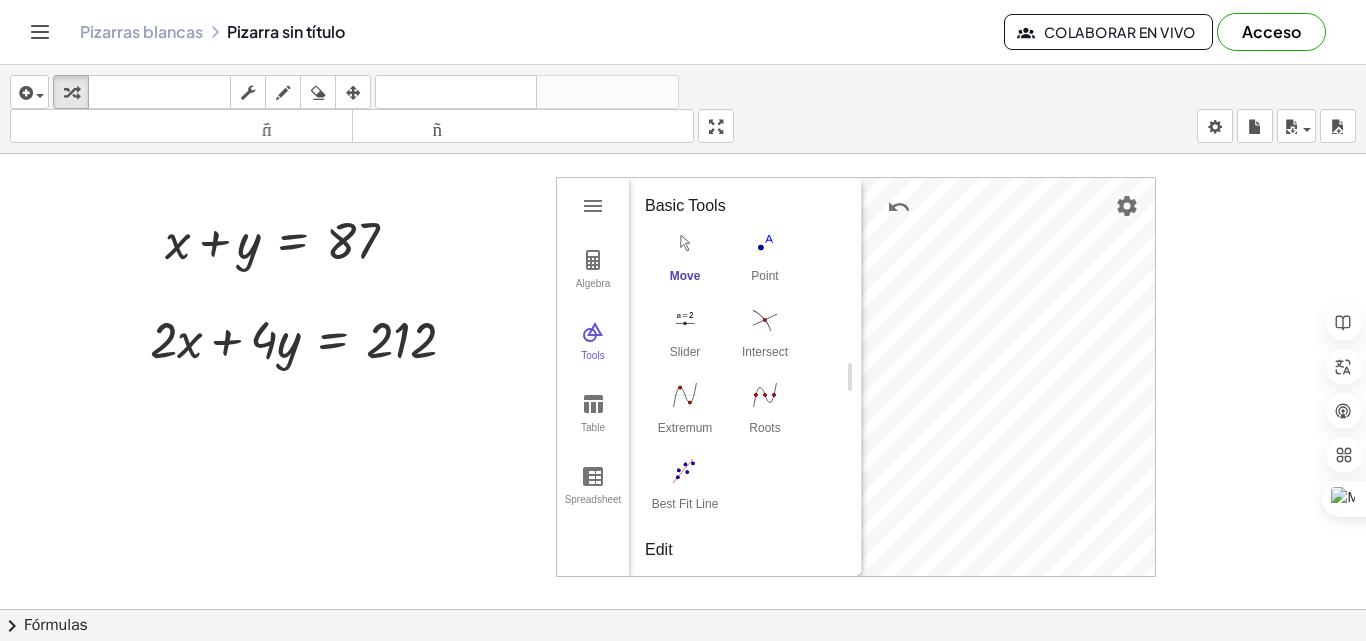 drag, startPoint x: 740, startPoint y: 254, endPoint x: 858, endPoint y: 262, distance: 118.270874 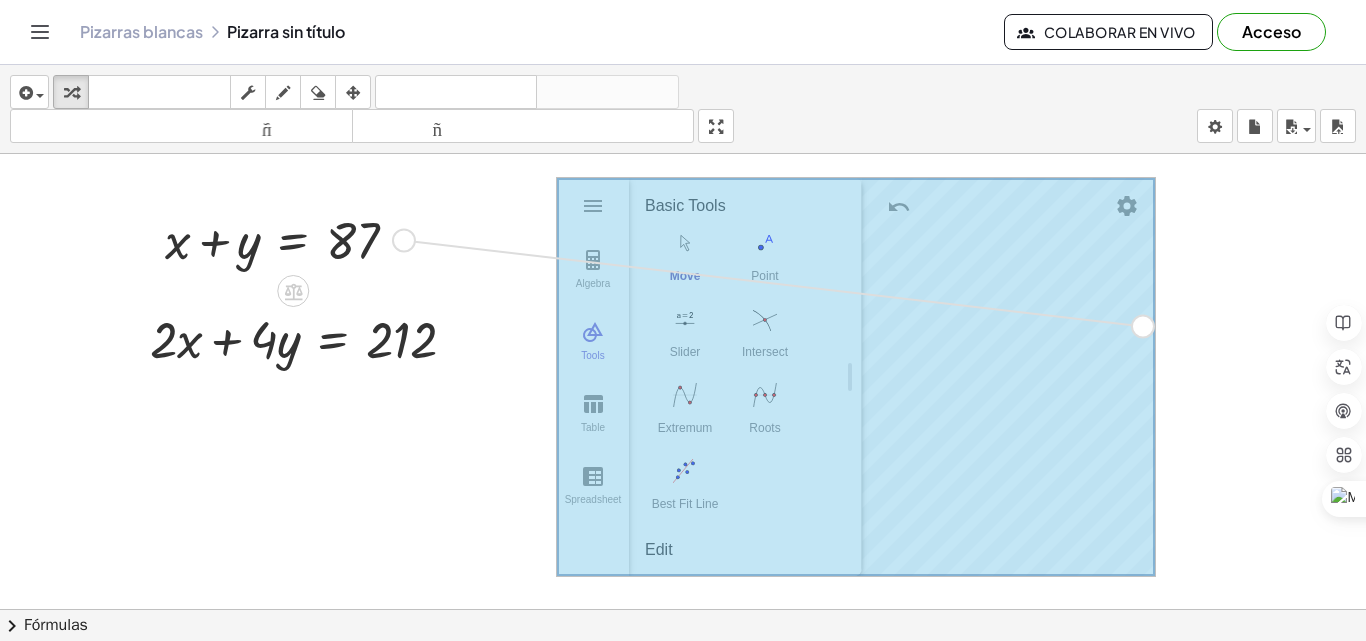 drag, startPoint x: 404, startPoint y: 246, endPoint x: 1152, endPoint y: 332, distance: 752.9276 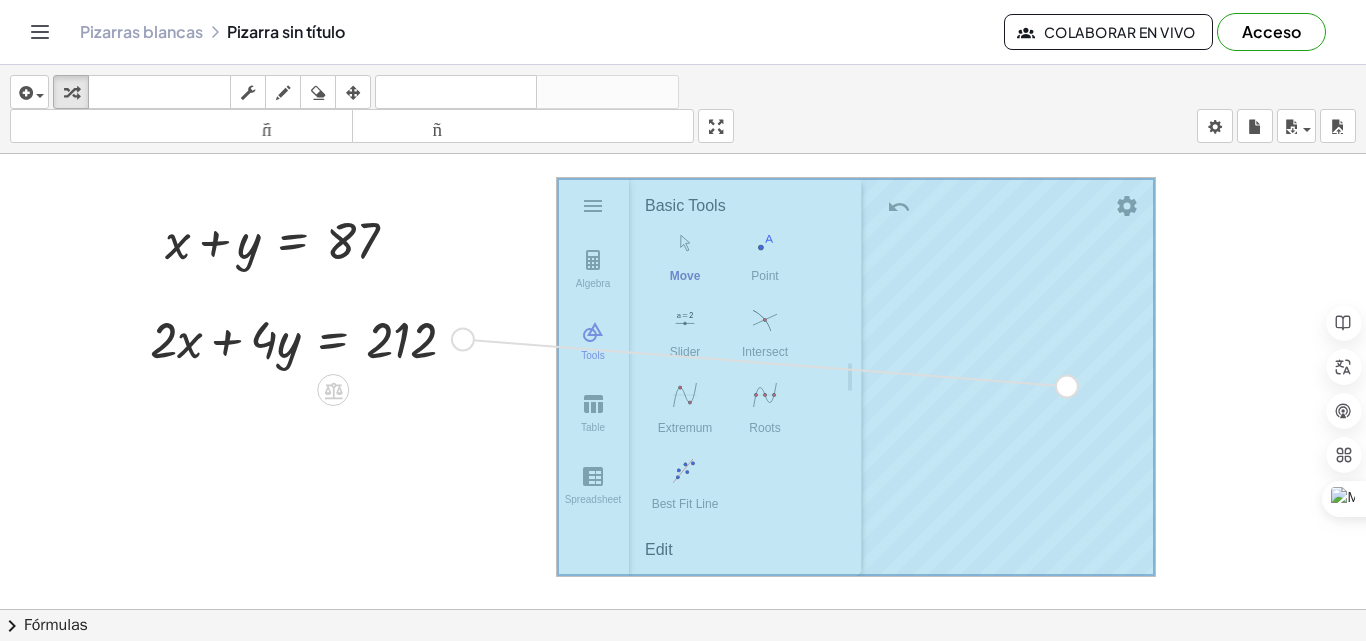 drag, startPoint x: 468, startPoint y: 342, endPoint x: 1079, endPoint y: 389, distance: 612.80505 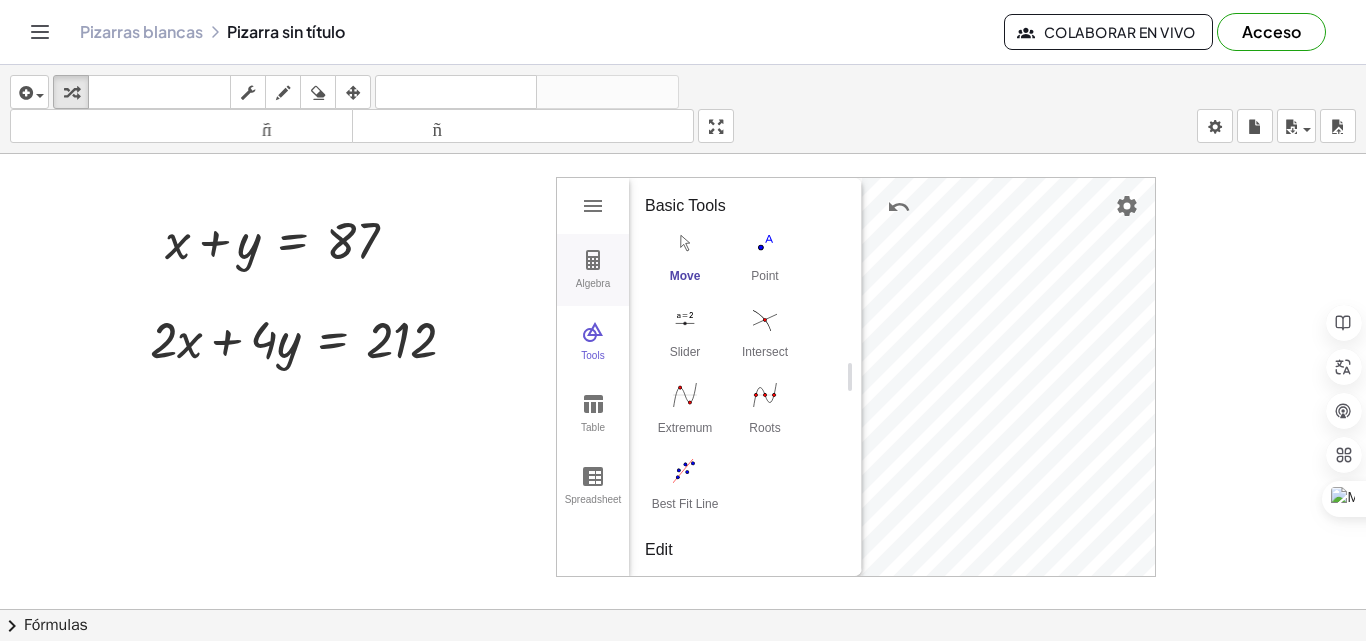 click at bounding box center (593, 260) 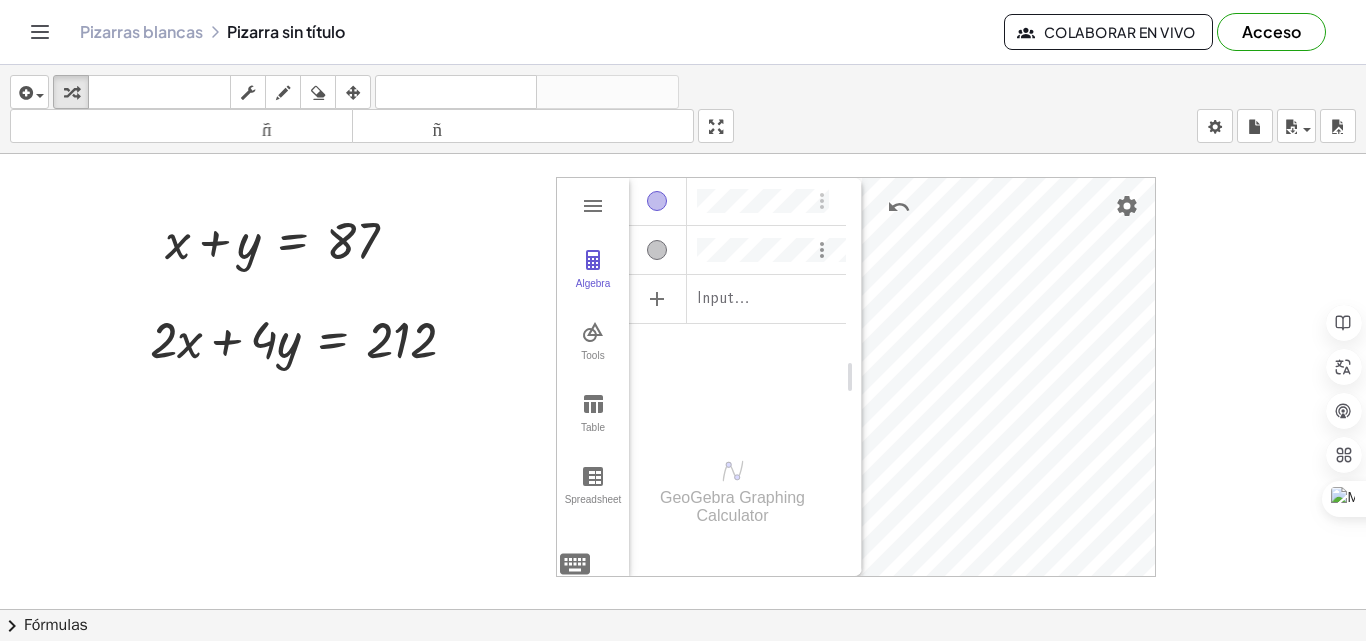 click at bounding box center [822, 250] 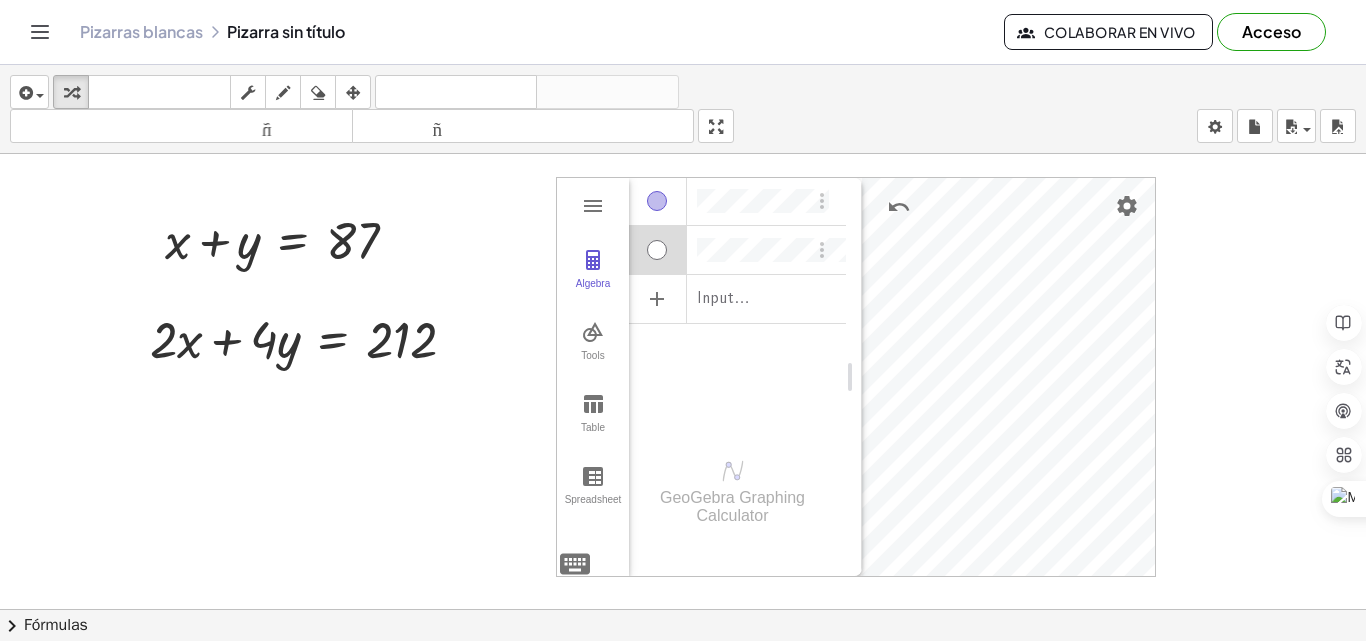 click at bounding box center (657, 250) 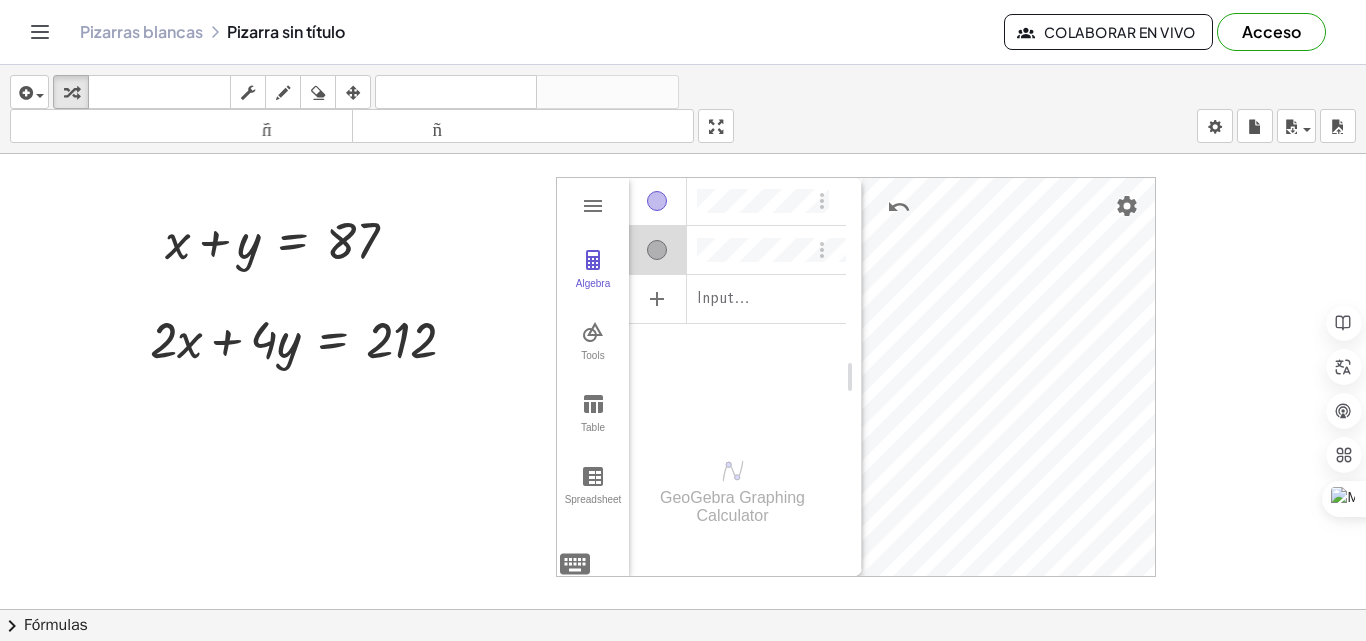click at bounding box center (657, 250) 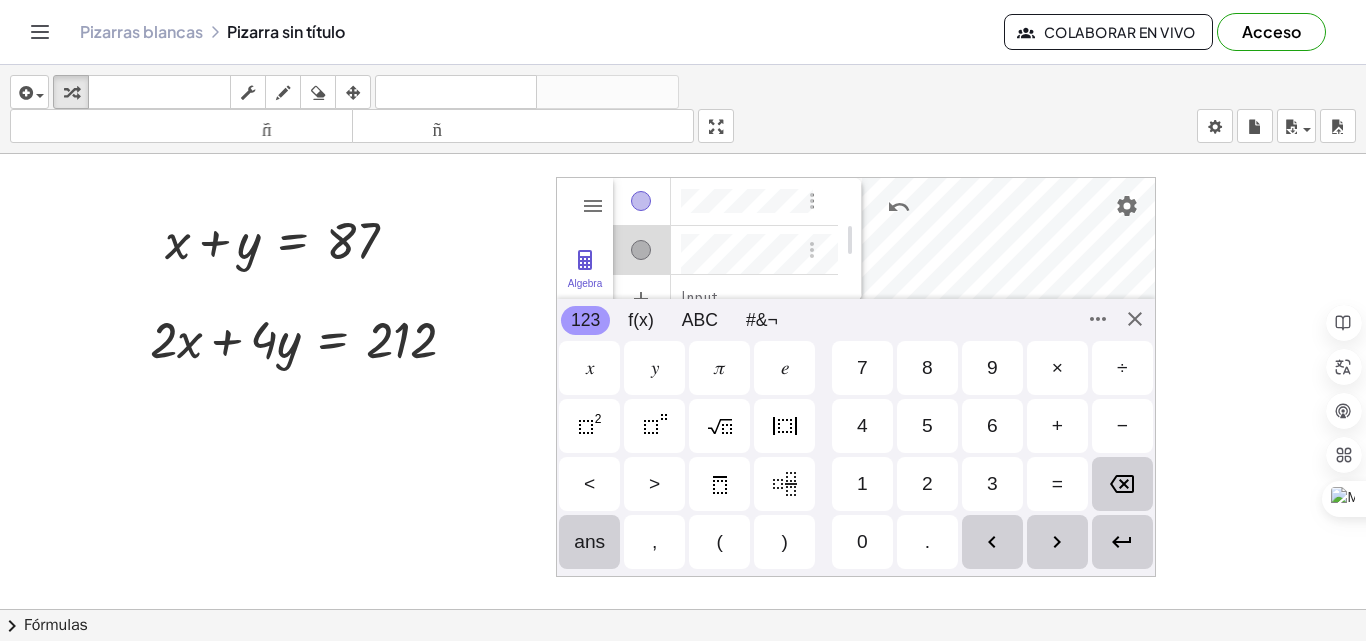 scroll, scrollTop: 11, scrollLeft: 0, axis: vertical 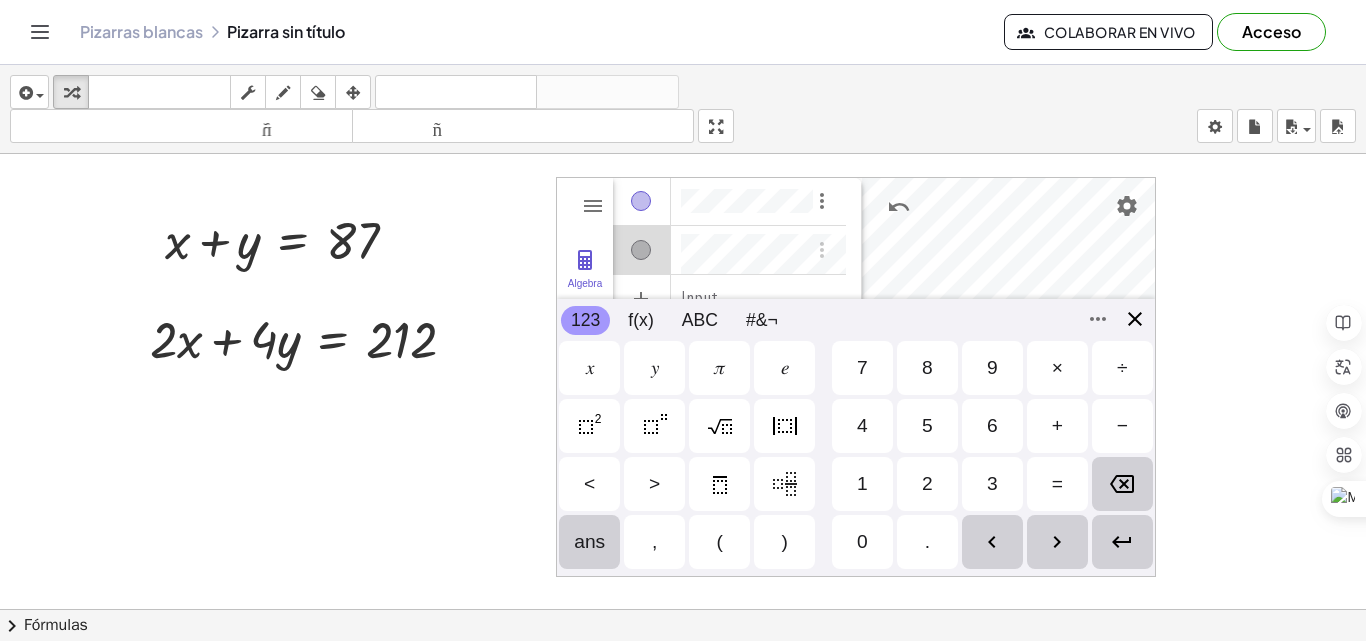 click at bounding box center (1135, 319) 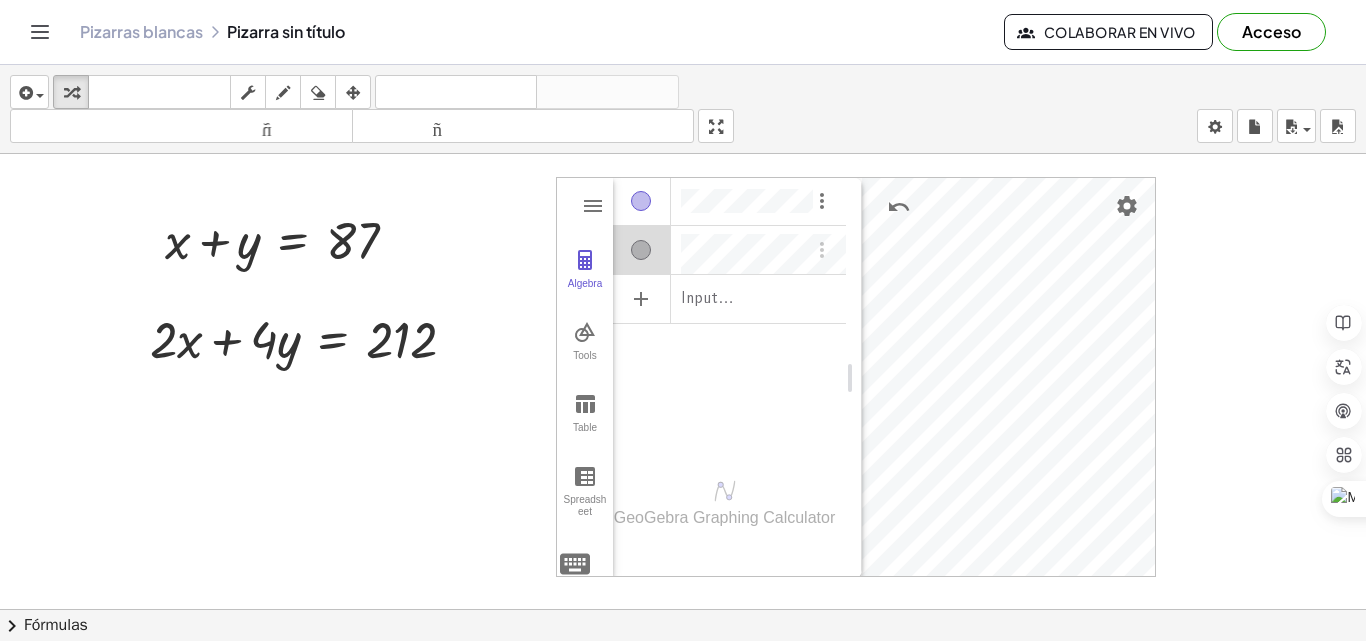 click on "Input…" at bounding box center [729, 313] 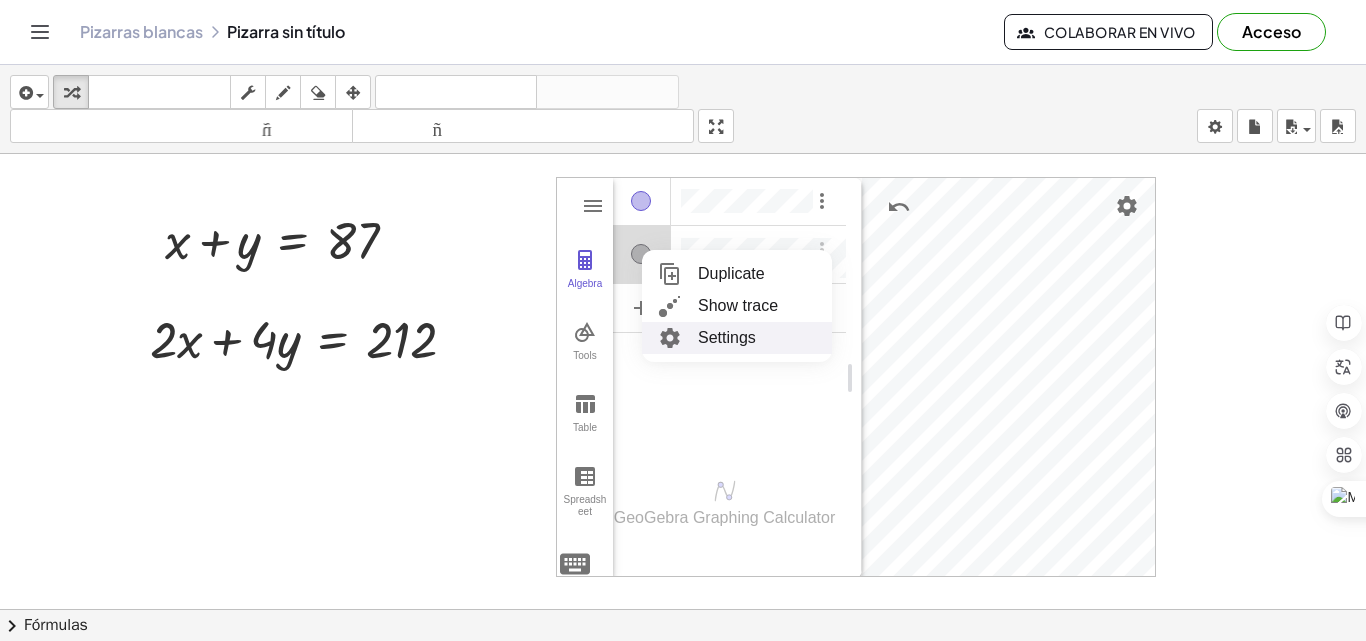 click on "Settings" at bounding box center (737, 338) 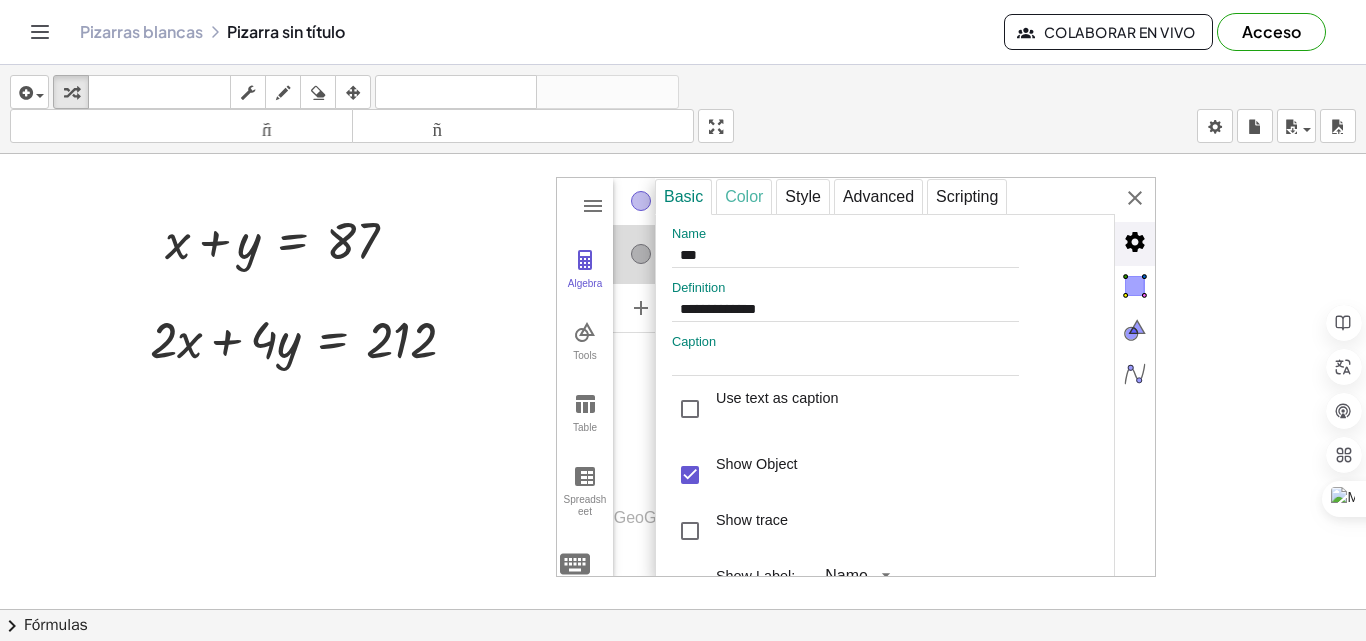 click on "Color" at bounding box center [744, 197] 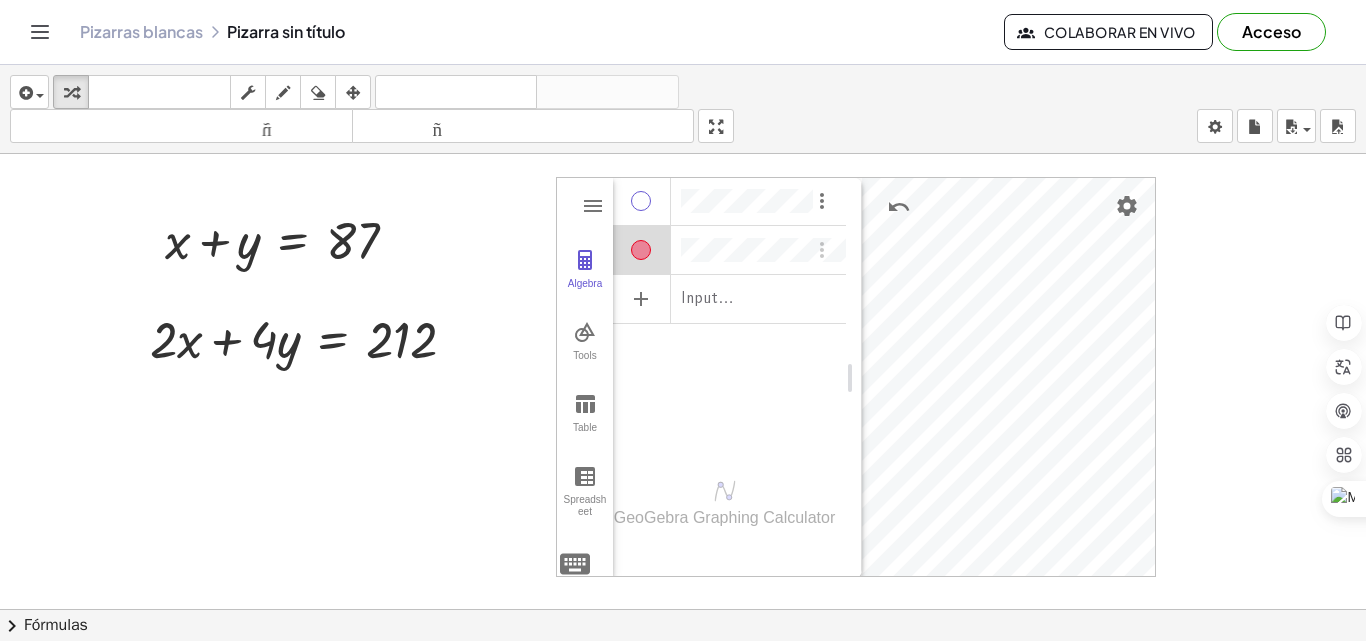 click at bounding box center (641, 201) 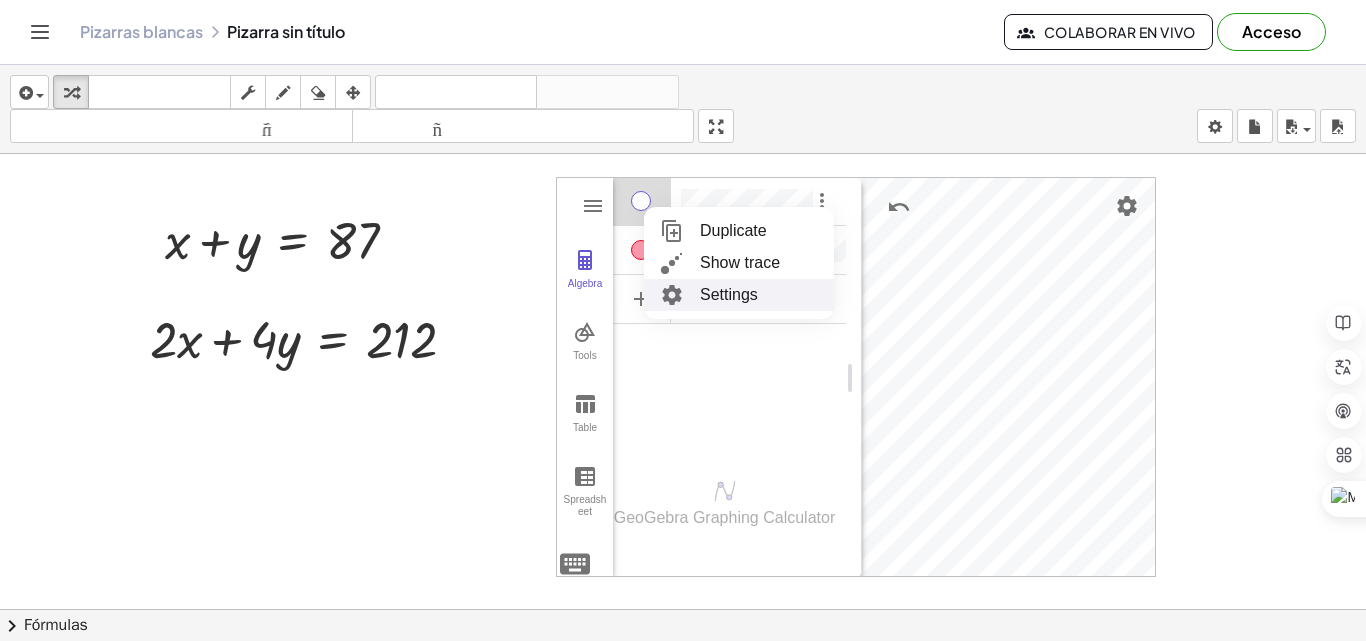 click on "Settings" at bounding box center [739, 295] 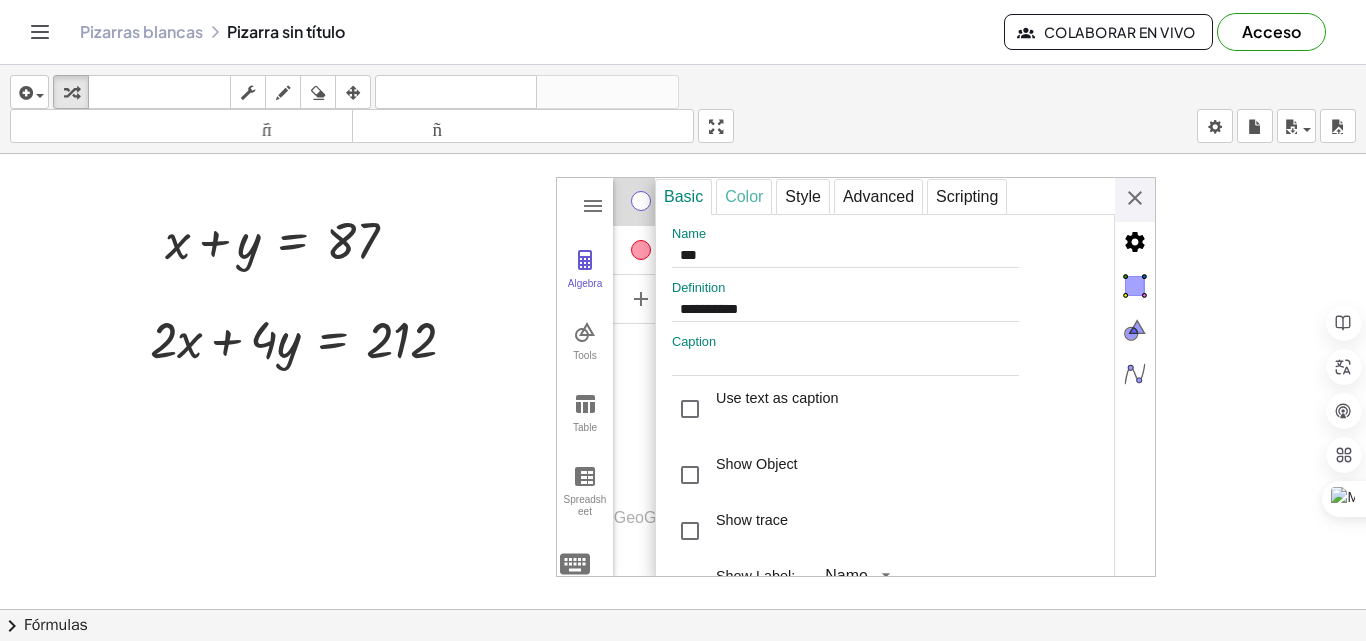 click on "Color" at bounding box center [744, 197] 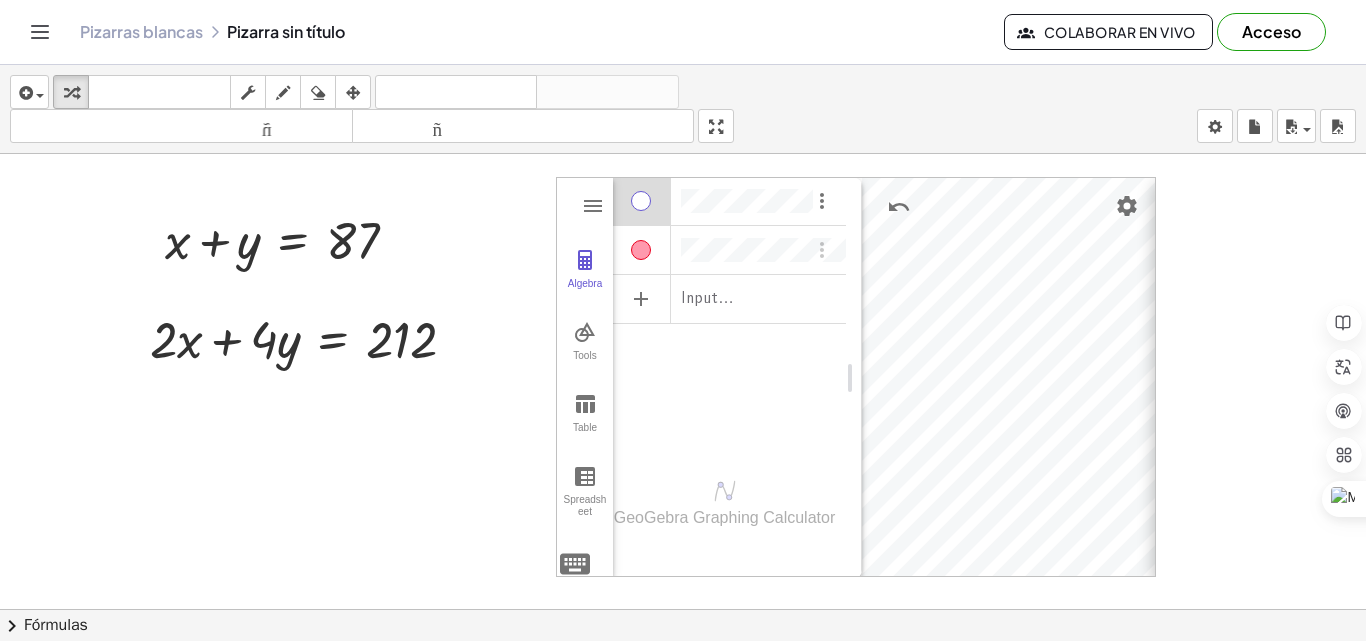 click on "**********" at bounding box center (856, 377) 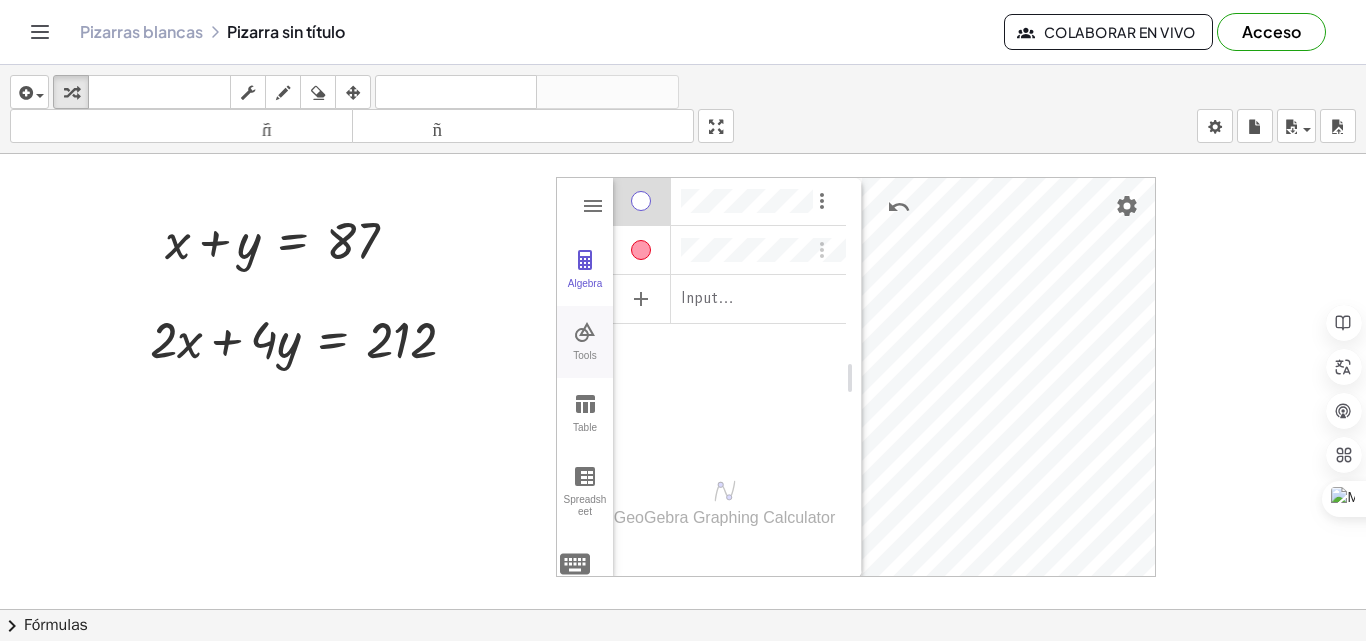click at bounding box center [585, 332] 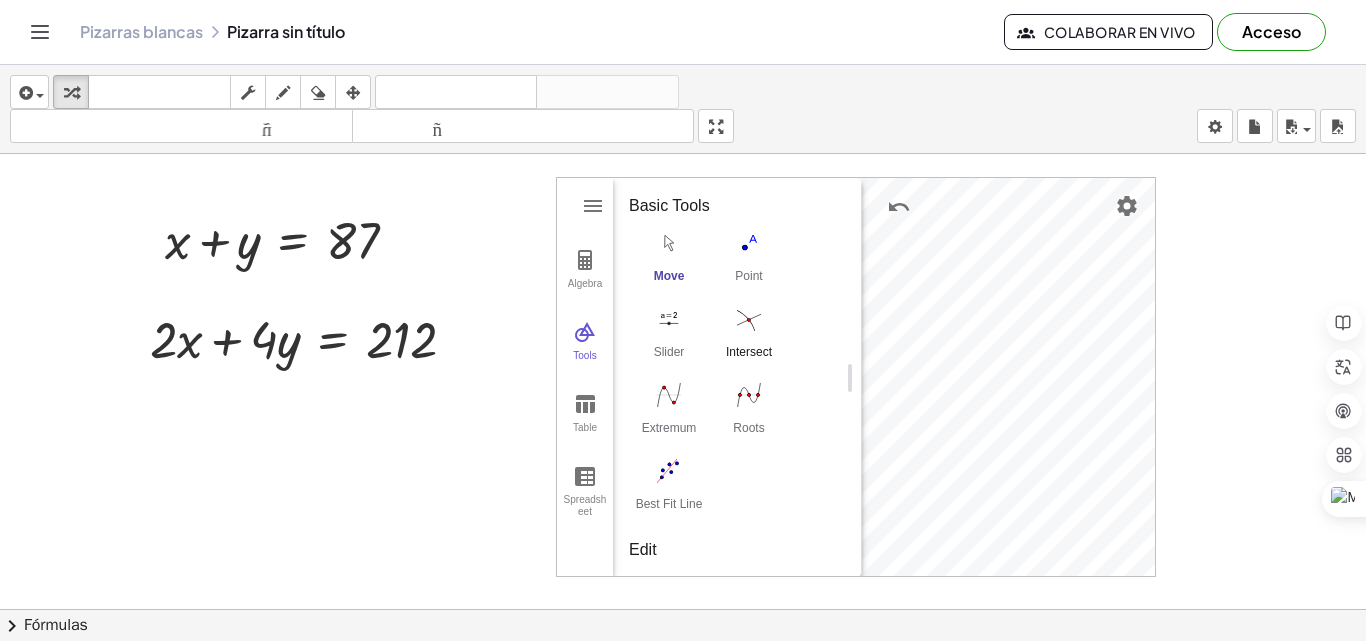 click at bounding box center [749, 319] 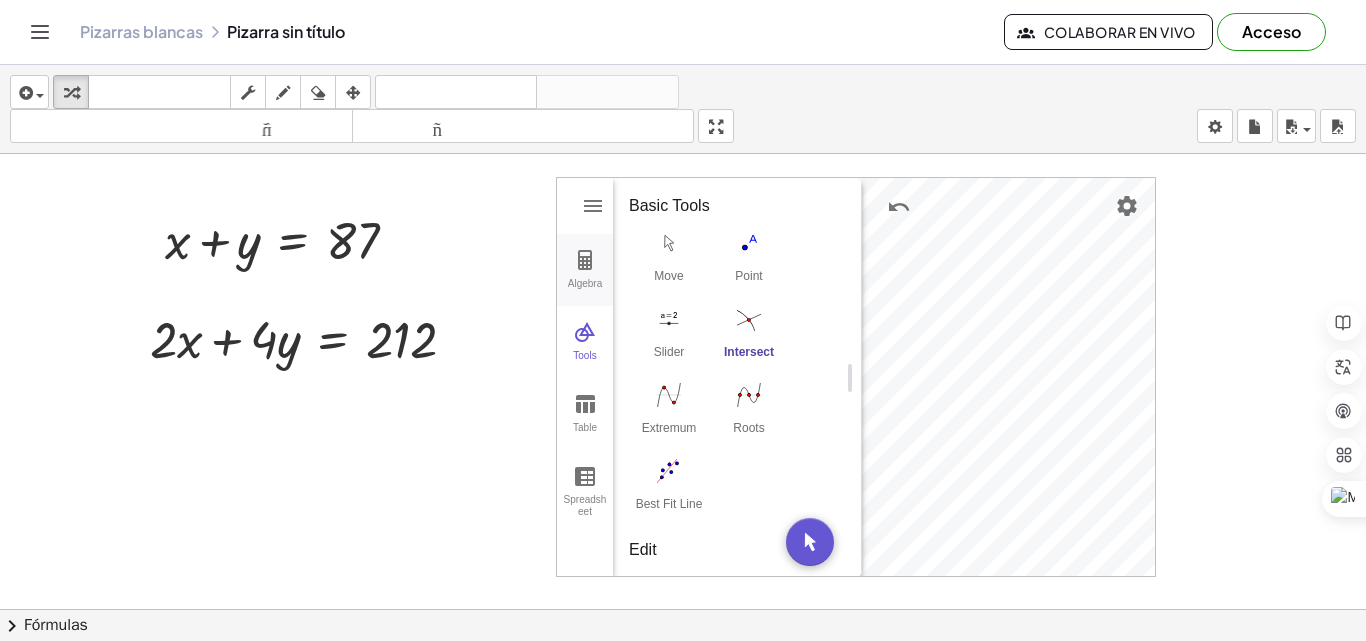click at bounding box center [585, 260] 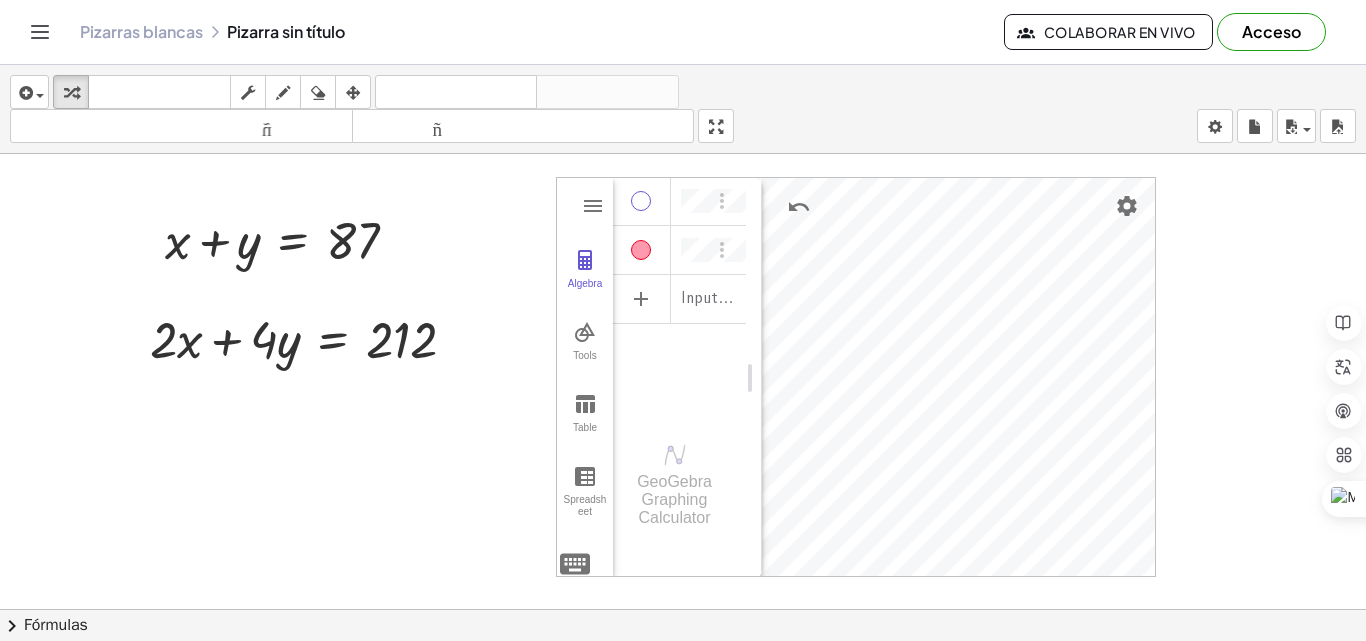 drag, startPoint x: 856, startPoint y: 363, endPoint x: 759, endPoint y: 434, distance: 120.20815 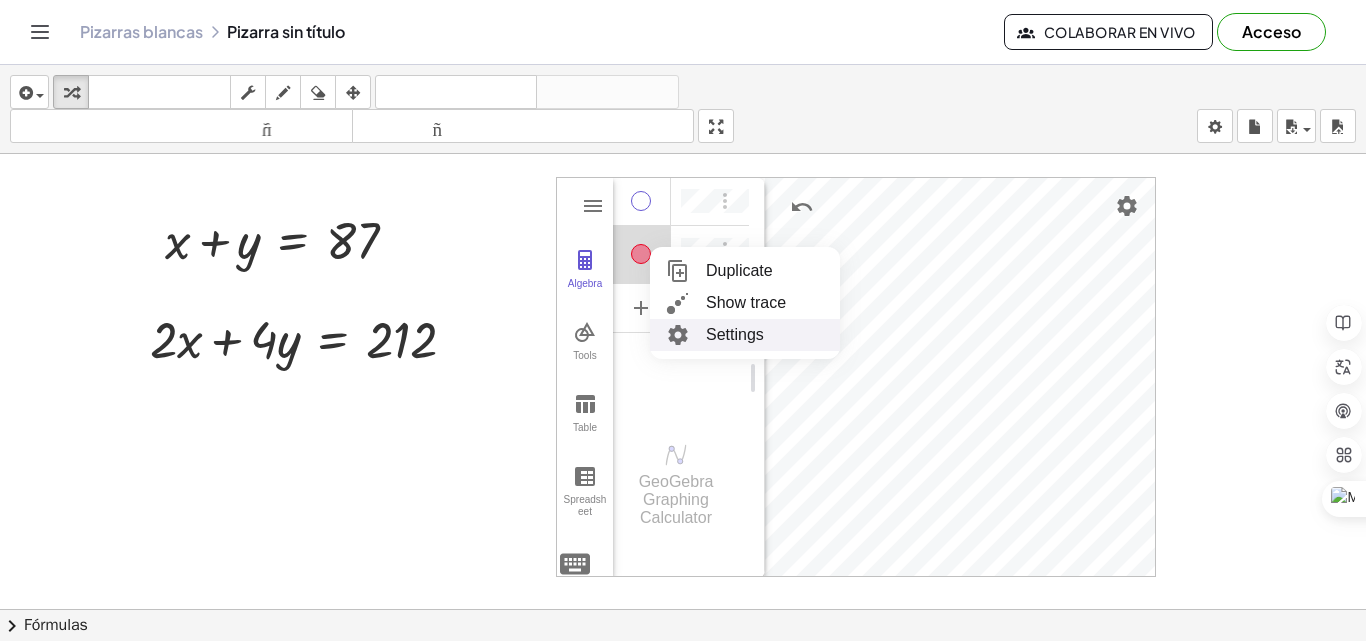 click on "Settings" at bounding box center [745, 335] 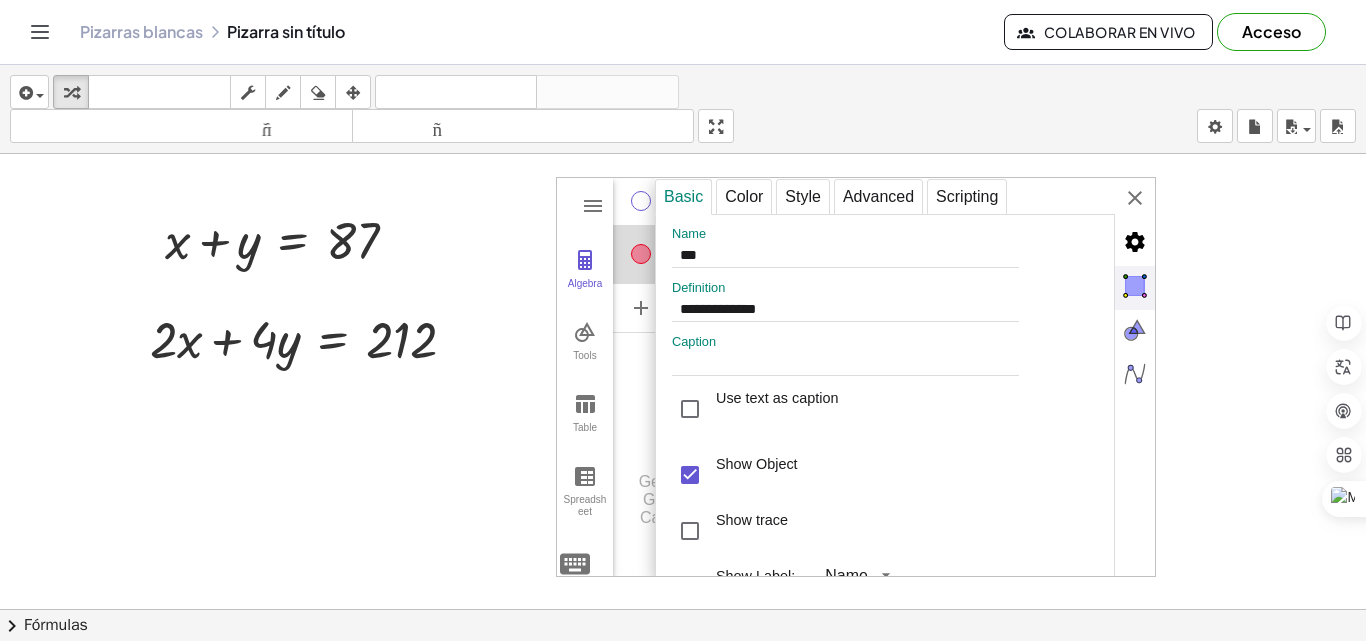 click at bounding box center [1135, 286] 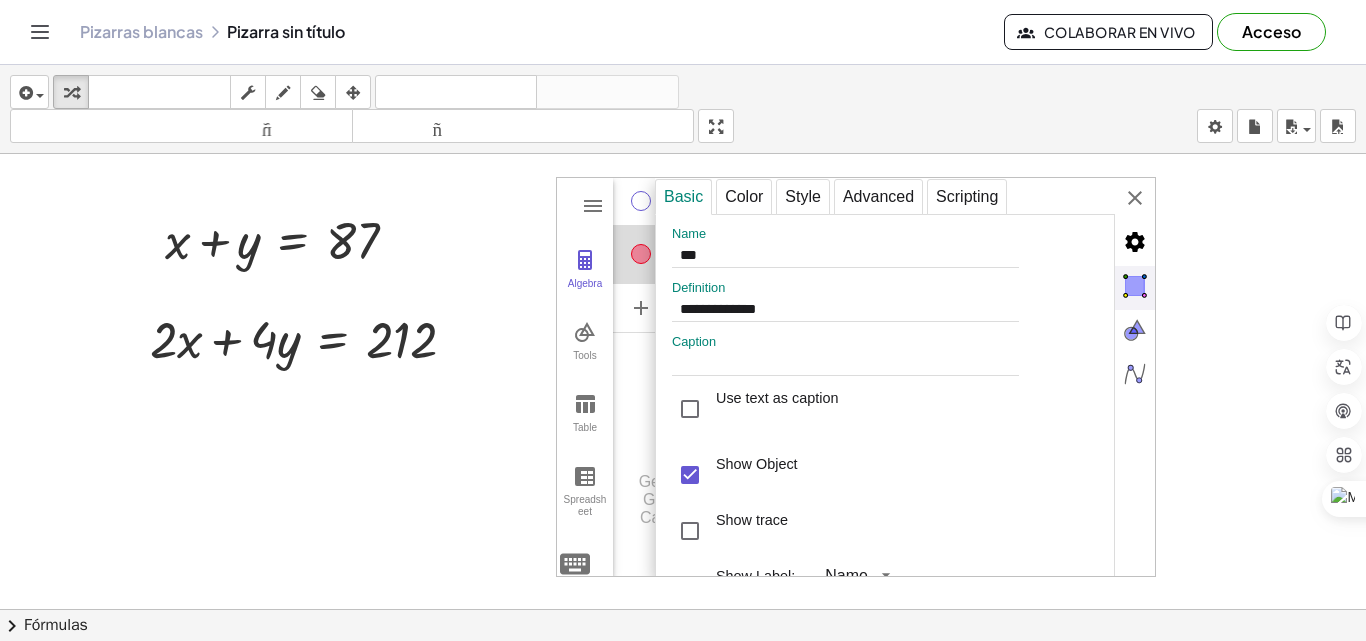 click at bounding box center (1135, 286) 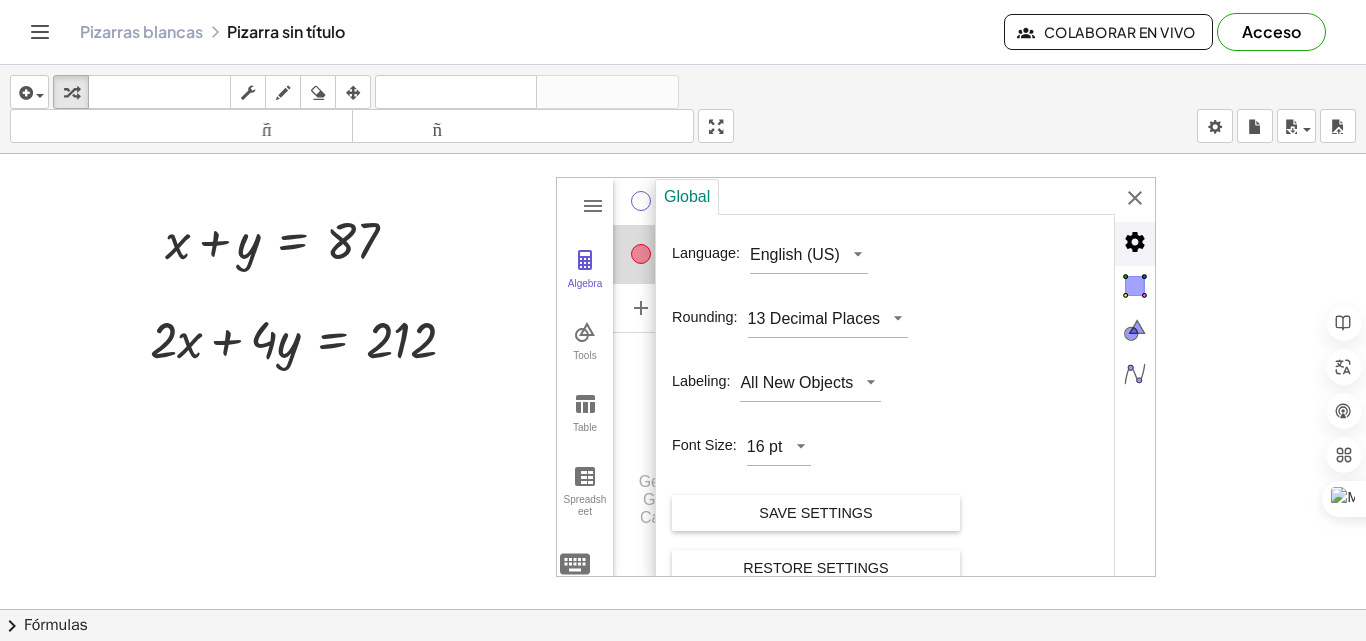 click at bounding box center [1135, 242] 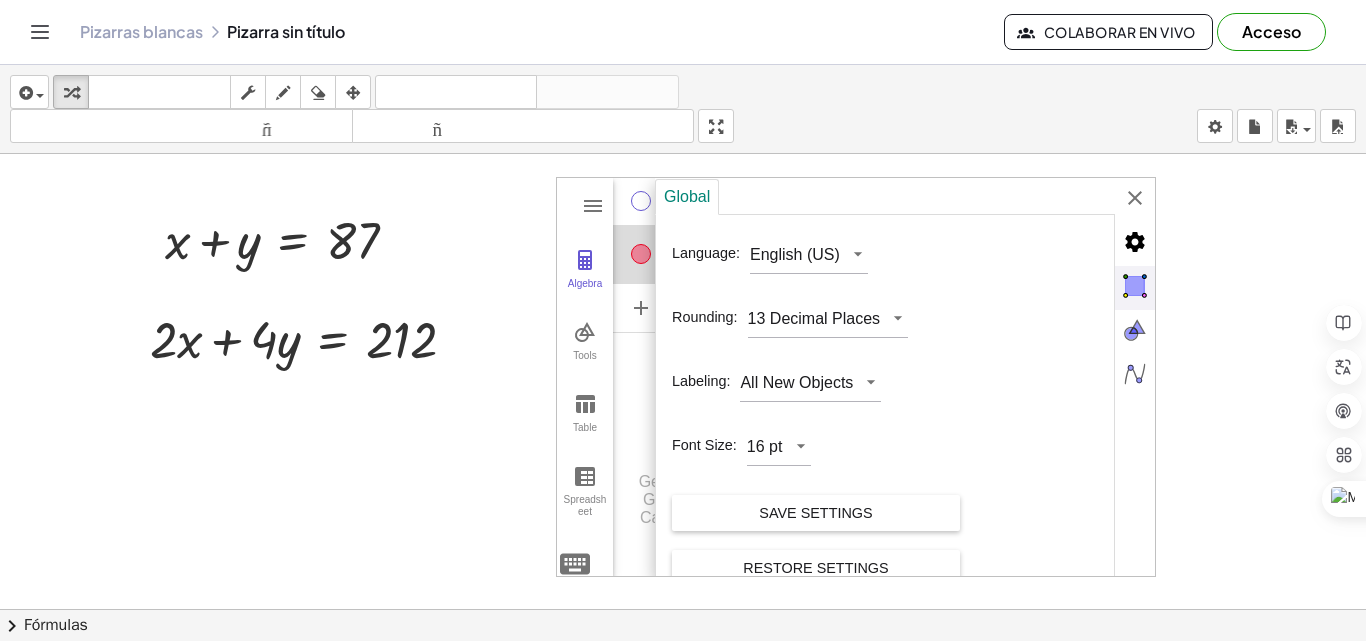 click at bounding box center (1135, 286) 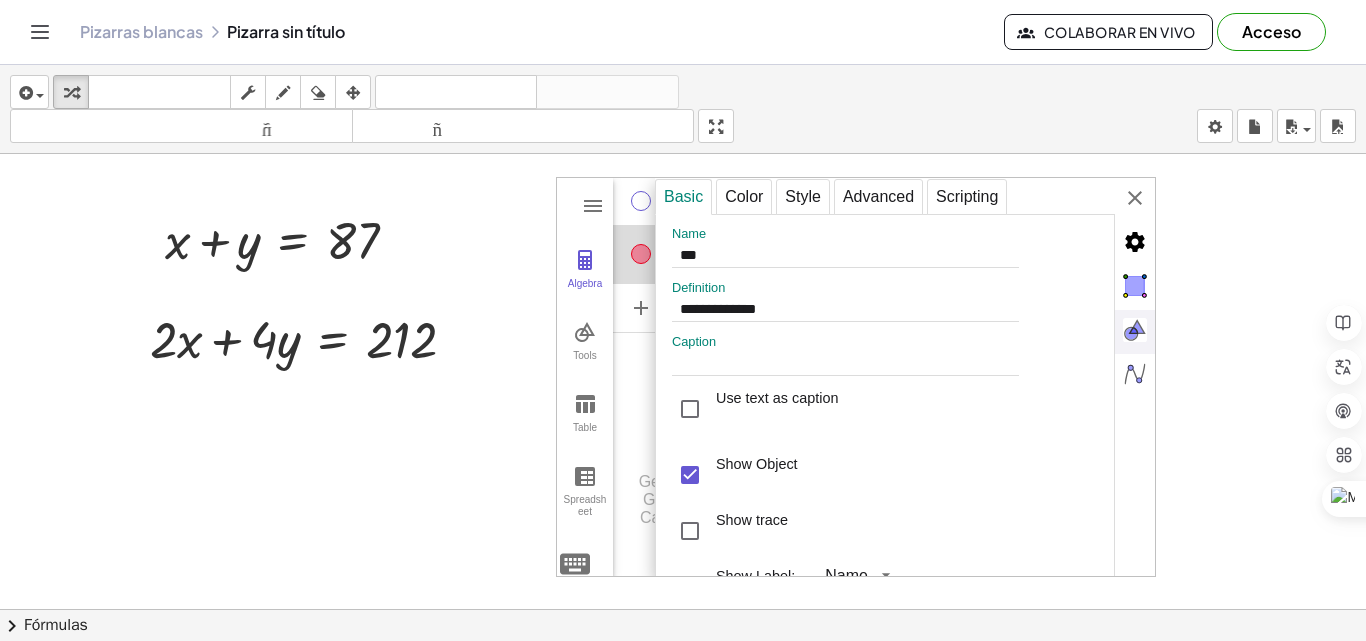 click at bounding box center [1135, 330] 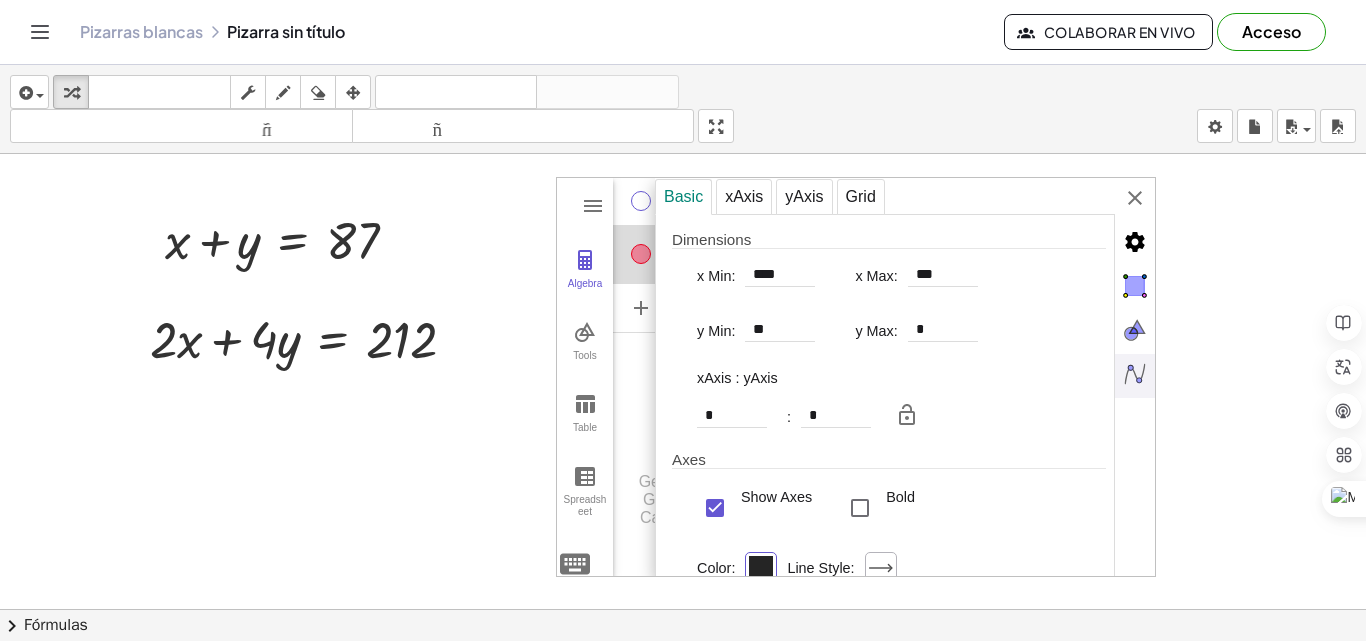 click at bounding box center (761, 568) 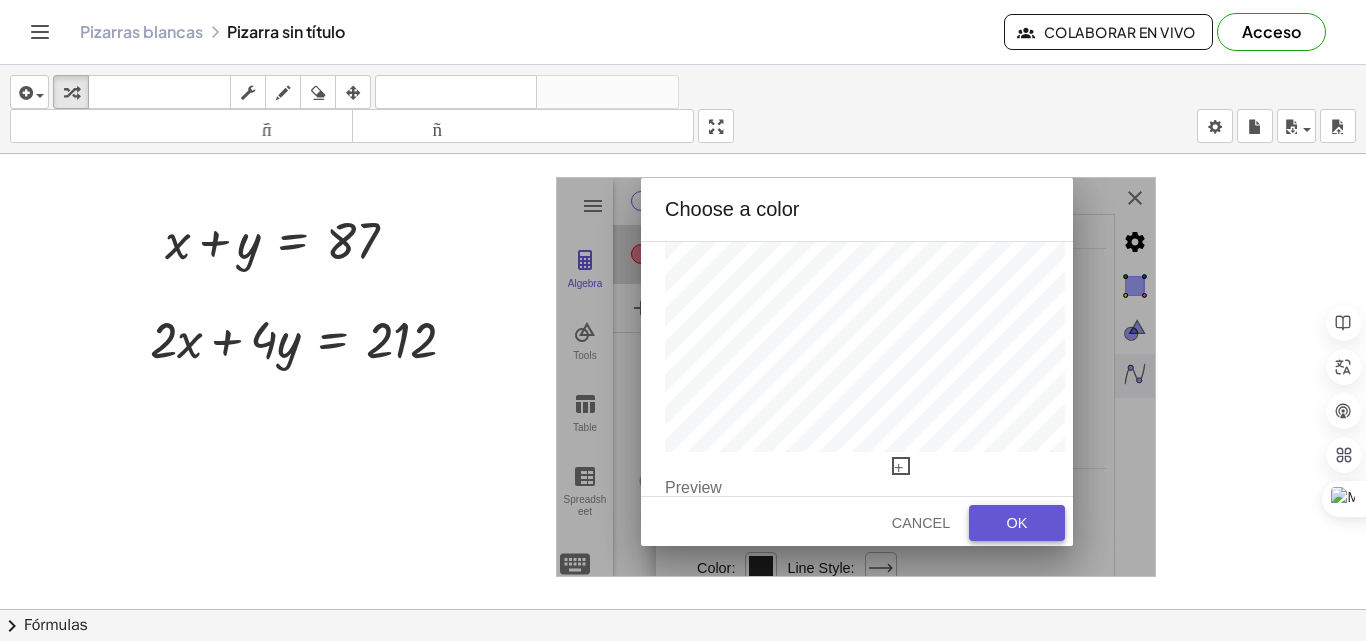 click on "OK" at bounding box center (1017, 523) 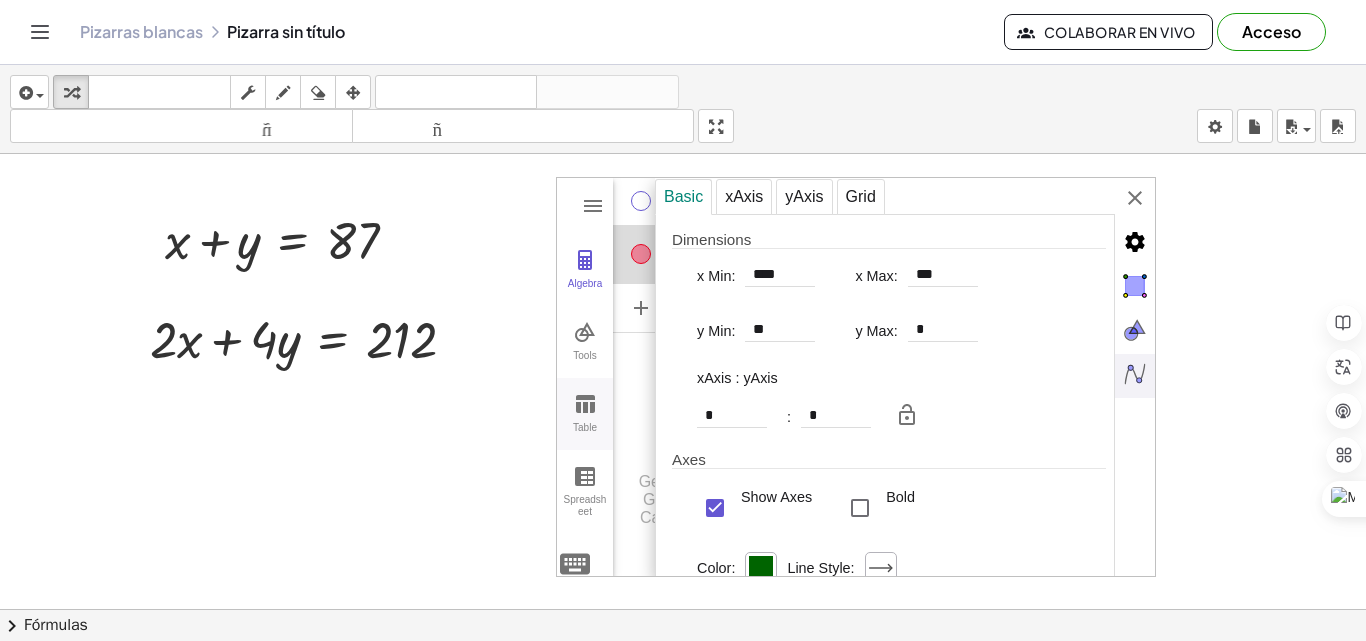 click on "Table" at bounding box center (585, 414) 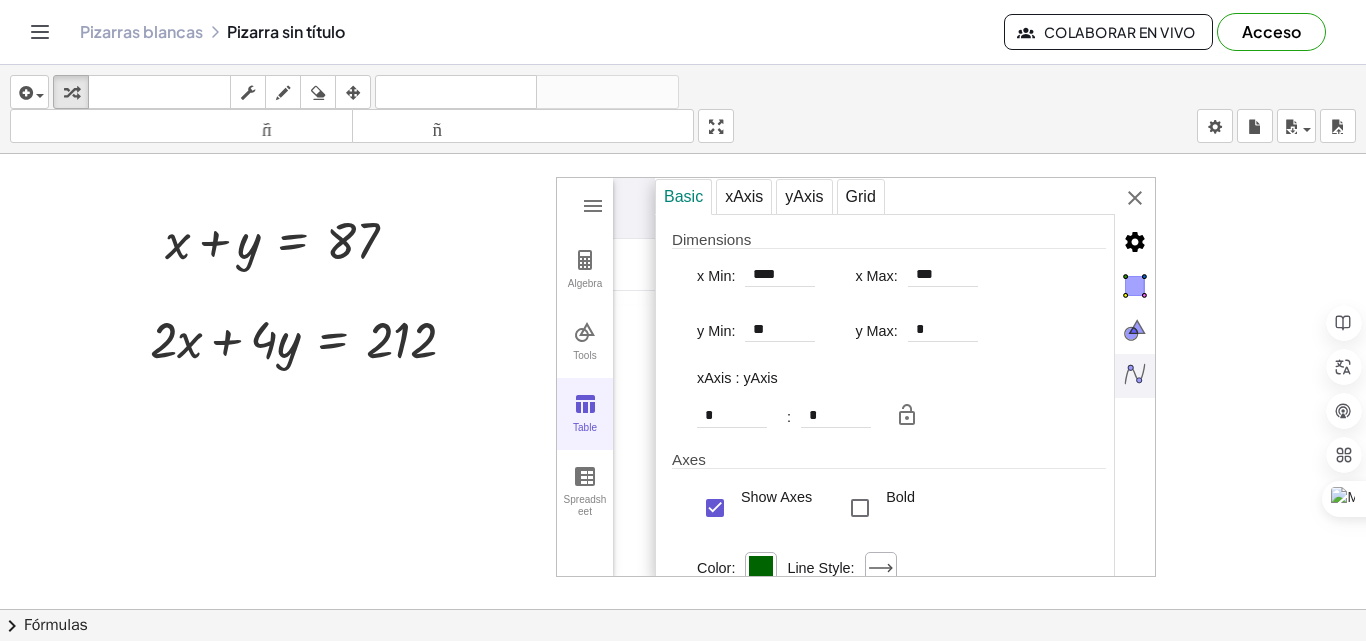 click on "Table" at bounding box center [585, 414] 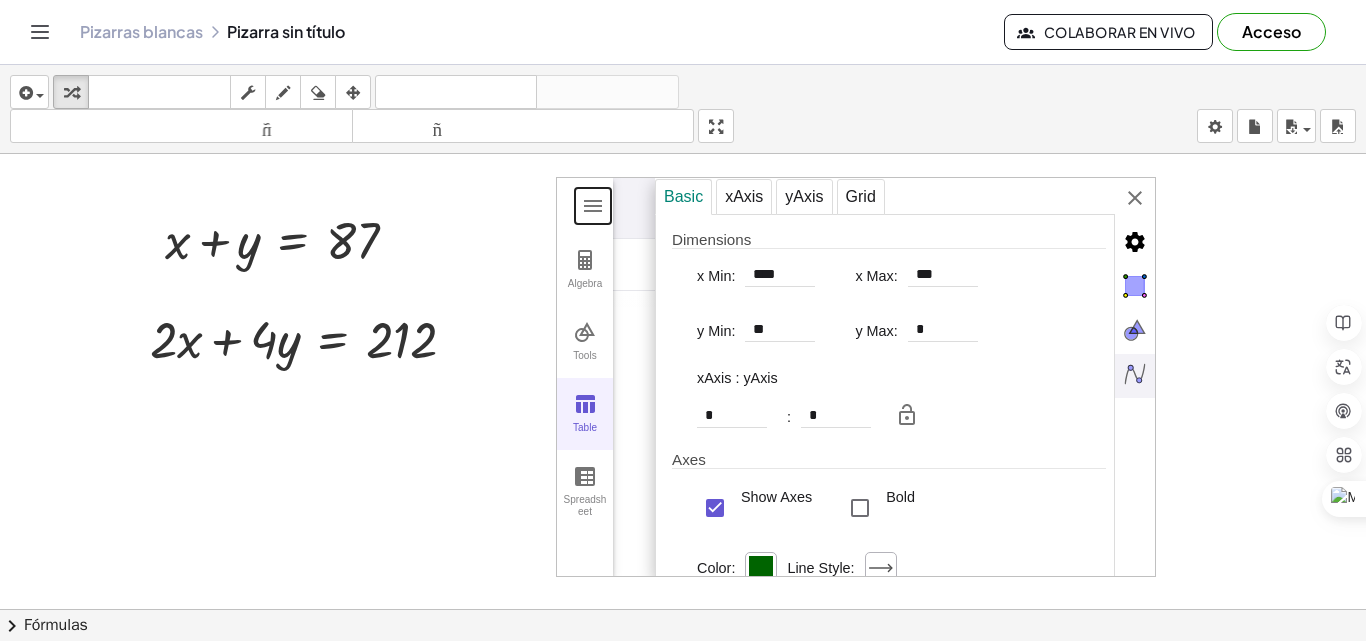 type on "*****" 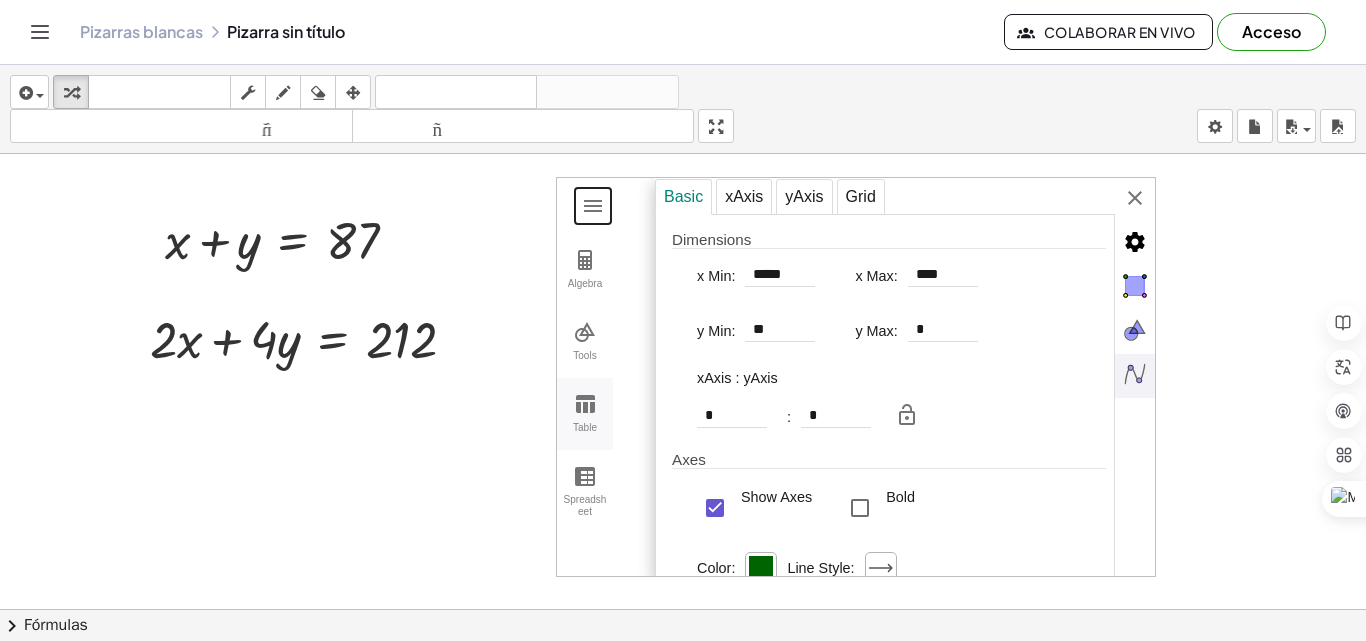 type on "*****" 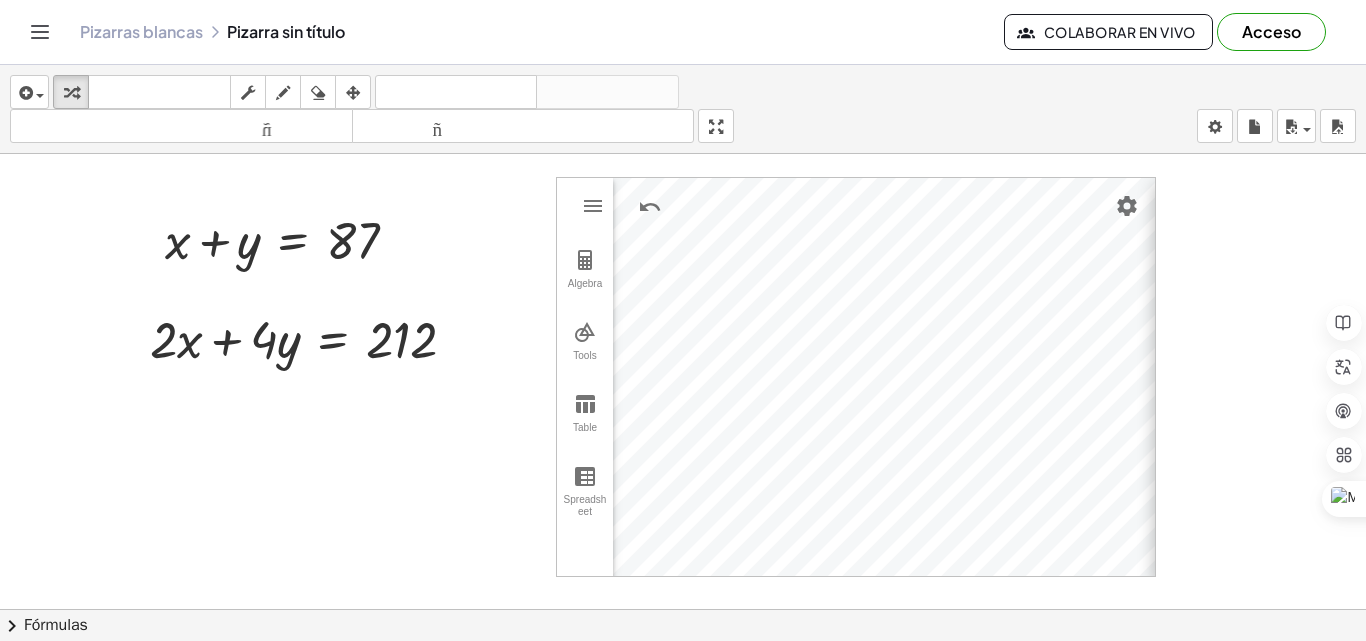 click on "GeoGebra Graphing Calculator Clear All Open Save online Save to your computer Share Export Image Download as Print Preview Settings Help & Feedback Sign in     Algebra Tools Table Spreadsheet Input… GeoGebra Graphing Calculator Basic Tools Move Point Slider Intersect Extremum Roots Best Fit Line Edit Select Objects Move Graphics View Delete Show / Hide Label Show / Hide Object Copy Visual Style Media Text Points Point Intersect Point on Object Attach / Detach Point Extremum Roots Complex Number List Lines Line Ray Vector Others Pen Freehand Function Button Check Box Input Box x   [NUMBER] [NUMBER] f(x) ABC #[SYMBOL] [GREEK] [GREEK] [PI] [E] [NUMBER] [NUMBER] [NUMBER] × ÷ [NUMBER] [NUMBER] [NUMBER] + − < > [NUMBER] [NUMBER] [NUMBER] = ans , ( ) [NUMBER] . [GREEK] [GREEK] [GREEK] [PI] [NUMBER] [NUMBER] [NUMBER] × ÷ [E] [NUMBER] [NUMBER] [NUMBER] + − < > [NUMBER] [NUMBER] [NUMBER] = ( ) , [NUMBER] . Basic xAxis yAxis Grid Dimensions x Min: ***** x Max: **** y Min: ** y Max: * xAxis : yAxis * : * Axes Show Axes Bold Color: Line Style: Label Style: Serif Bold Italic Navigation Bar for Construction Steps Show Play button Button to open construction protocol □ * *" at bounding box center [856, 377] 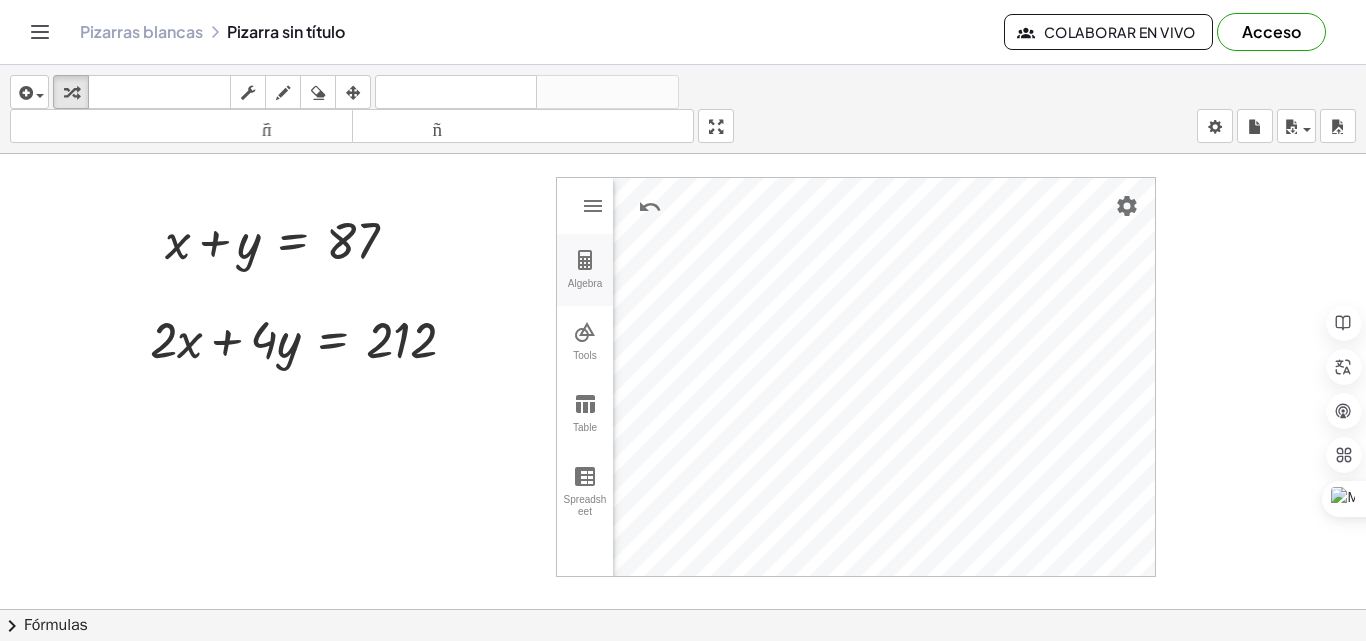 click at bounding box center [585, 260] 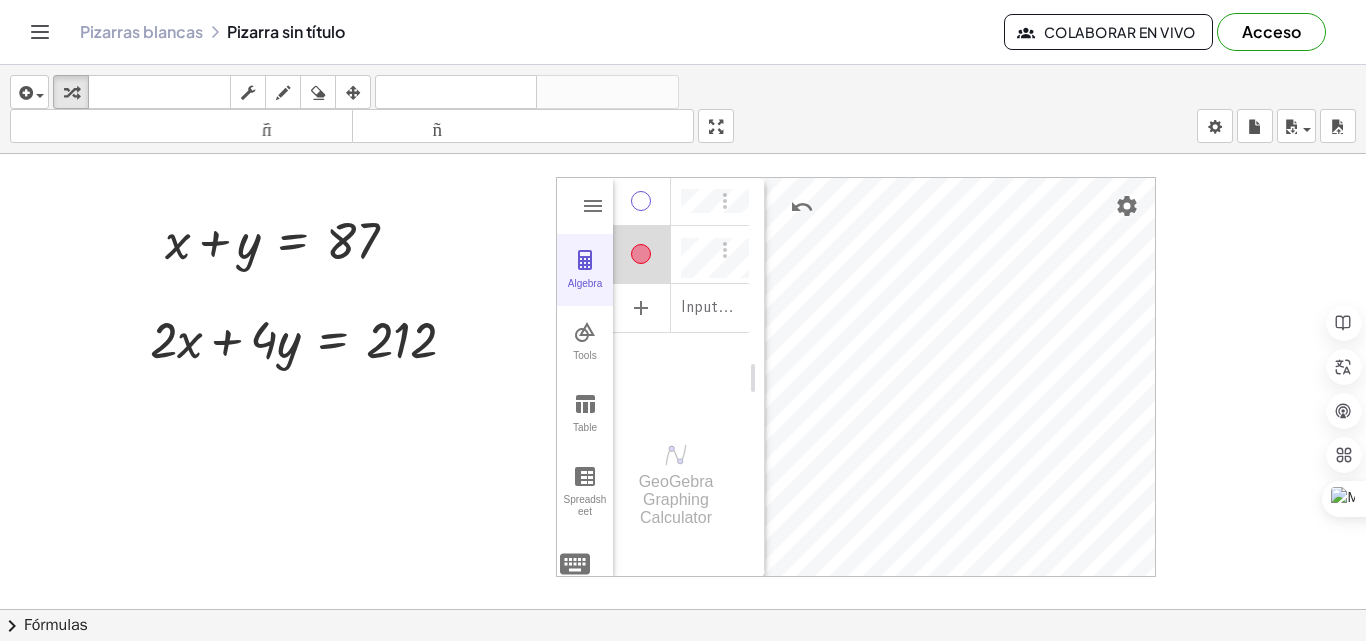 click at bounding box center (585, 260) 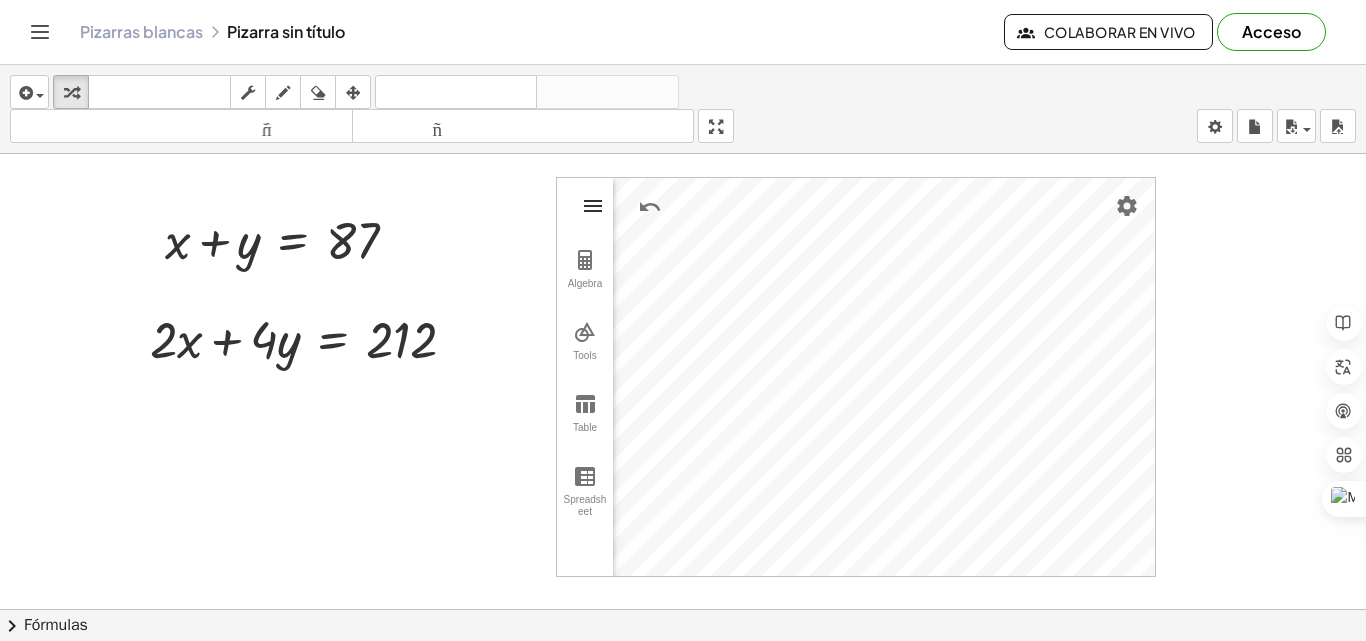 click at bounding box center [593, 206] 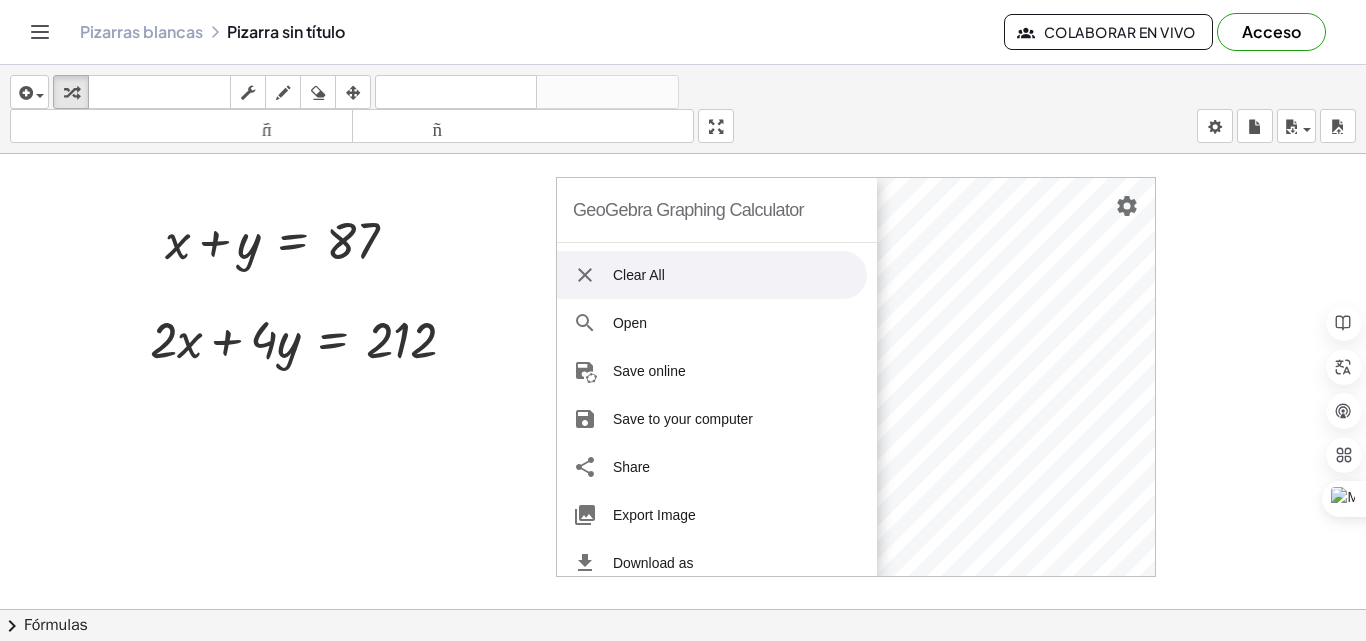 click on "GeoGebra Graphing Calculator" at bounding box center [688, 210] 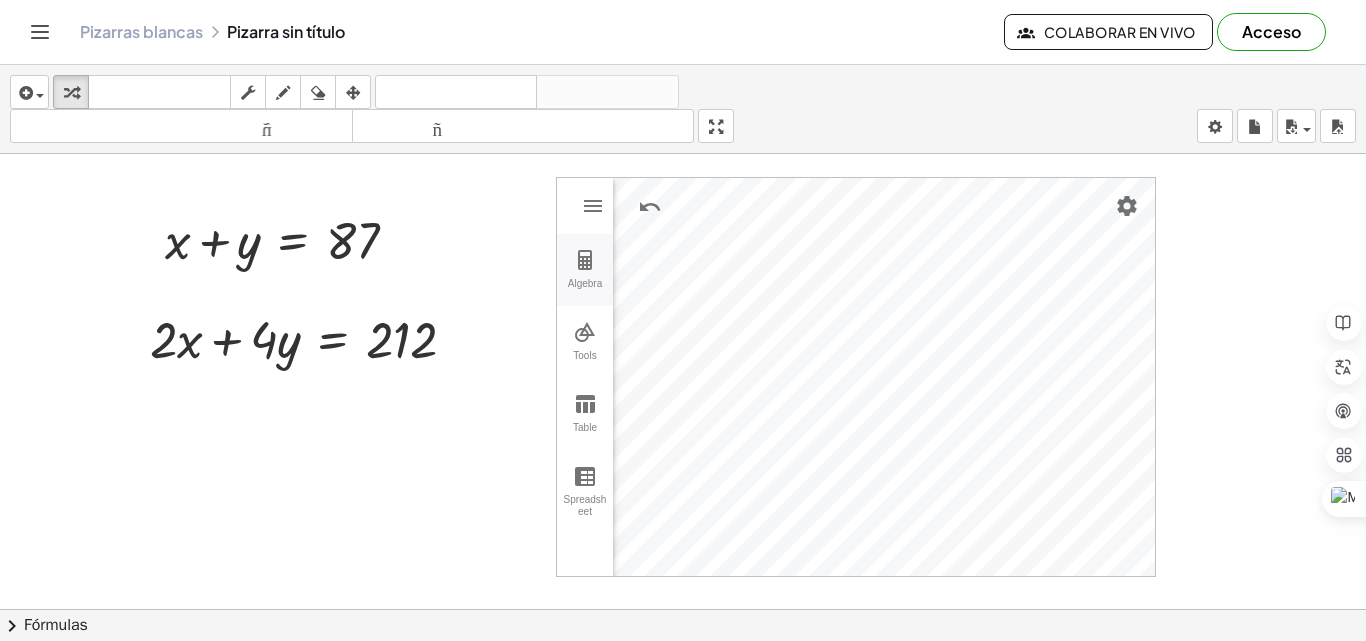 click on "Algebra" at bounding box center [585, 270] 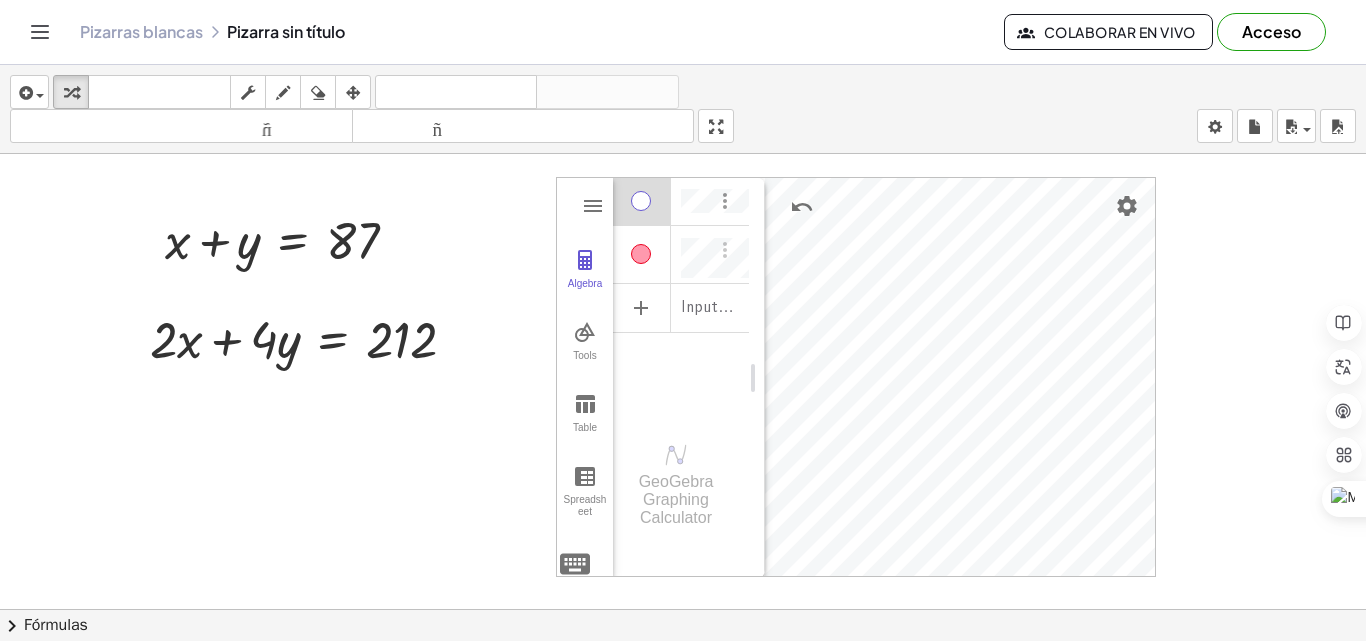 click at bounding box center [725, 201] 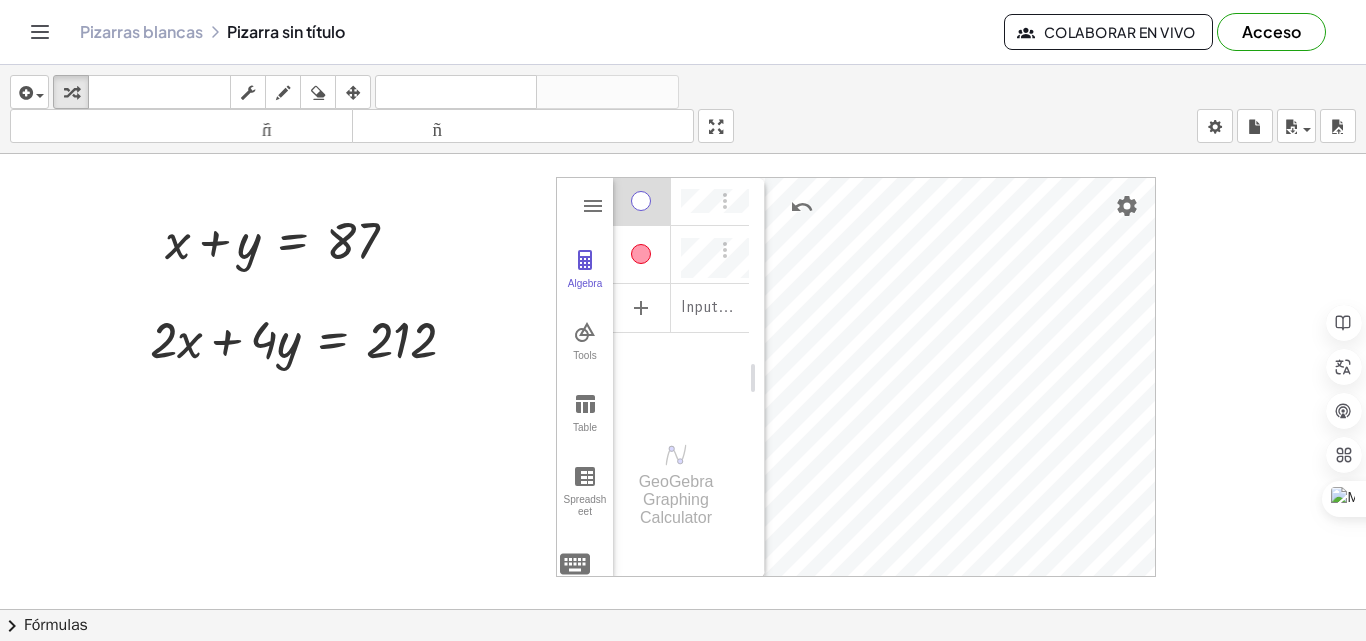 click at bounding box center (681, 197) 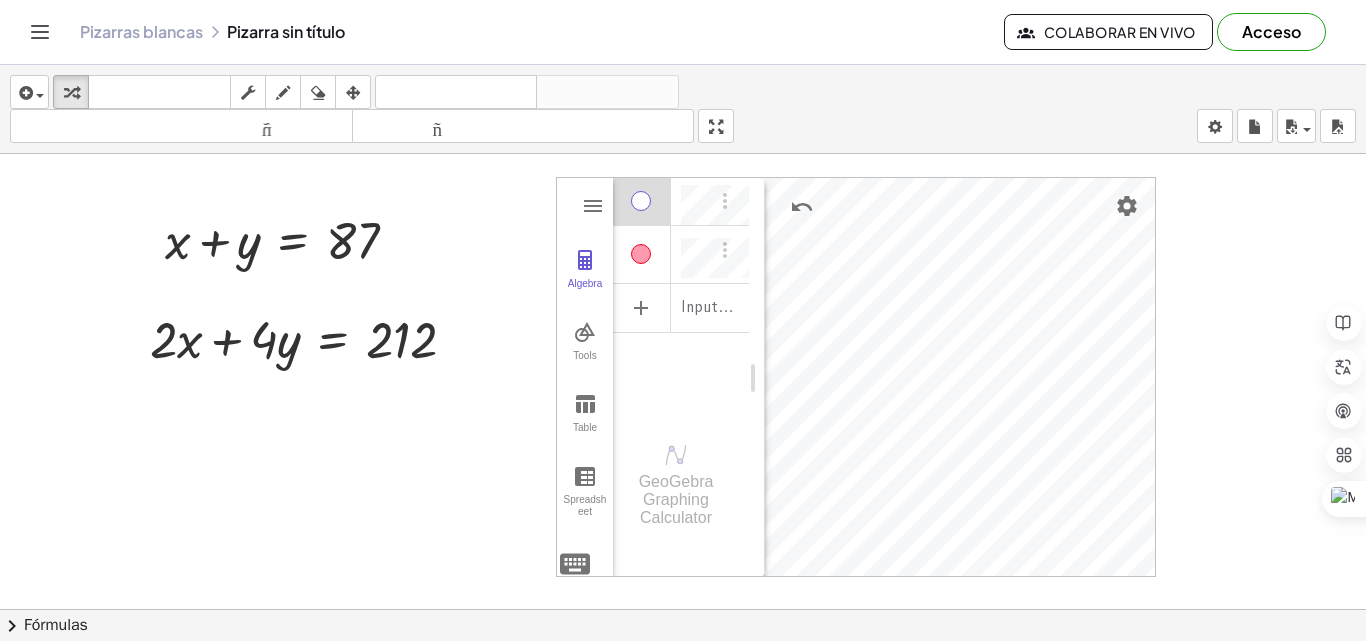 scroll, scrollTop: 11, scrollLeft: 0, axis: vertical 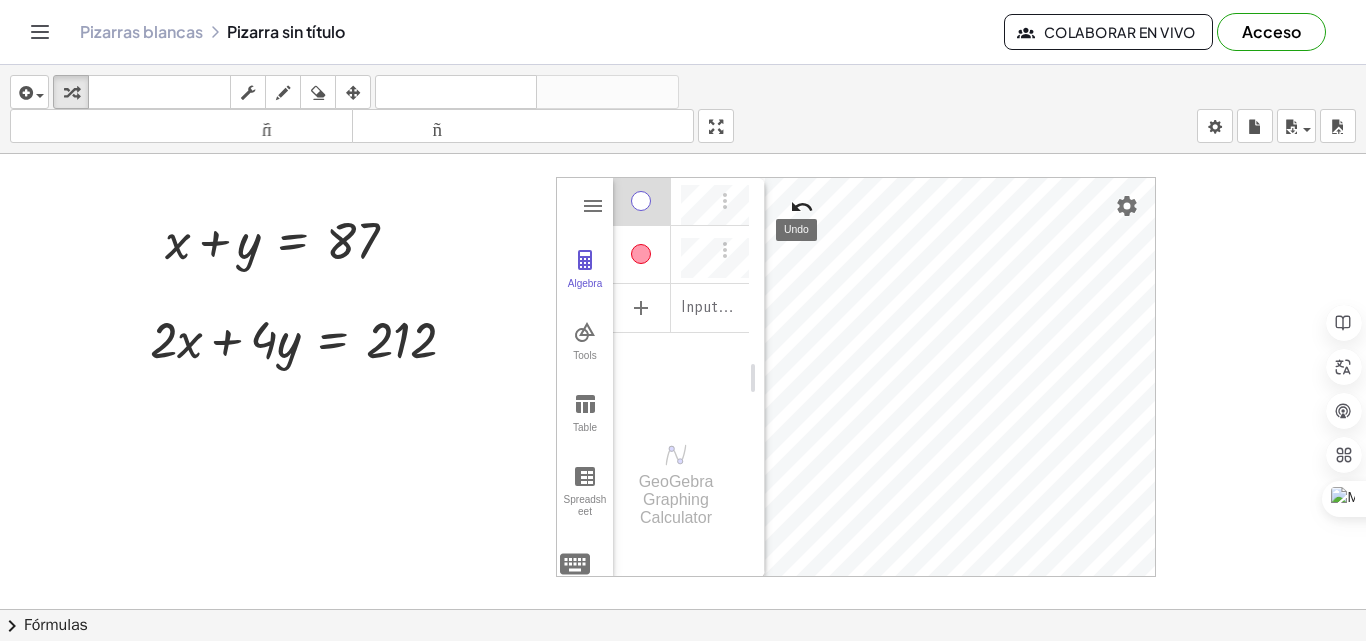 click on "Algebra Tools Table Spreadsheet Input… GeoGebra Graphing Calculator Basic Tools Move Point Slider Intersect Extremum Roots Best Fit Line Edit Select Objects Move Graphics View Delete Show / Hide Label Show / Hide Object Copy Visual Style Media Text Points Point Intersect Point on Object Attach / Detach Point Extremum Roots Complex Number List Lines Line Ray Vector Others Pen Freehand Function Button Check Box Input Box x" at bounding box center [856, 378] 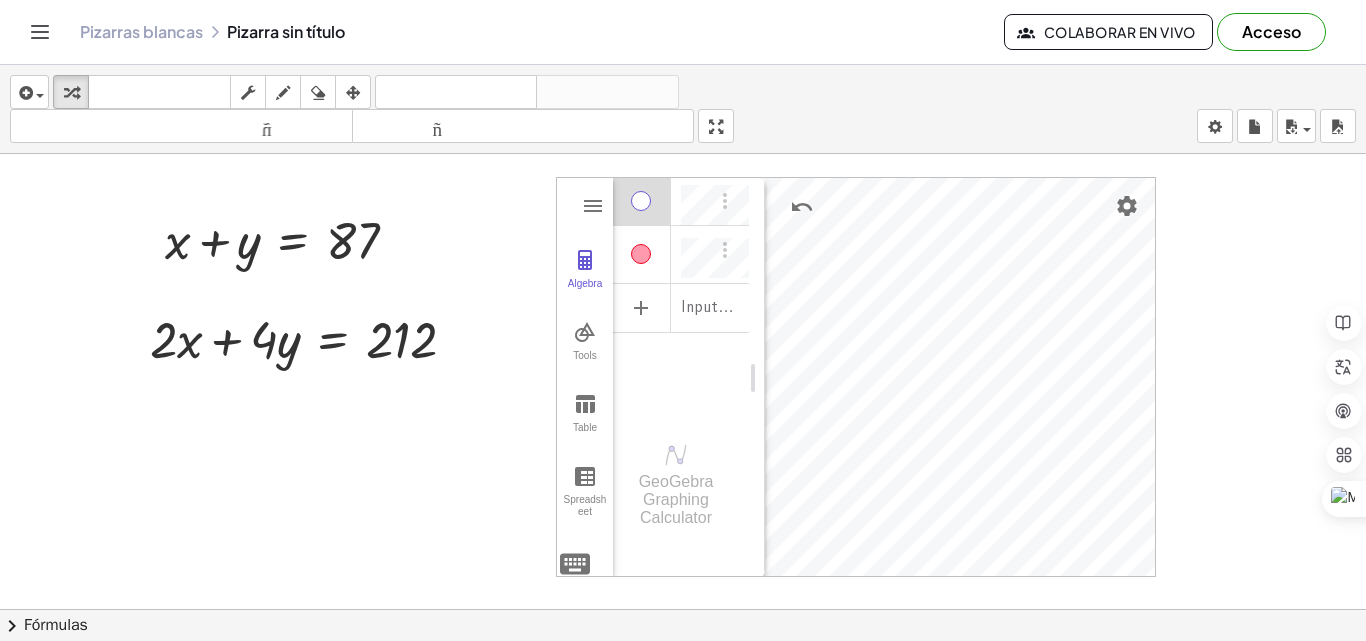 scroll, scrollTop: 11, scrollLeft: 0, axis: vertical 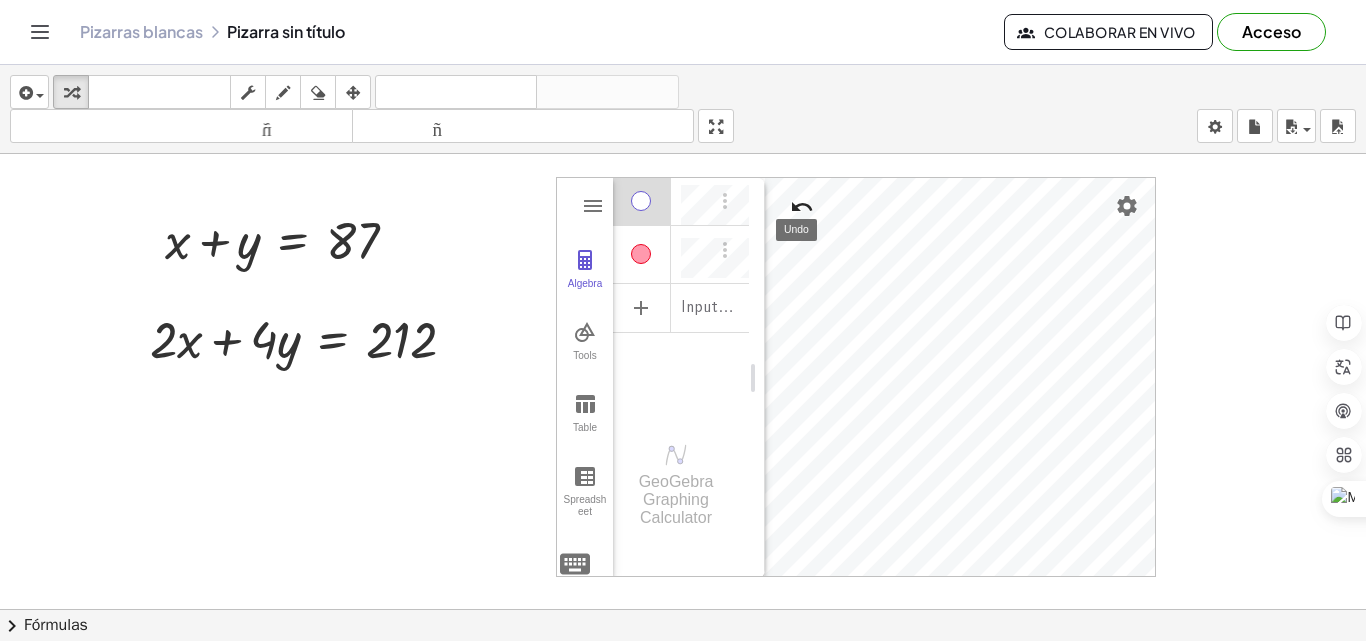 click on "Algebra Tools Table Spreadsheet Input… GeoGebra Graphing Calculator Basic Tools Move Point Slider Intersect Extremum Roots Best Fit Line Edit Select Objects Move Graphics View Delete Show / Hide Label Show / Hide Object Copy Visual Style Media Text Points Point Intersect Point on Object Attach / Detach Point Extremum Roots Complex Number List Lines Line Ray Vector Others Pen Freehand Function Button Check Box Input Box x" at bounding box center (856, 378) 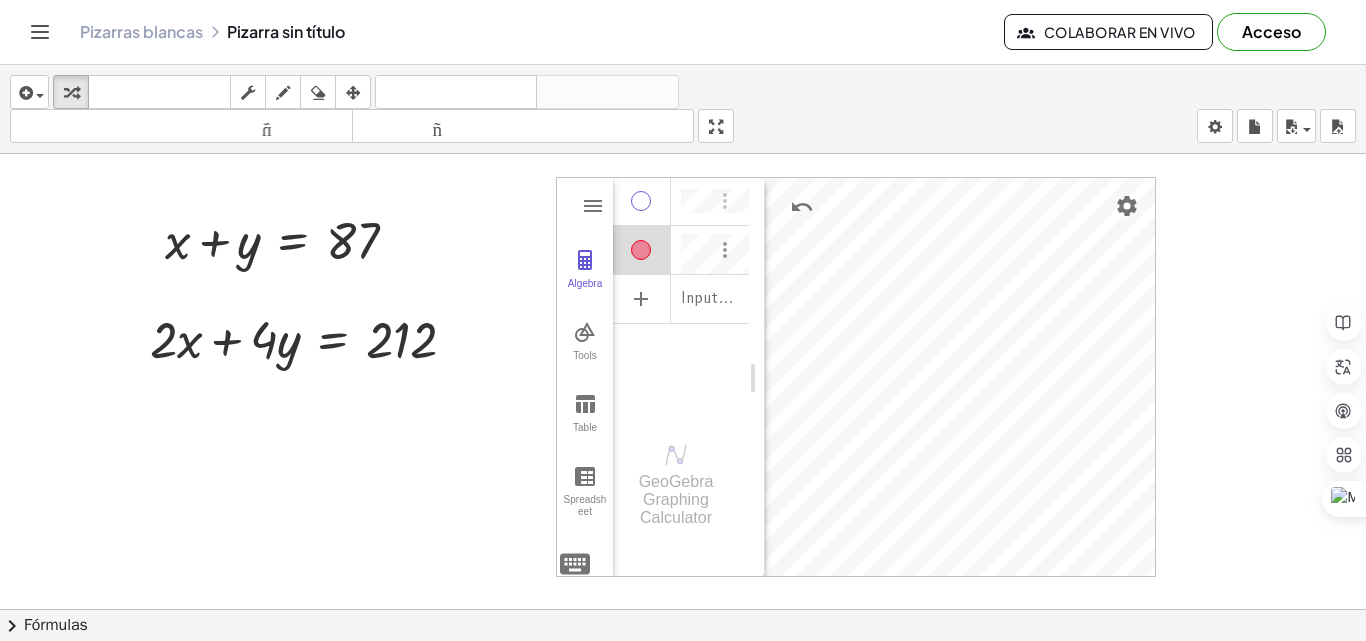 scroll, scrollTop: 11, scrollLeft: 0, axis: vertical 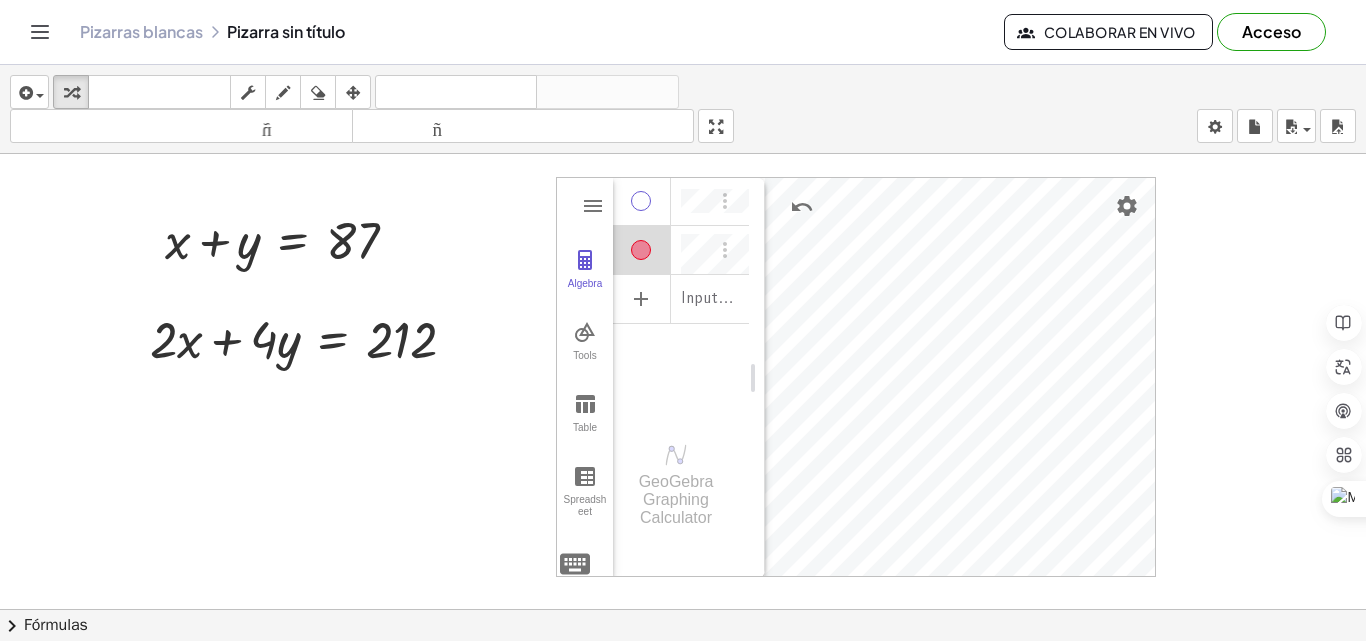 click on "Algebra Tools Table Spreadsheet Input… GeoGebra Graphing Calculator Basic Tools Move Point Slider Intersect Extremum Roots Best Fit Line Edit Select Objects Move Graphics View Delete Show / Hide Label Show / Hide Object Copy Visual Style Media Text Points Point Intersect Point on Object Attach / Detach Point Extremum Roots Complex Number List Lines Line Ray Vector Others Pen Freehand Function Button Check Box Input Box x" at bounding box center [856, 378] 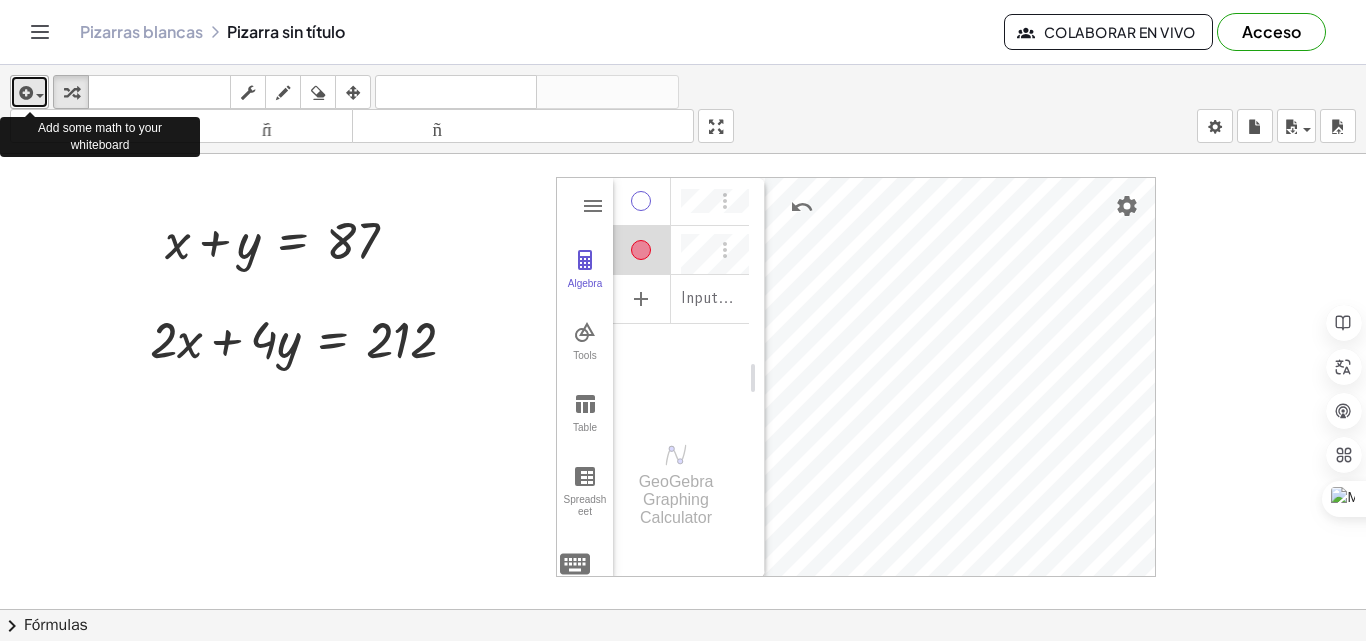 click at bounding box center [29, 92] 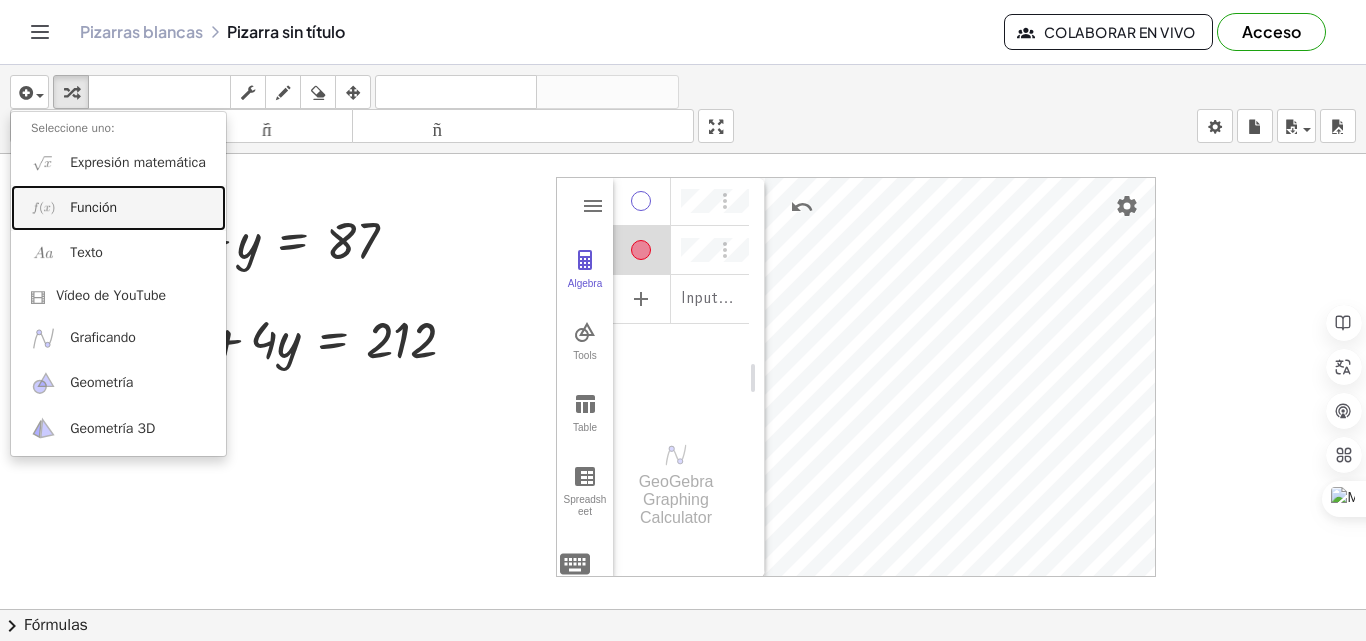 click on "Función" at bounding box center (118, 207) 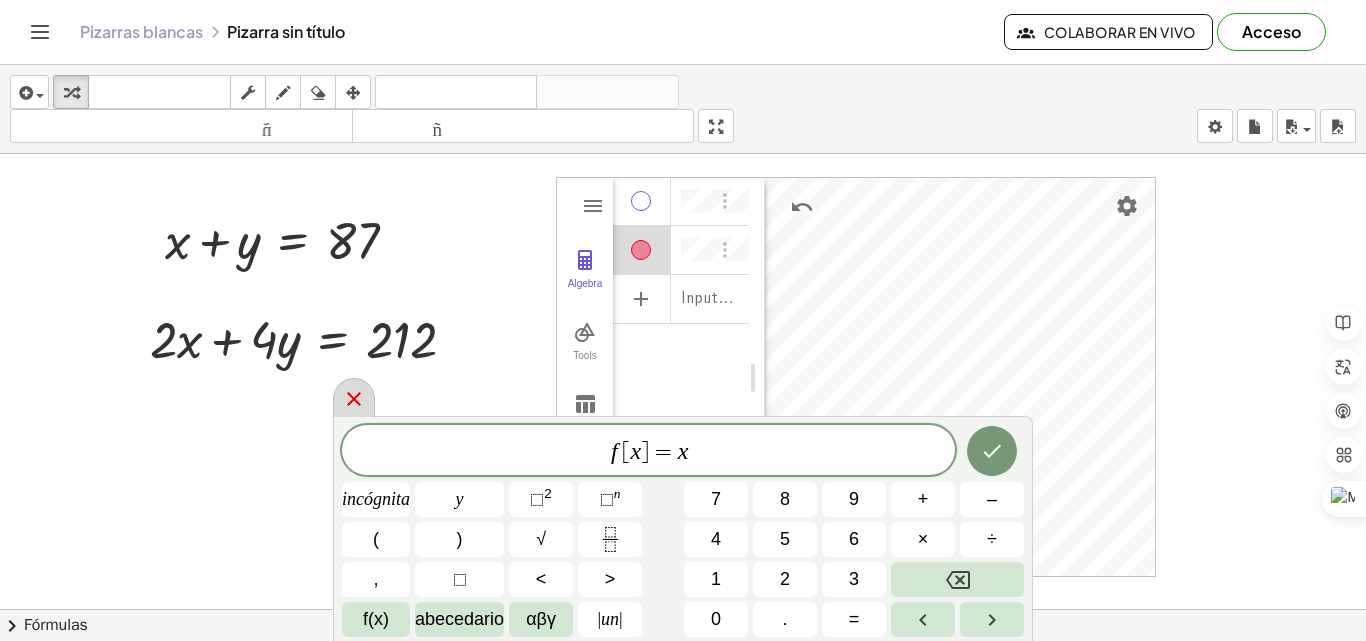 click 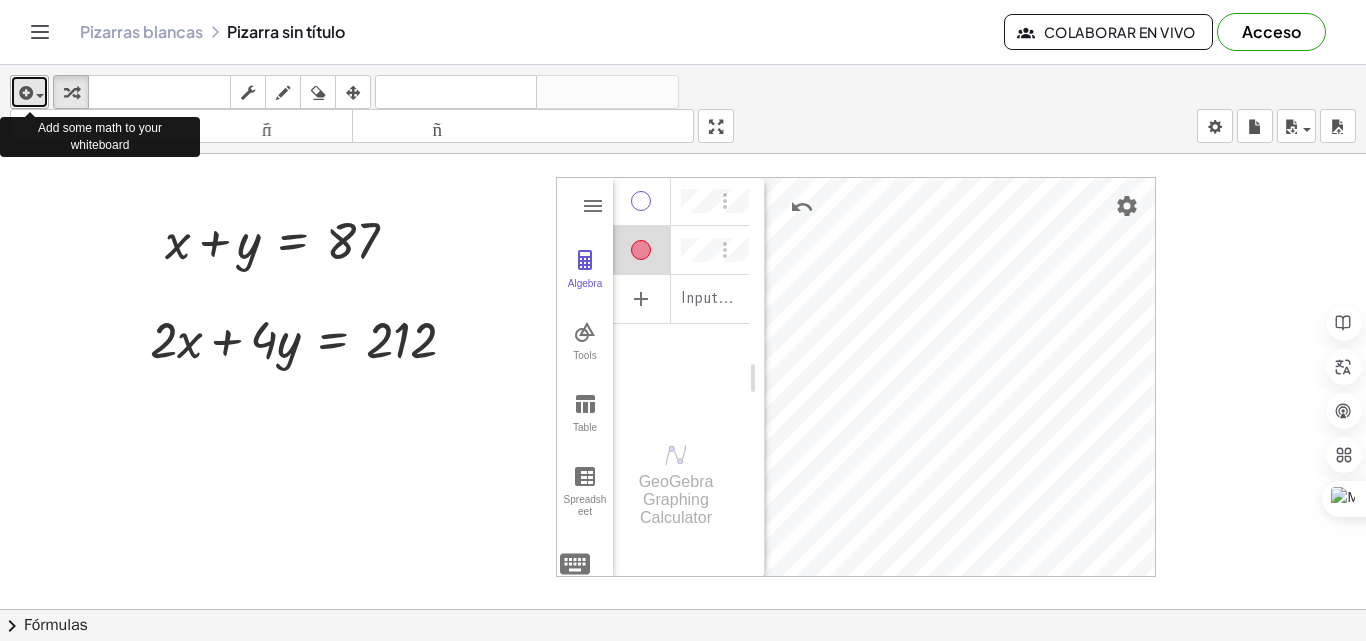 click at bounding box center [40, 96] 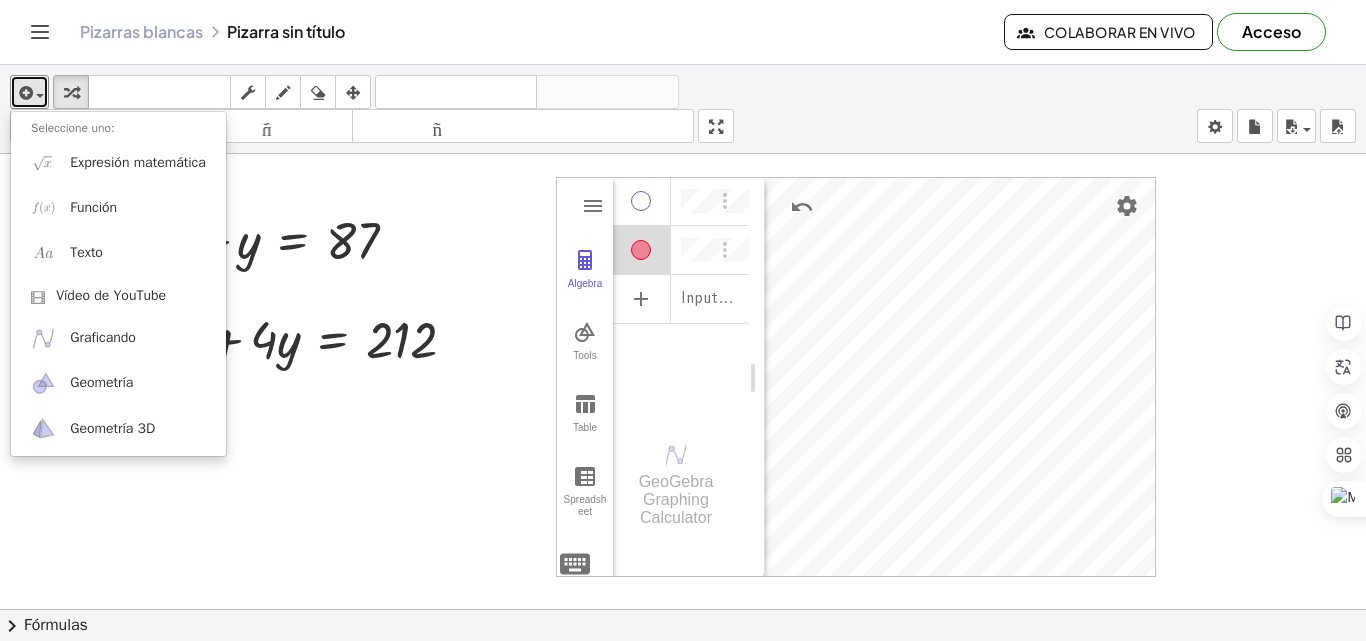click at bounding box center [683, 623] 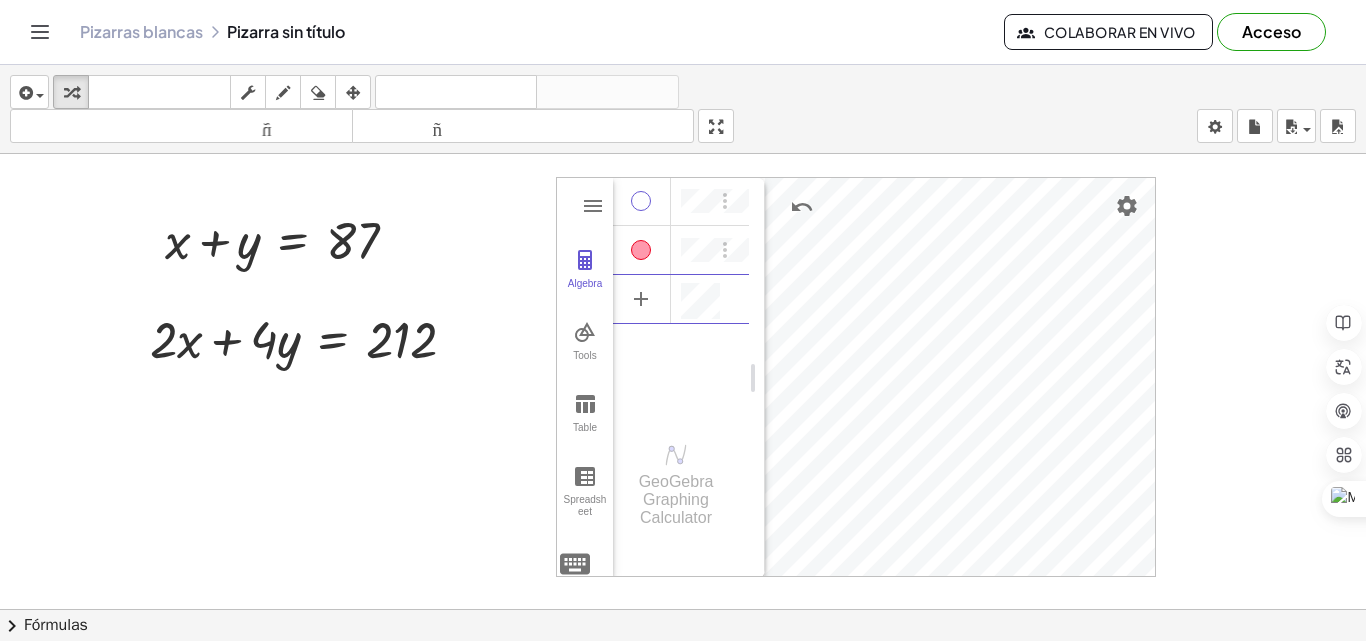 scroll, scrollTop: 11, scrollLeft: 0, axis: vertical 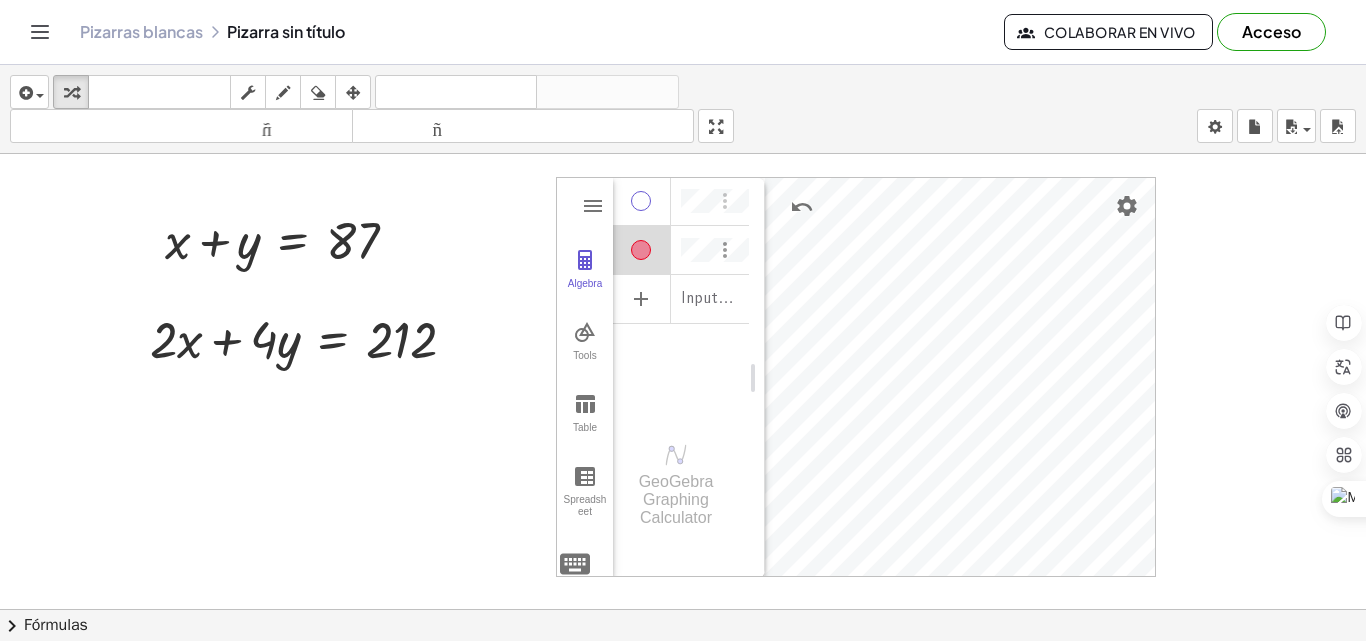 click at bounding box center [725, 250] 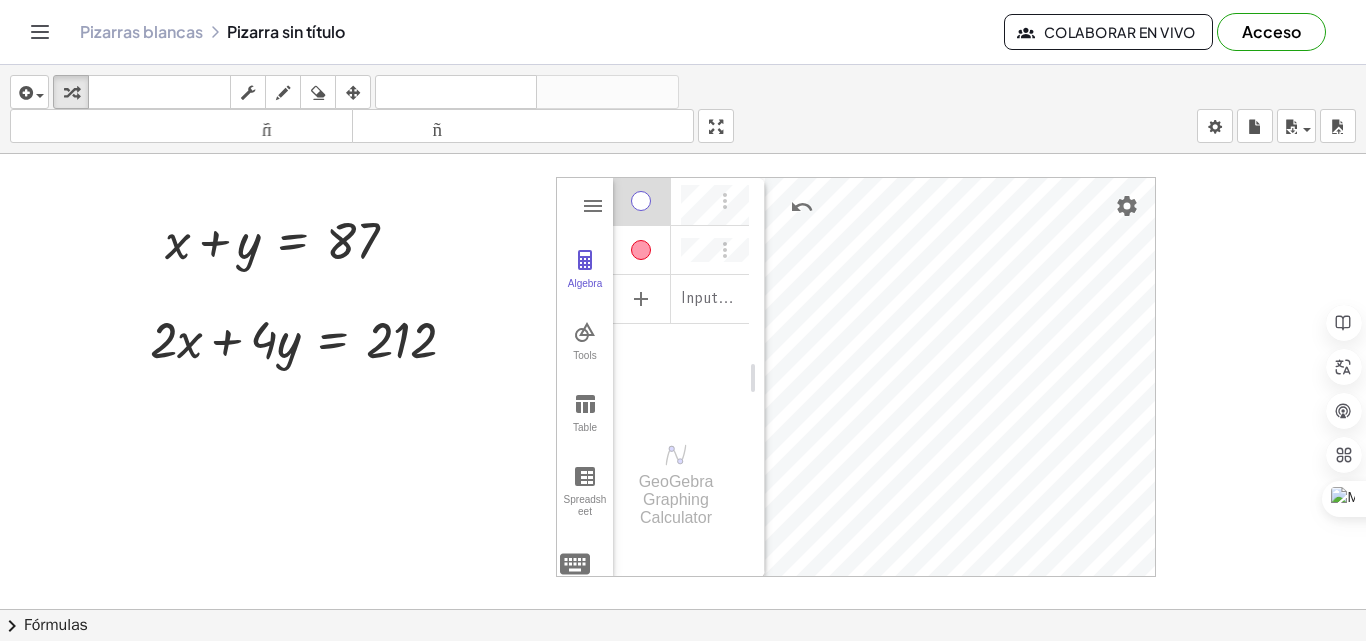scroll, scrollTop: 11, scrollLeft: 0, axis: vertical 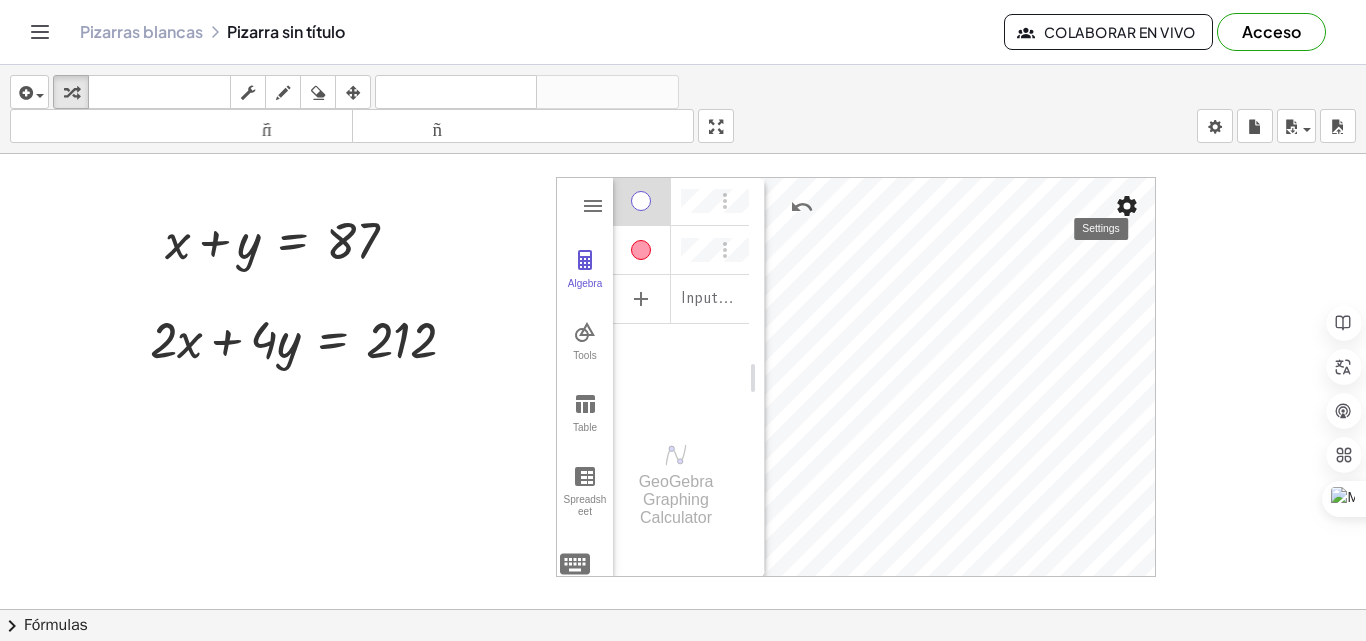 click at bounding box center (1127, 206) 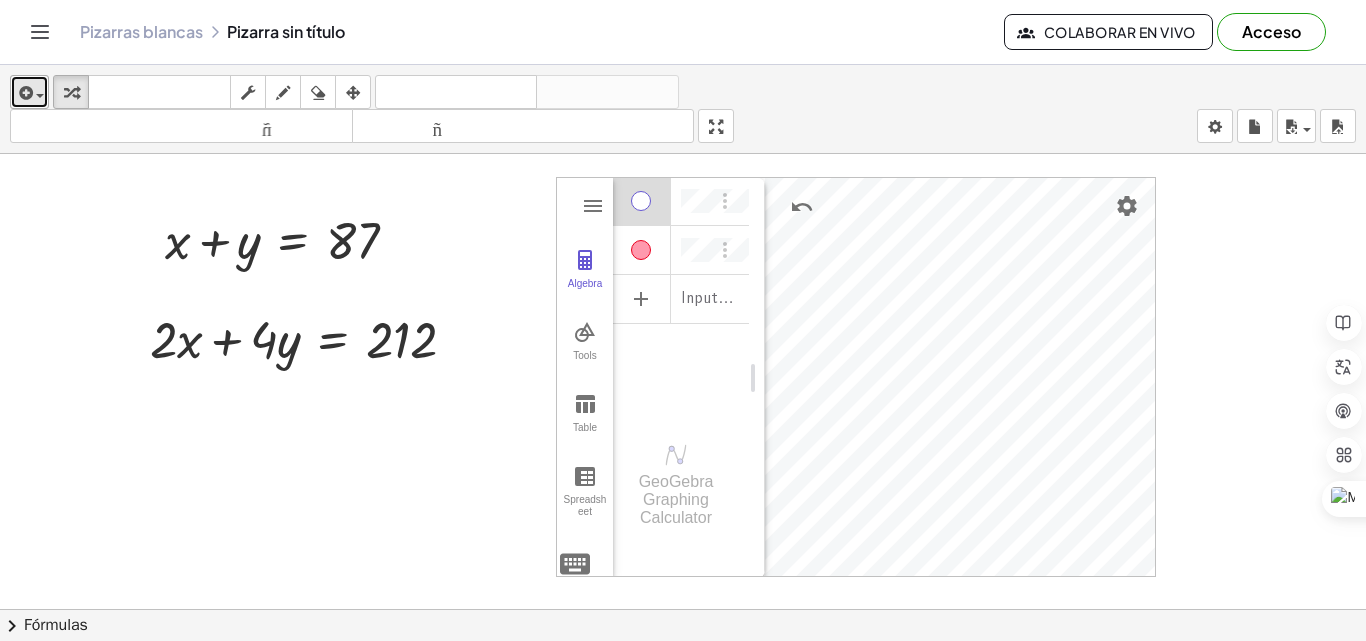 click at bounding box center (40, 96) 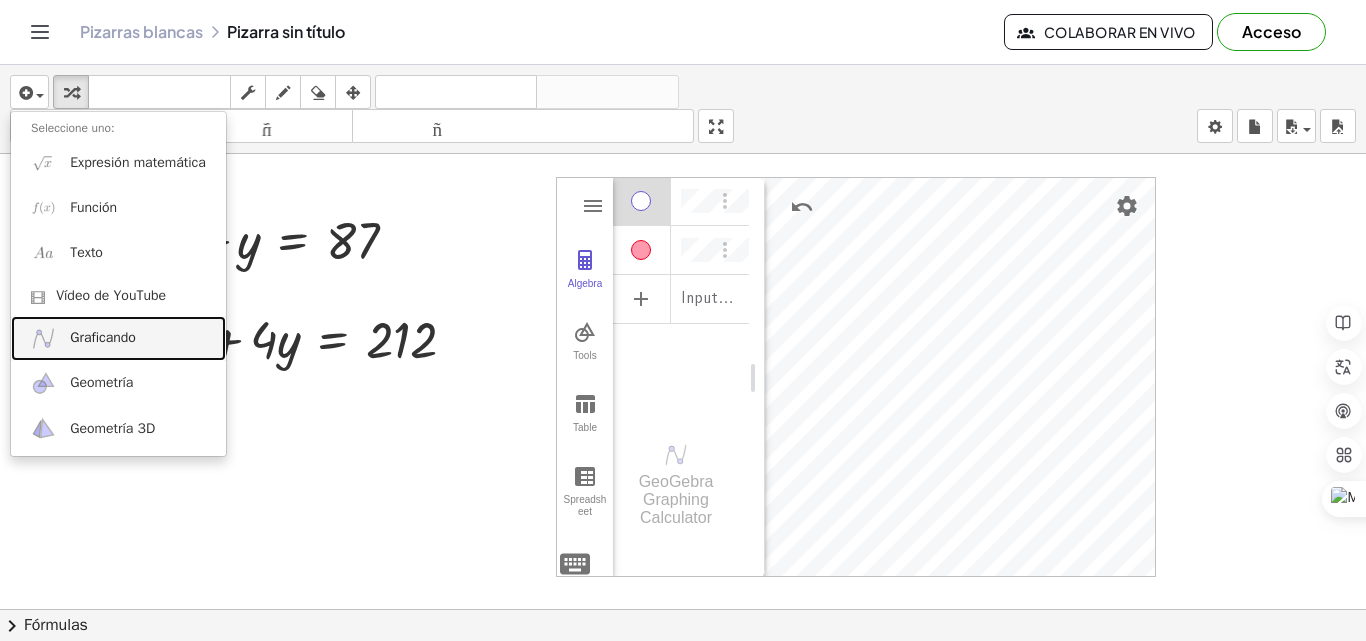 click on "Graficando" at bounding box center [118, 338] 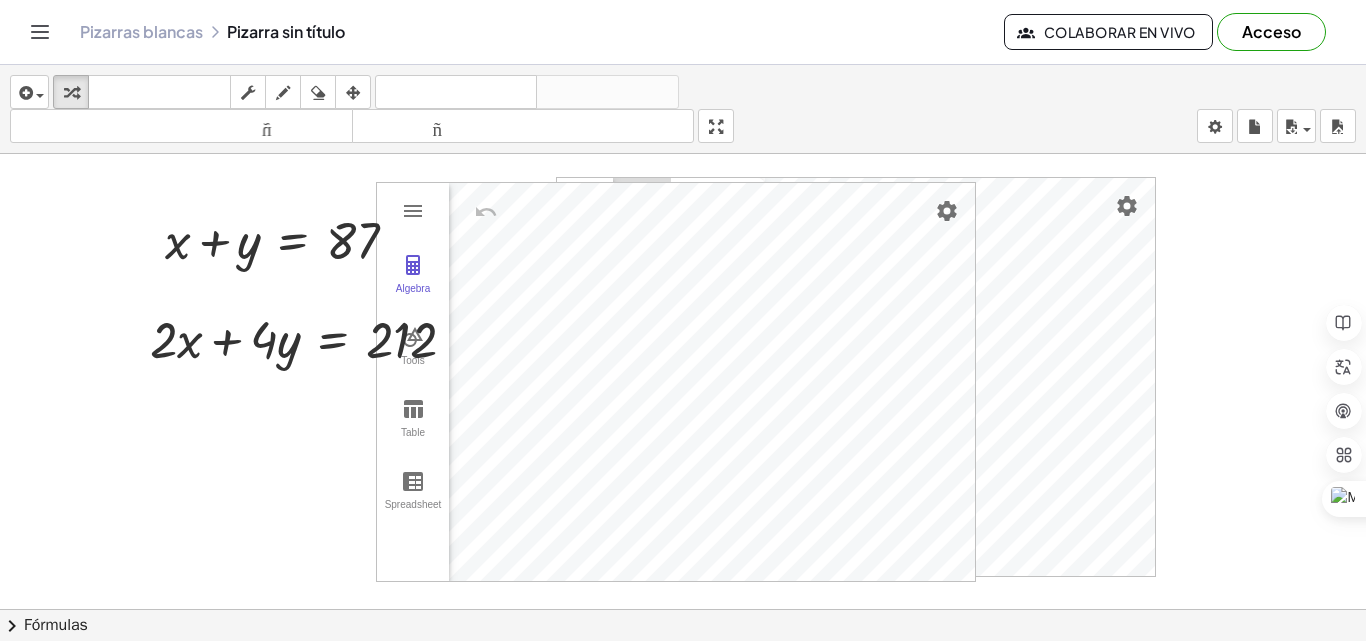 click on "insertar Seleccione uno: Expresión matemática Función Texto Vídeo de YouTube Graficando Geometría Geometría 3D transformar teclado teclado fregar dibujar borrar arreglar deshacer deshacer rehacer rehacer tamaño_del_formato menor tamaño_del_formato más grande pantalla completa carga   ahorrar nuevo ajustes" at bounding box center (683, 109) 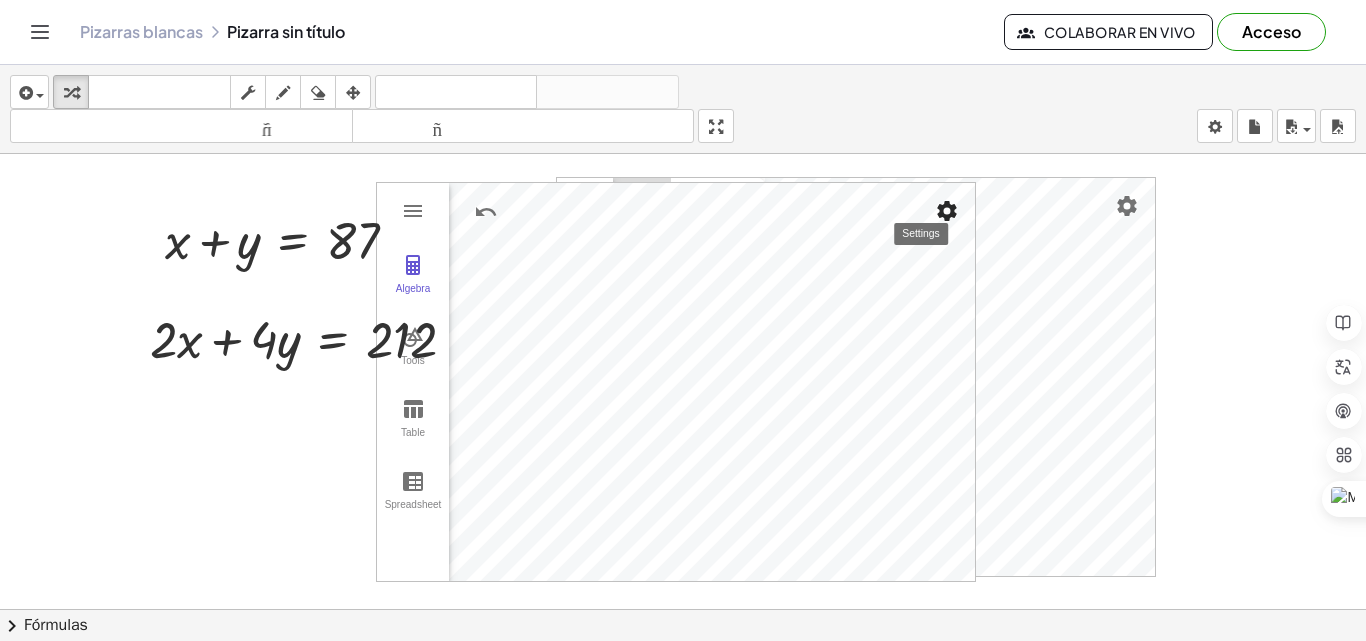 click at bounding box center (947, 211) 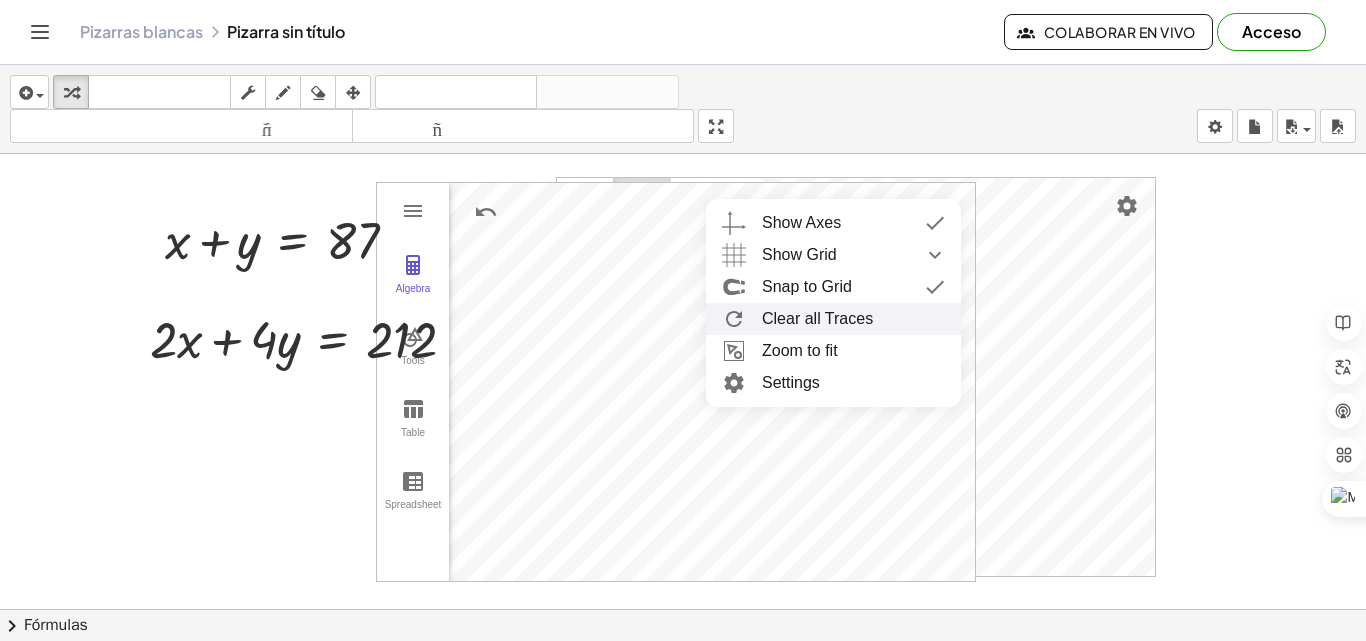 click on "Snap to Grid" at bounding box center (853, 287) 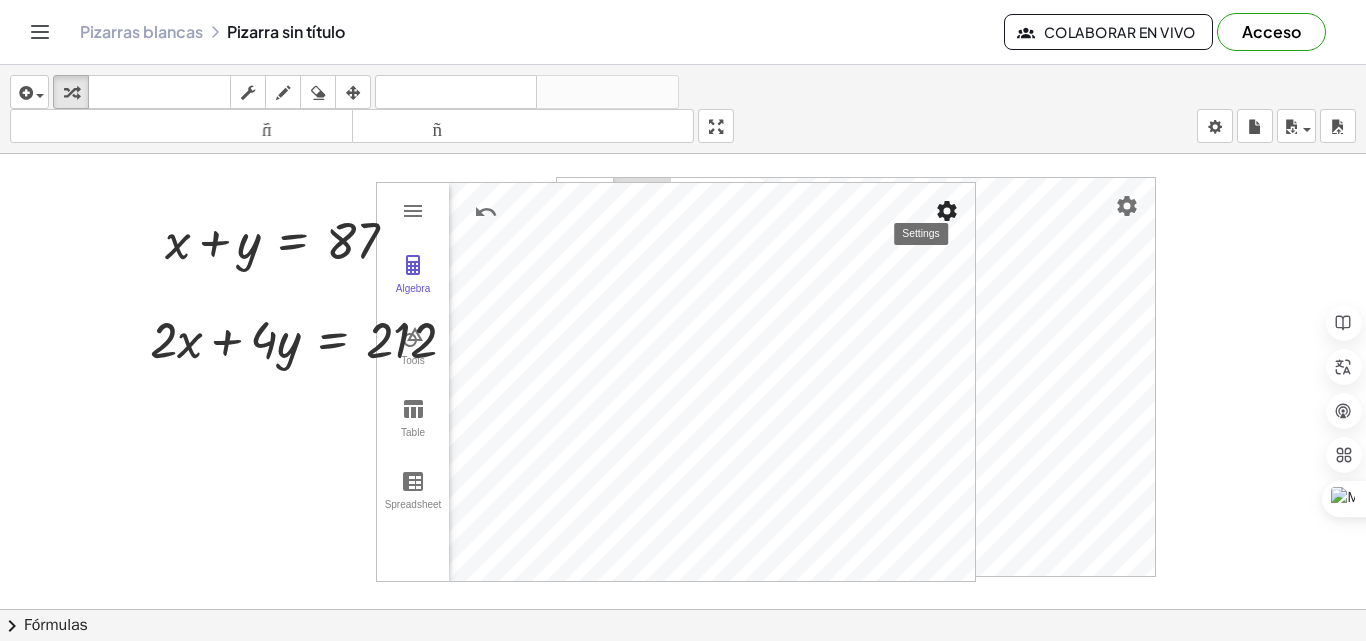 click at bounding box center [947, 211] 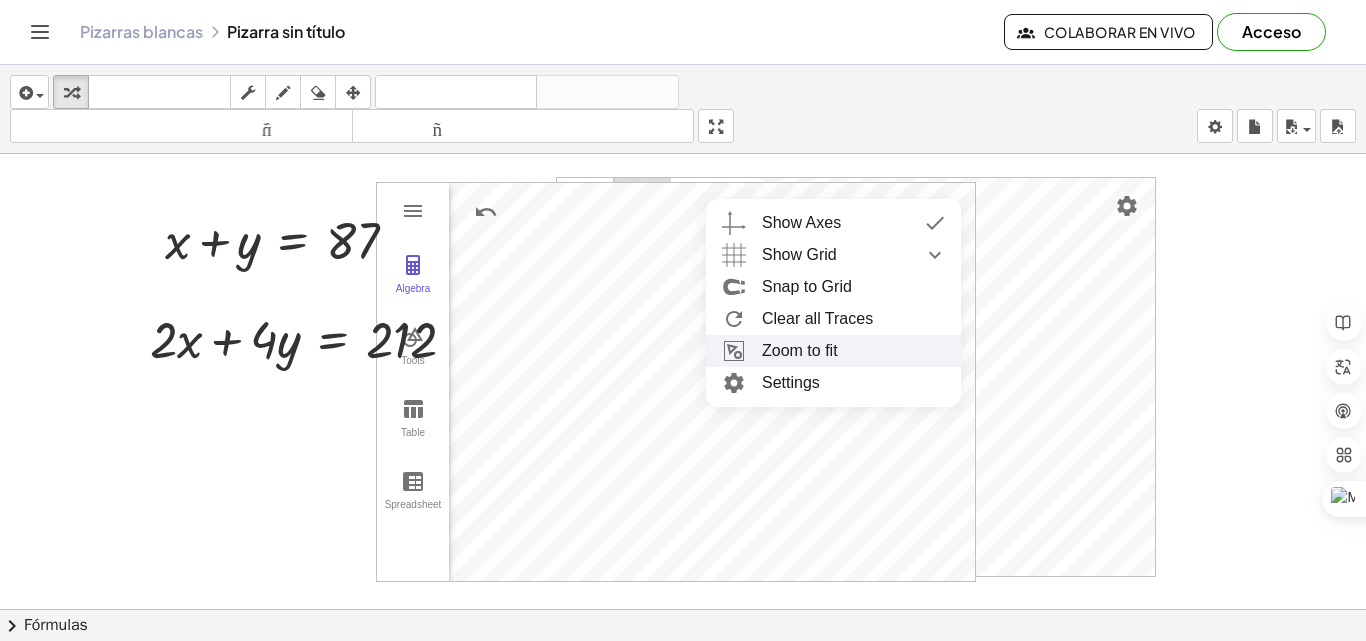 click on "Zoom to fit" at bounding box center [833, 351] 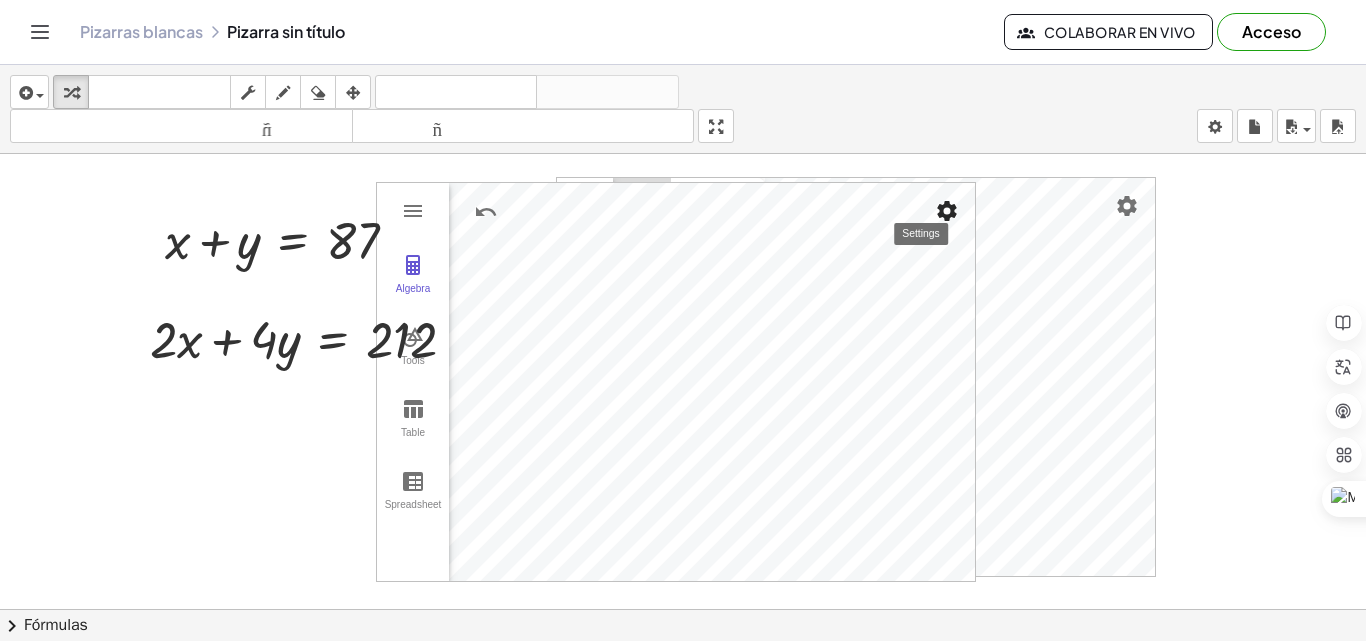 click at bounding box center (947, 211) 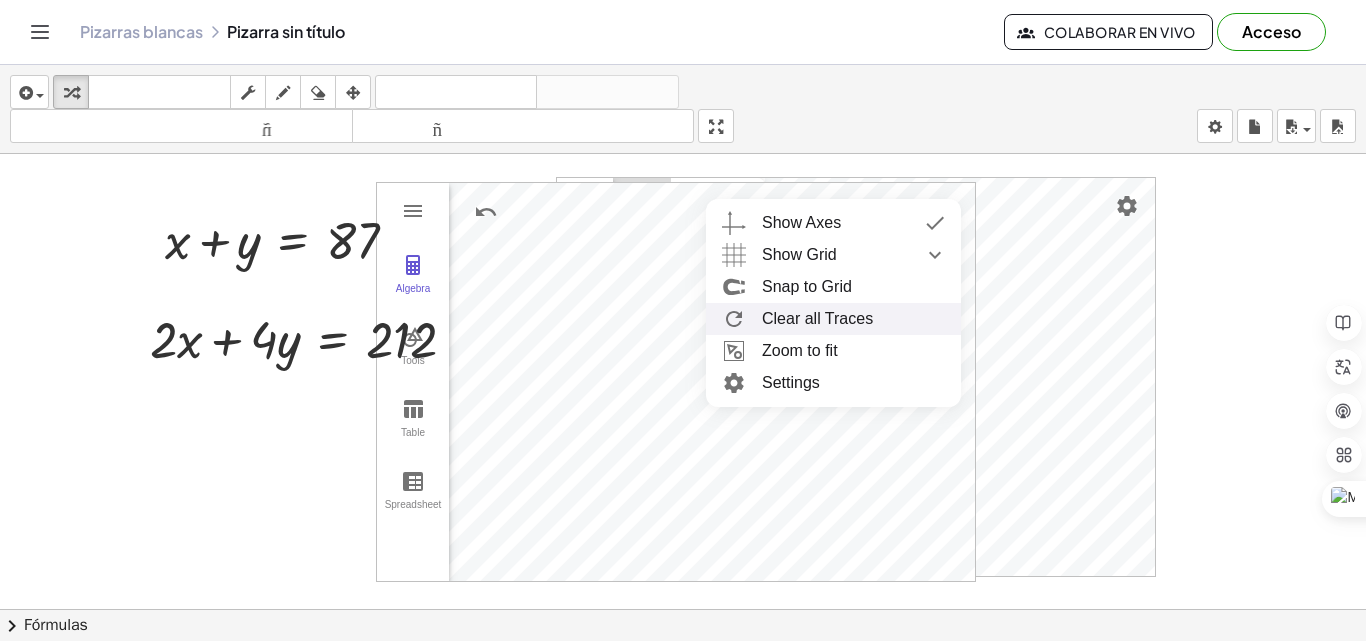 click on "Clear all Traces" at bounding box center [833, 319] 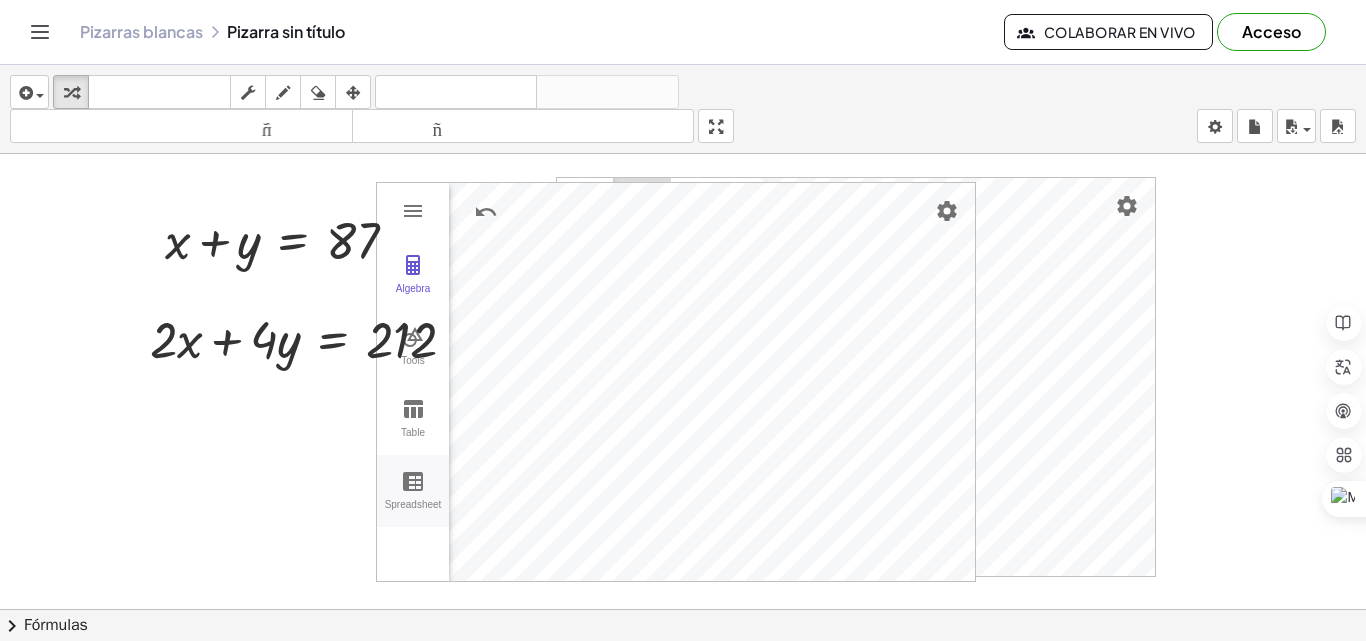 click on "Algebra Tools Table Spreadsheet GeoGebra Graphing Calculator Basic Tools Move Point Slider Intersect Extremum Roots Best Fit Line Edit Select Objects Move Graphics View Delete Show / Hide Label Show / Hide Object Copy Visual Style Media Text Points Point Intersect Point on Object Attach / Detach Point Extremum Roots Complex Number List Lines Line Ray Vector Others Pen Freehand Function Button Check Box Input Box" at bounding box center (676, 382) 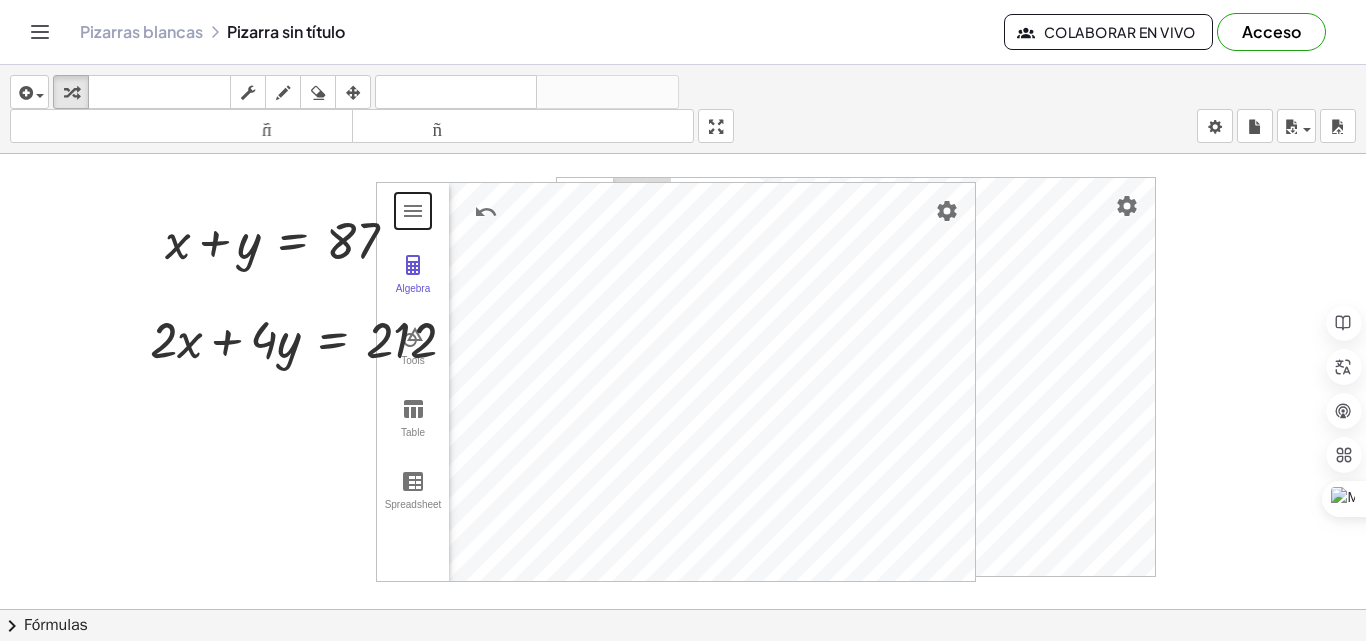 click on "Algebra Tools Table Spreadsheet GeoGebra Graphing Calculator Basic Tools Move Point Slider Intersect Extremum Roots Best Fit Line Edit Select Objects Move Graphics View Delete Show / Hide Label Show / Hide Object Copy Visual Style Media Text Points Point Intersect Point on Object Attach / Detach Point Extremum Roots Complex Number List Lines Line Ray Vector Others Pen Freehand Function Button Check Box Input Box" at bounding box center [676, 382] 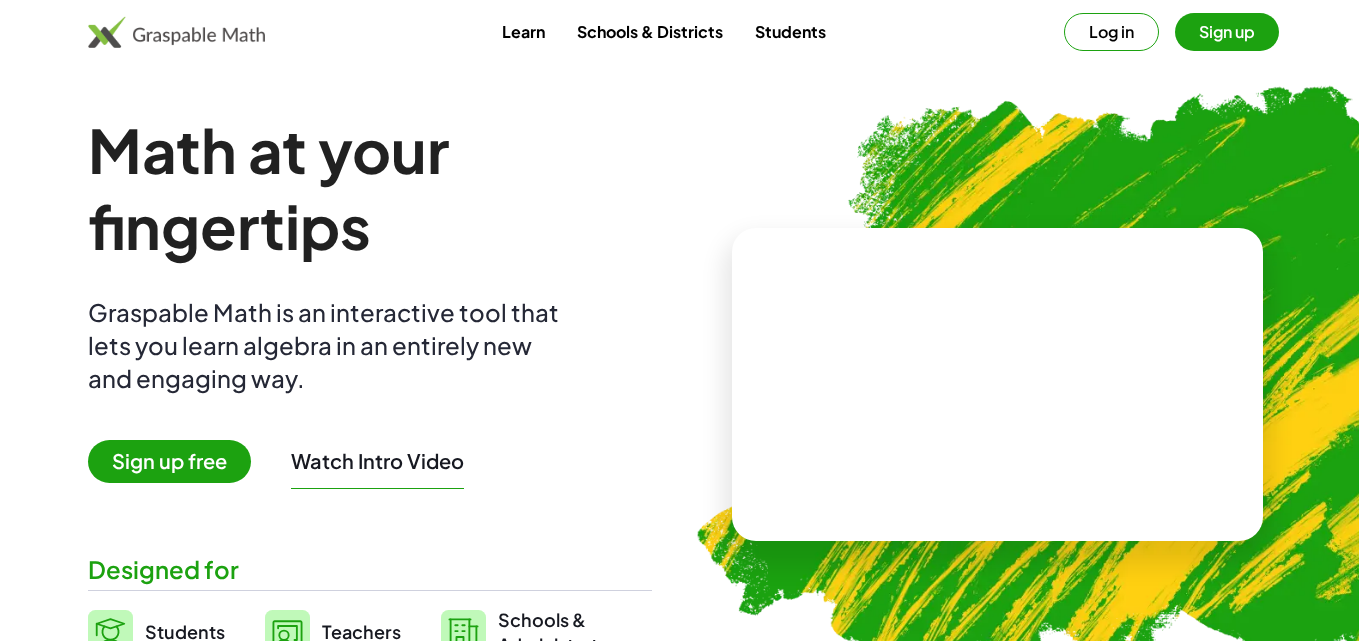 scroll, scrollTop: 0, scrollLeft: 0, axis: both 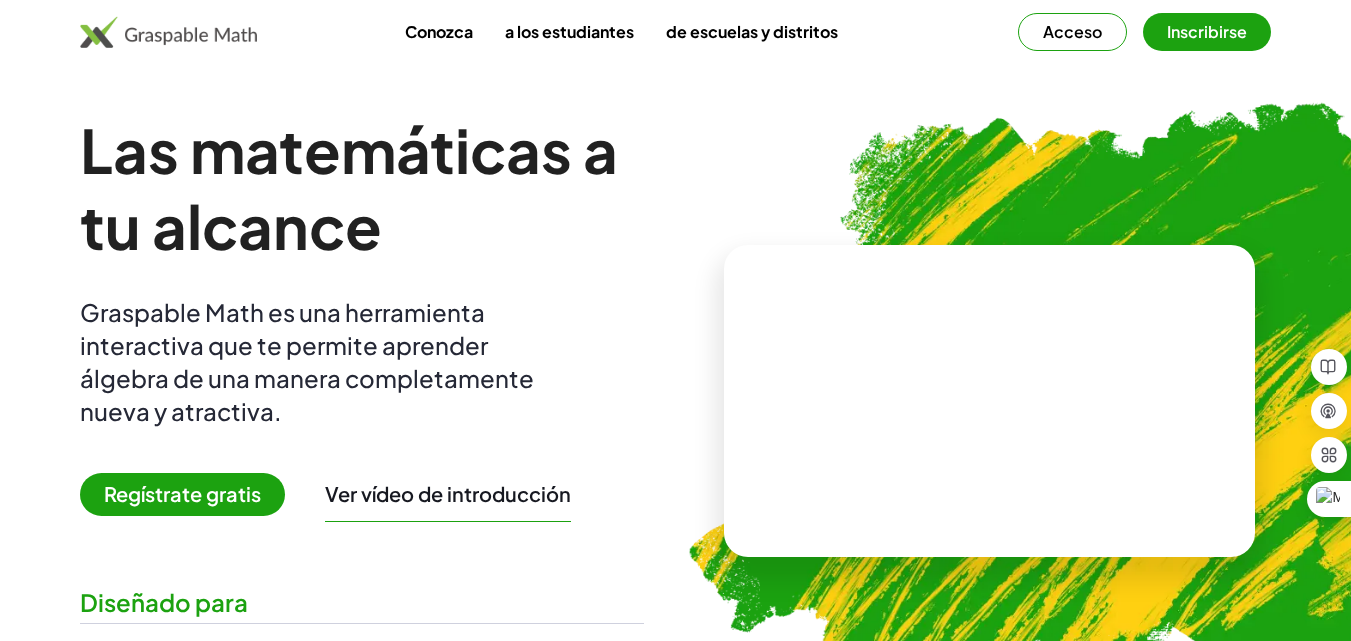 click on "Acceso Inscribirse" at bounding box center [1144, 32] 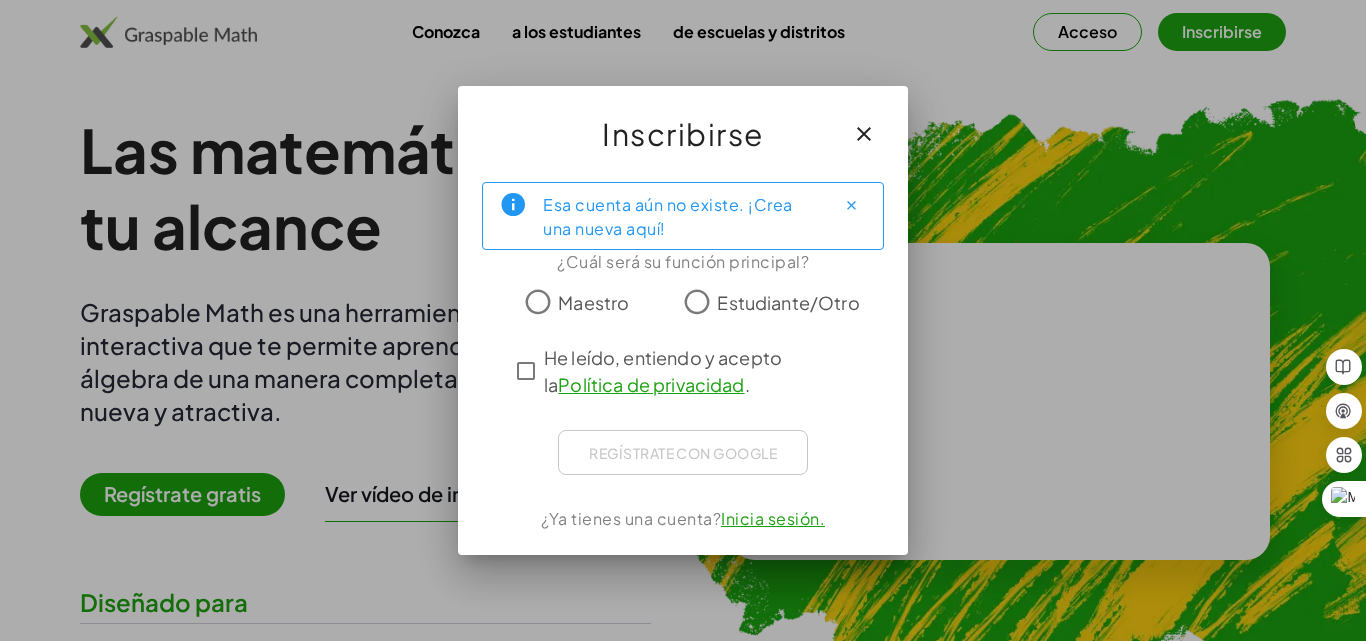 click on "Maestro" at bounding box center (593, 302) 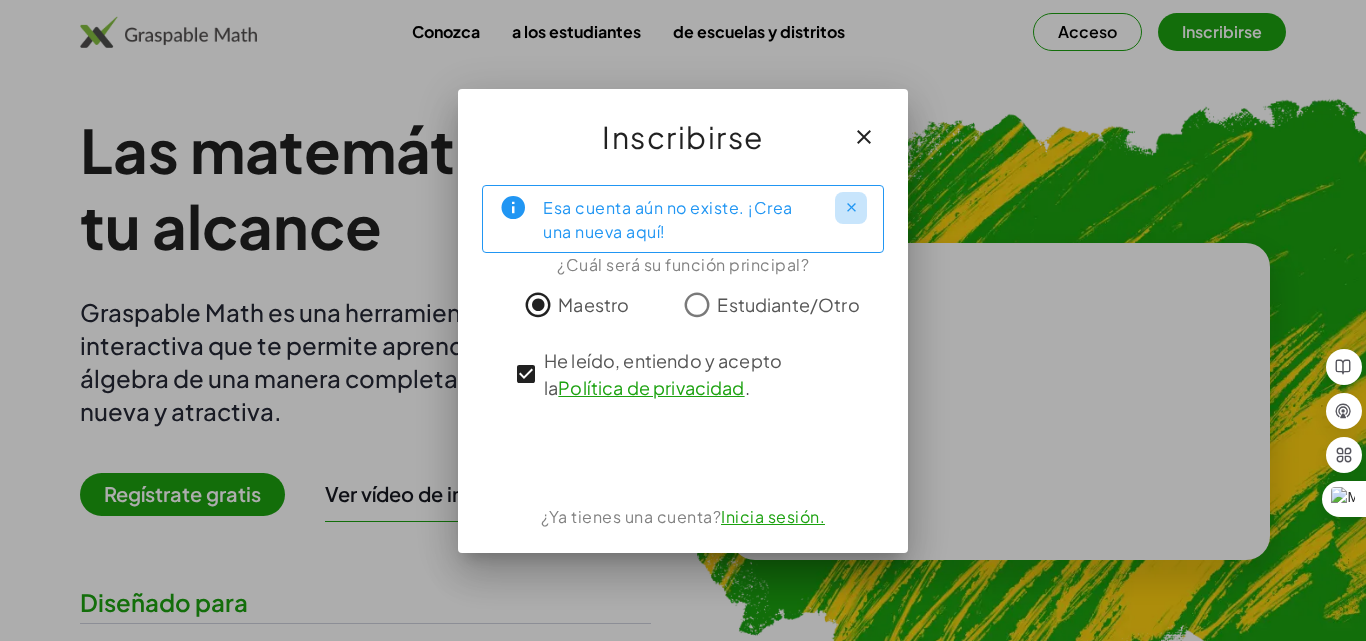 click at bounding box center [851, 207] 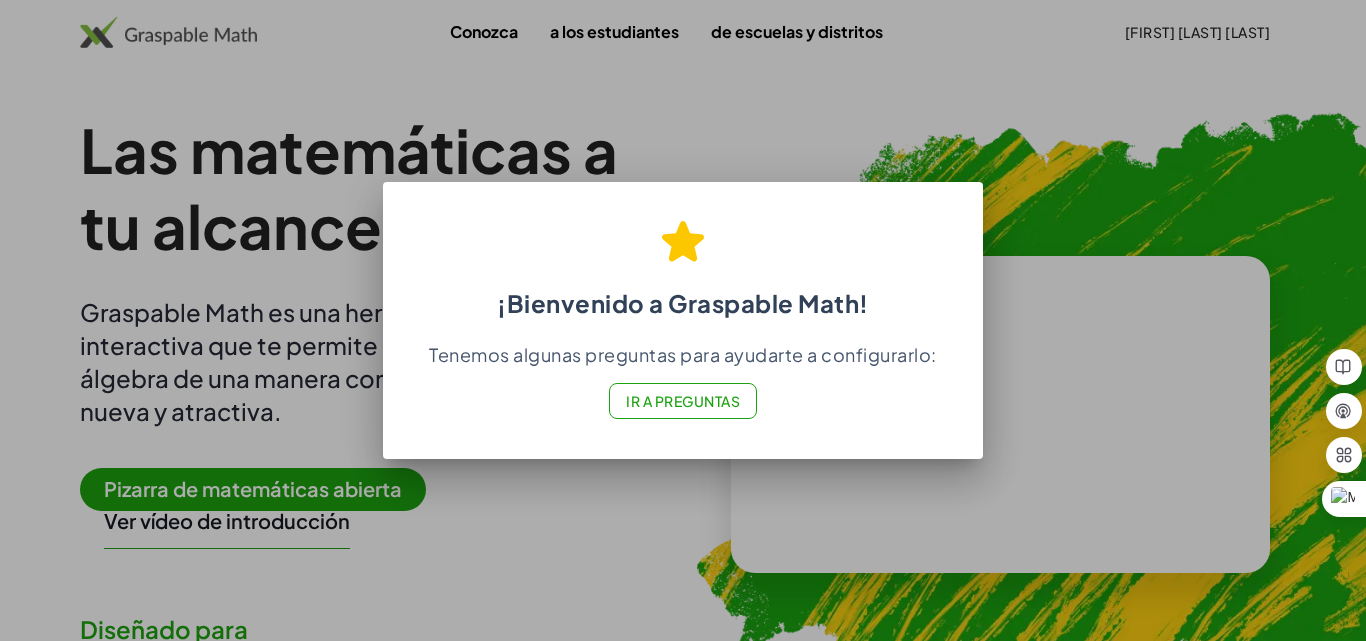 click at bounding box center [683, 320] 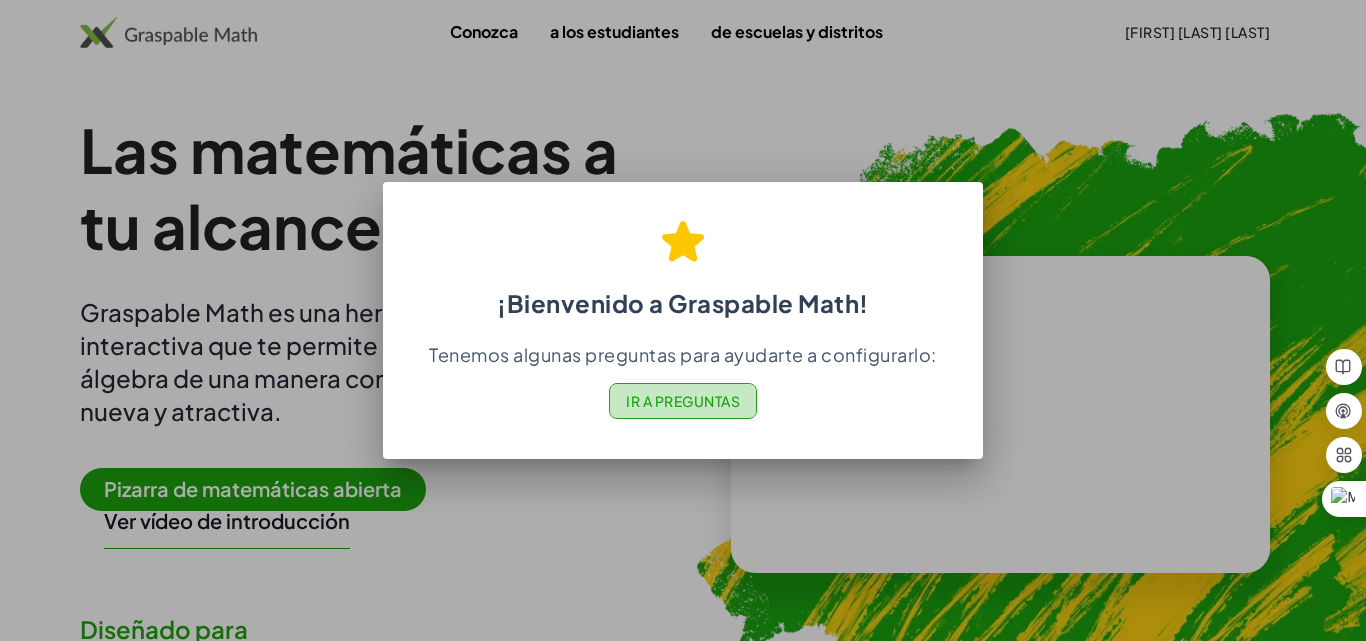 click on "Ir a Preguntas" at bounding box center [683, 401] 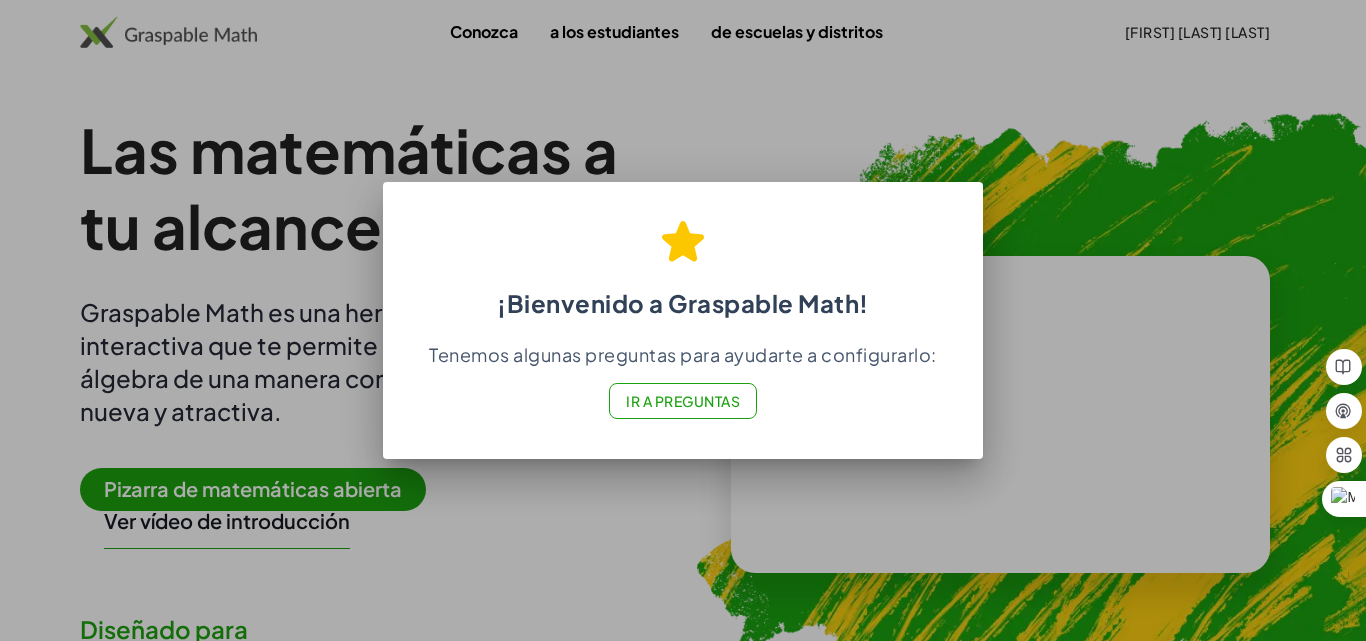 click at bounding box center (683, 320) 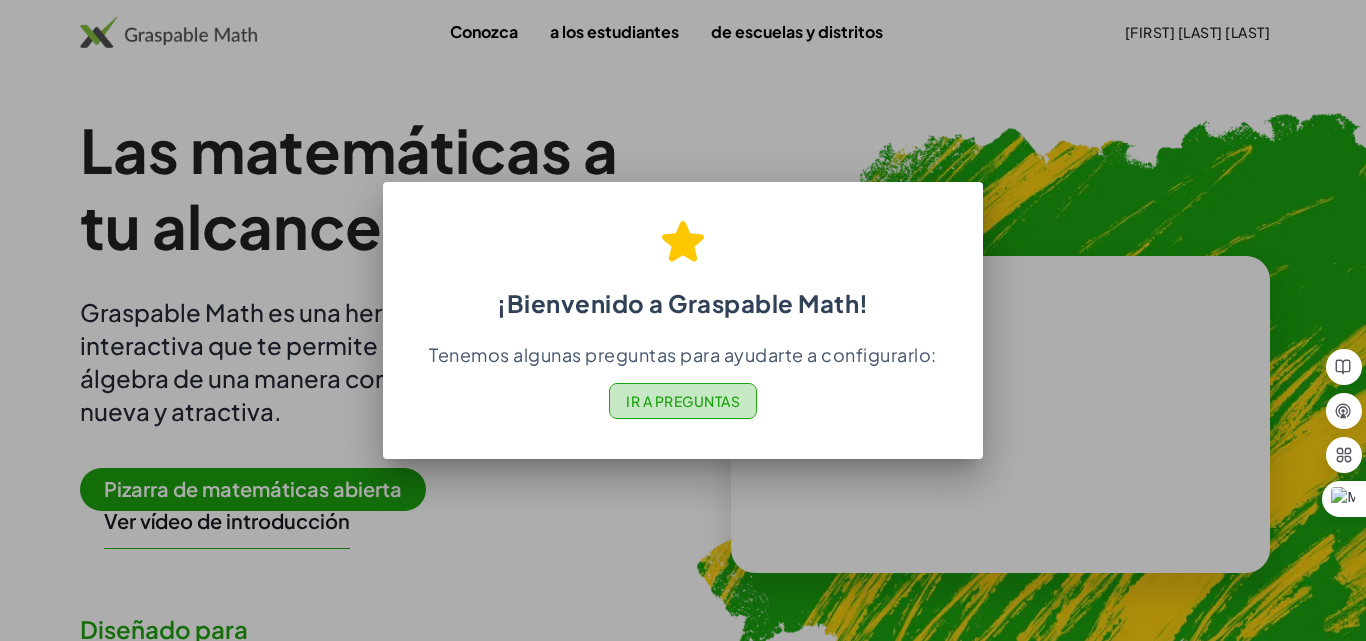 click on "Ir a Preguntas" at bounding box center [683, 401] 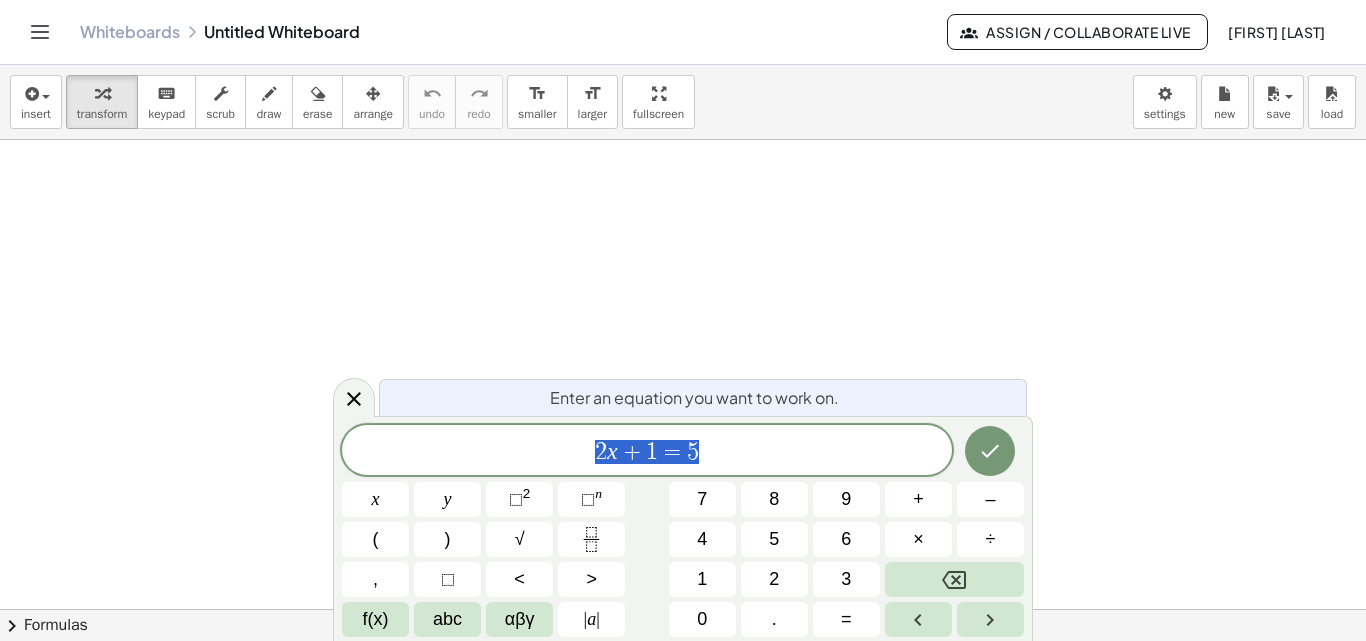 scroll, scrollTop: 0, scrollLeft: 0, axis: both 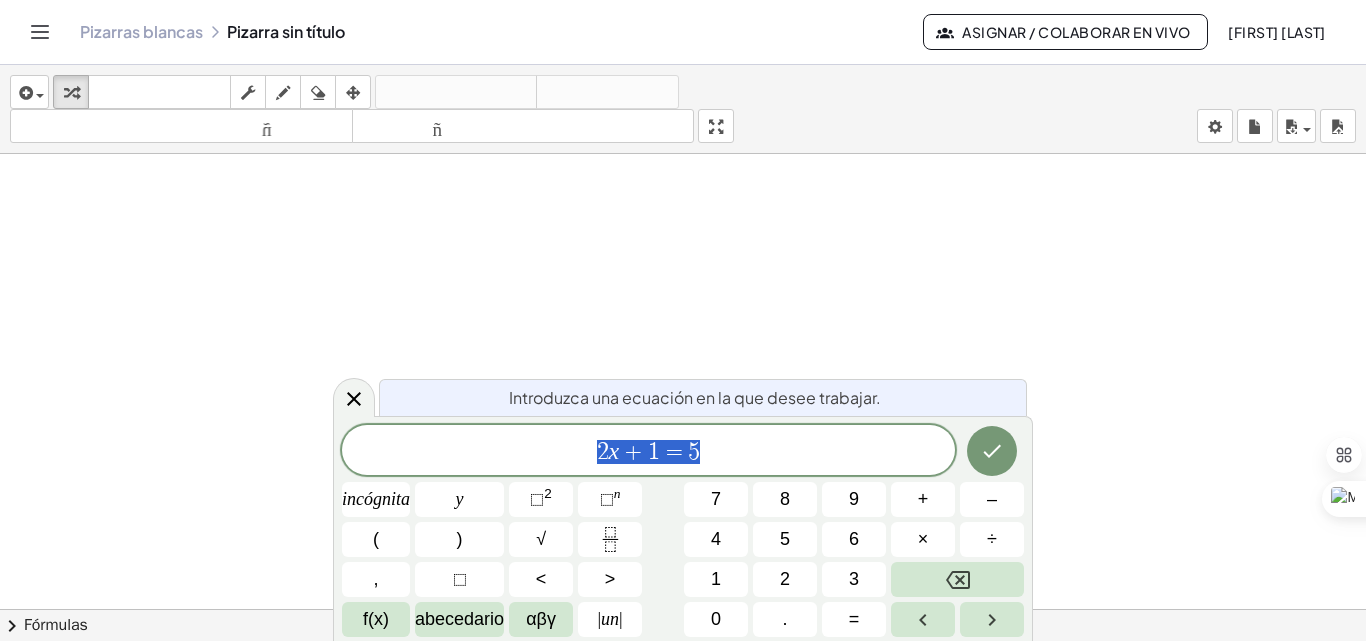 click on "2 x + 1 = 5 incógnita y ⬚  2 ⬚  n 7 8 9 + – ( ) √ 4 5 6 × ÷ , ⬚ < > 1 2 3 f(x) abecedario αβγ |  un  | 0 . =" at bounding box center (683, 531) 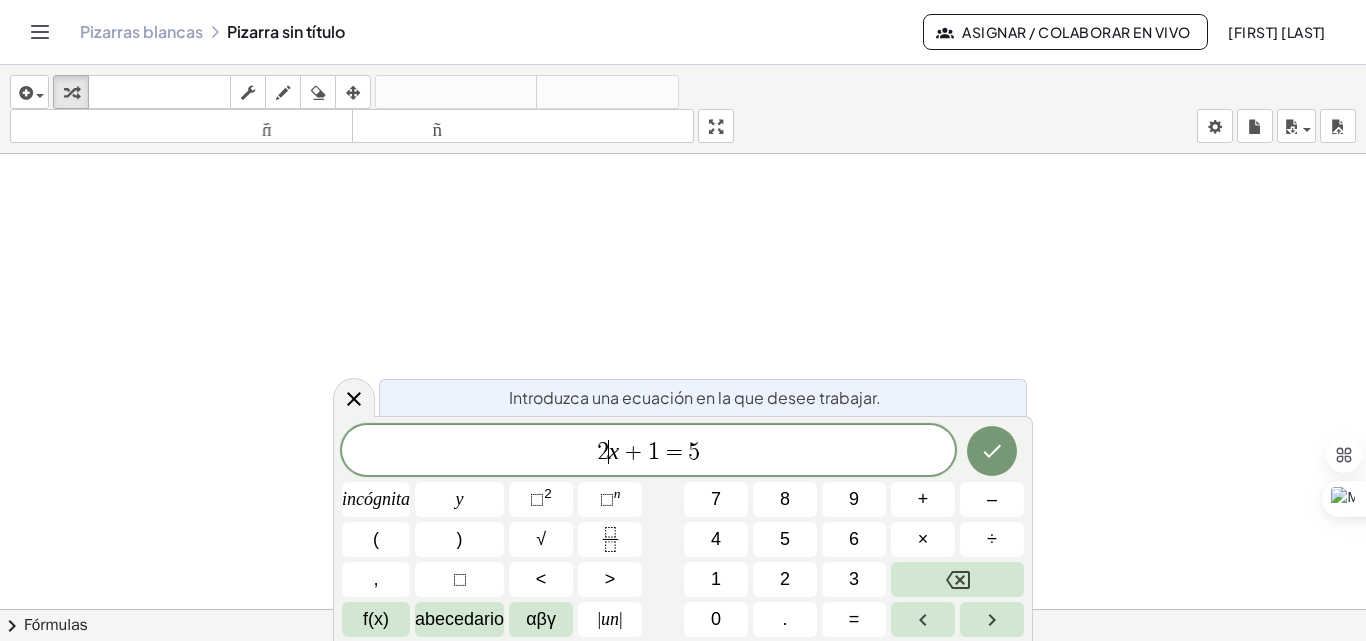 click on "2" at bounding box center [603, 452] 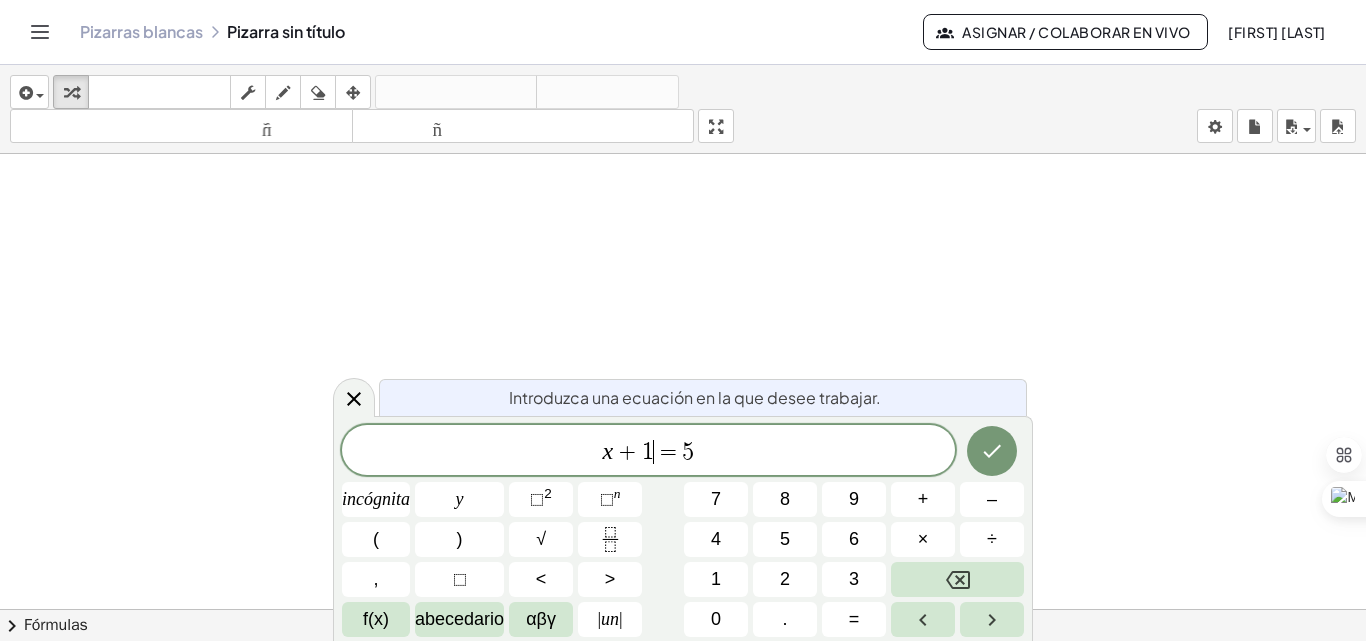 click on "x + [NUMBER] ​ = [NUMBER]" at bounding box center (648, 452) 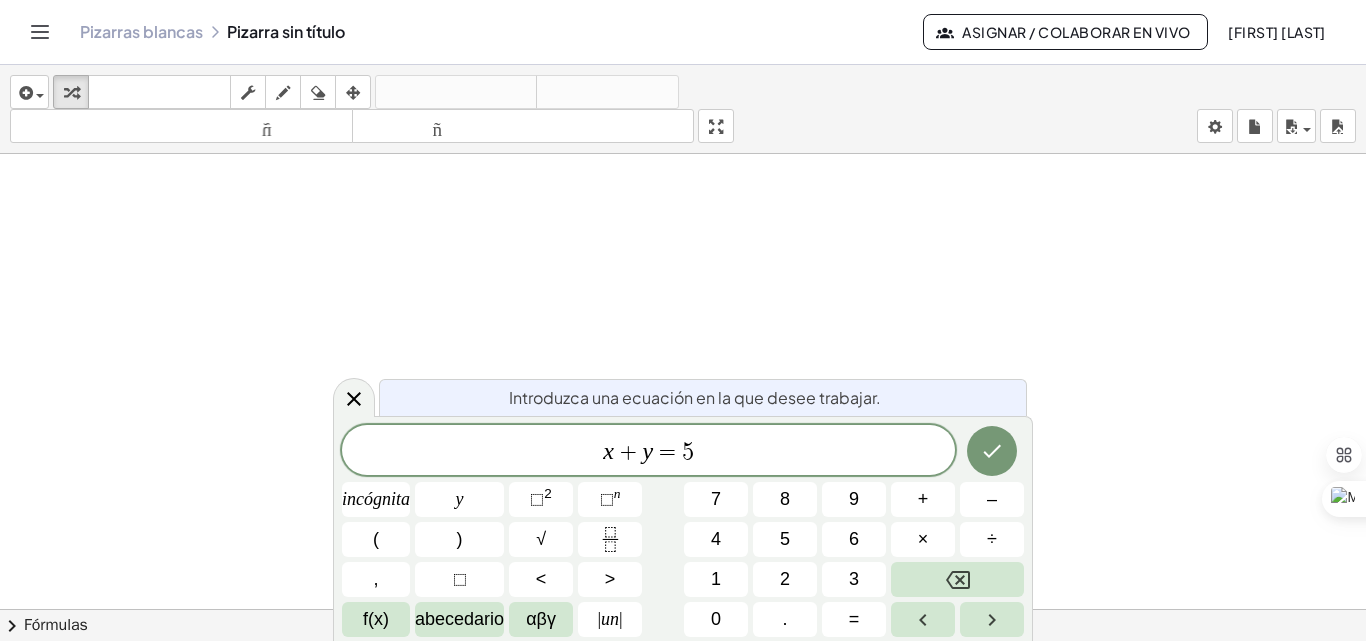 click on "x + y ​ = 5" at bounding box center [648, 452] 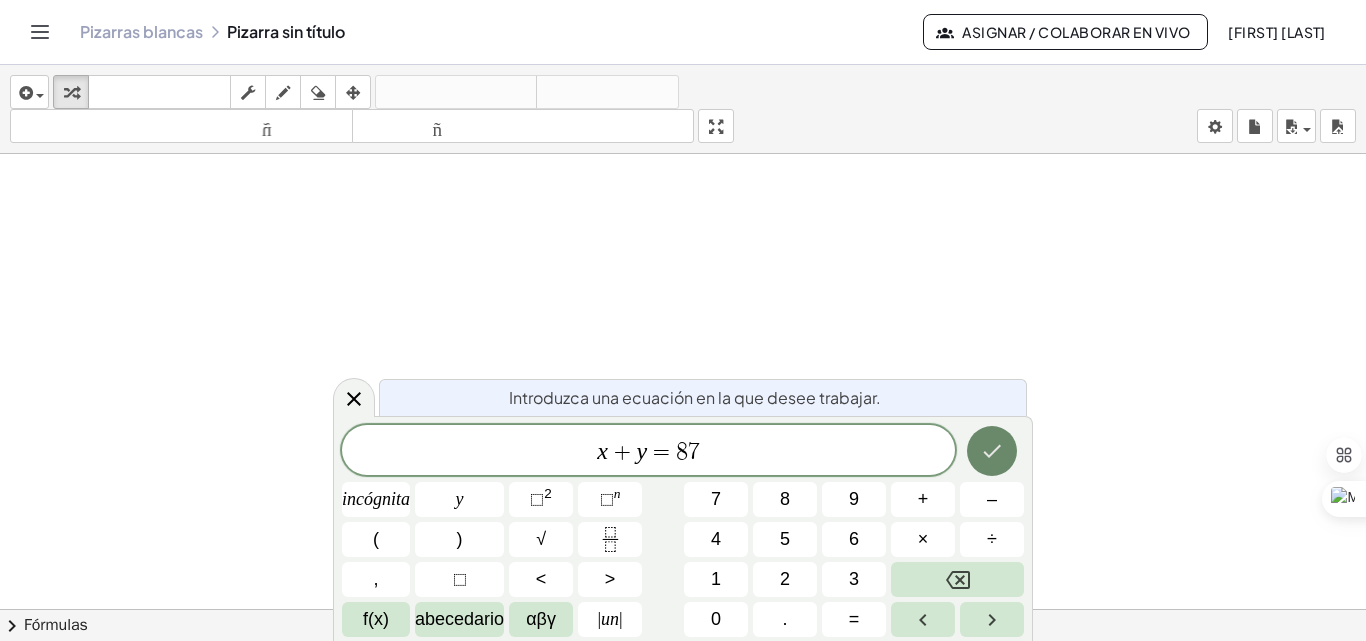 click at bounding box center (992, 451) 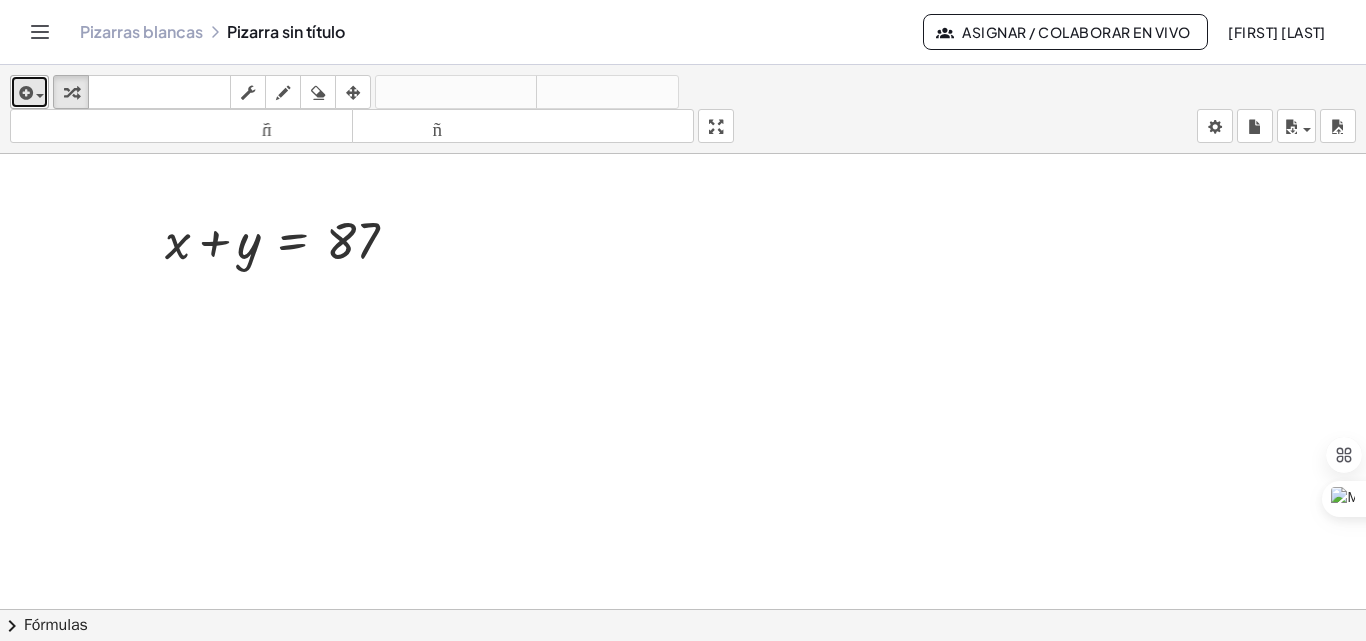 click at bounding box center (40, 96) 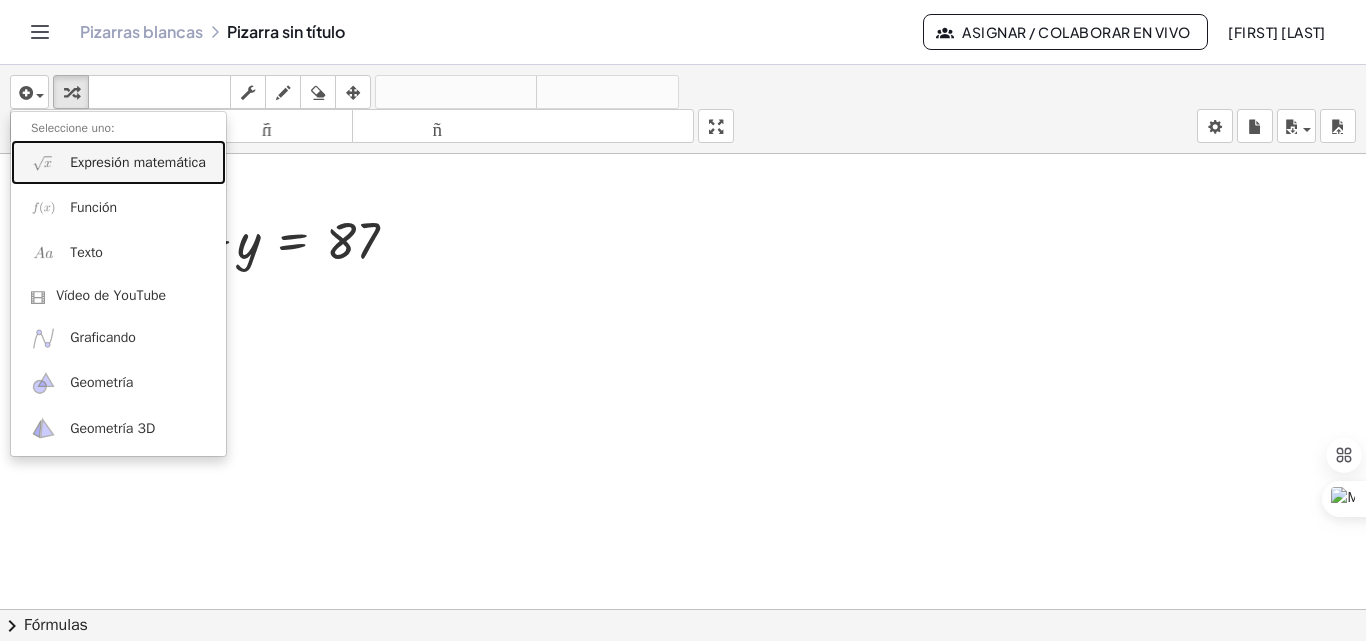 click on "Expresión matemática" at bounding box center (138, 162) 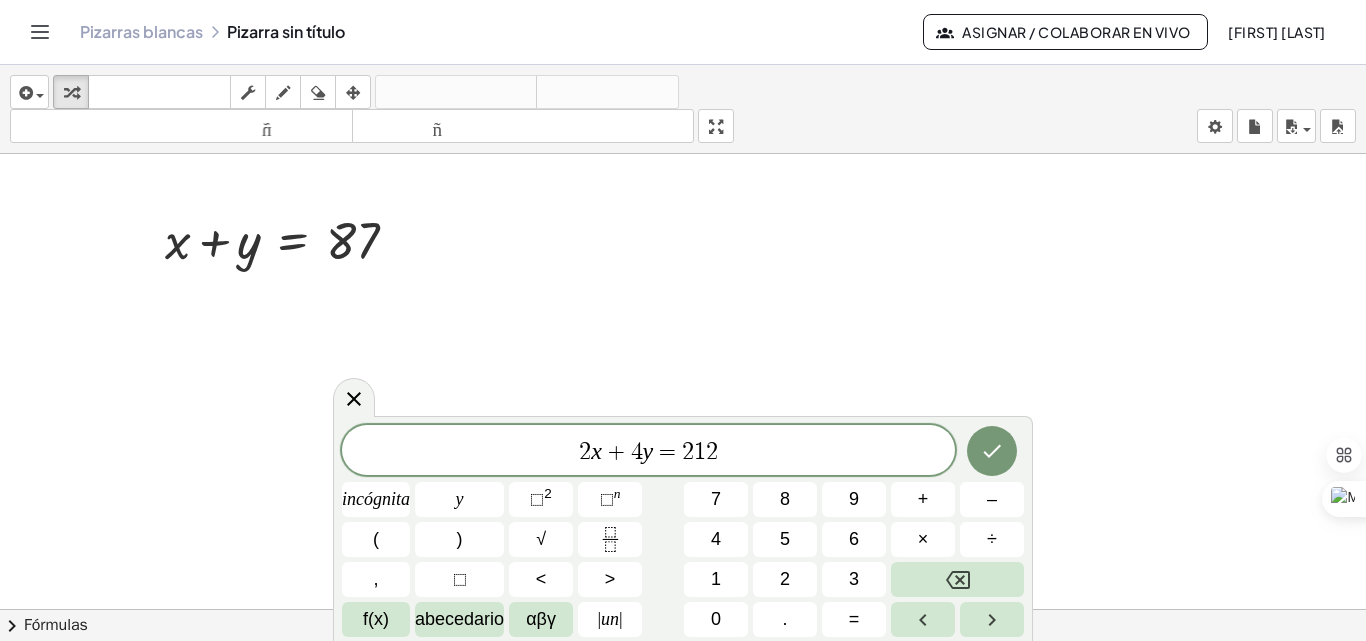 click at bounding box center (683, 688) 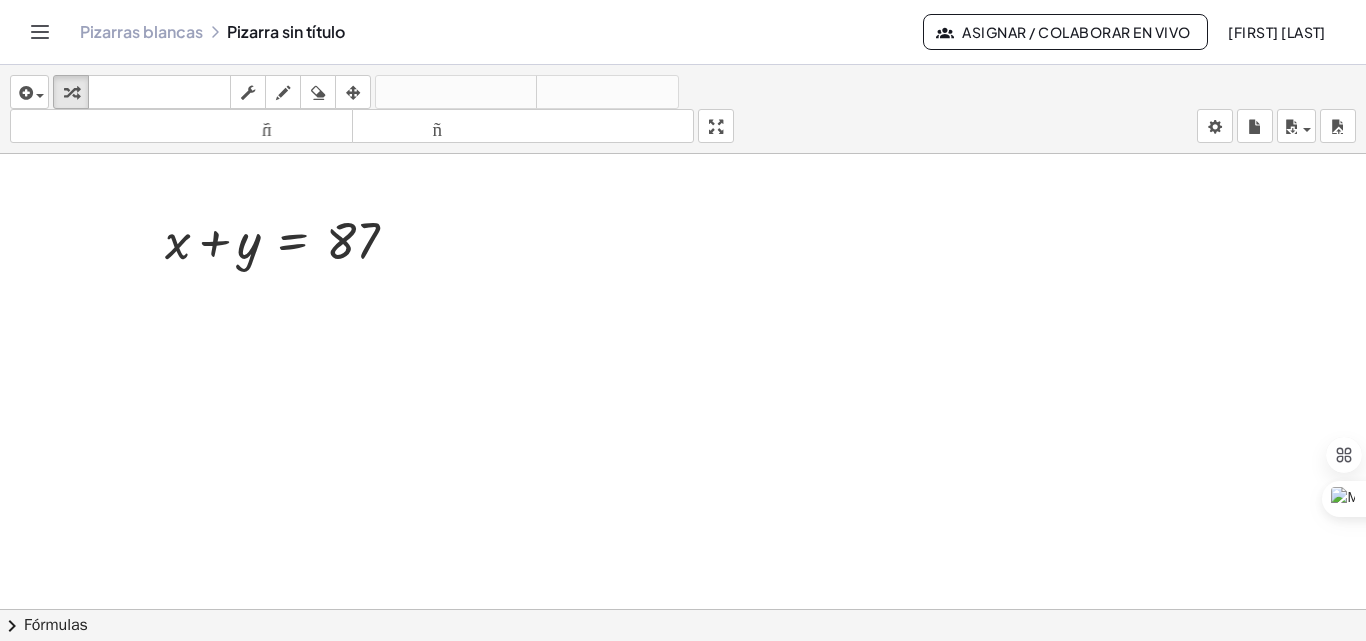 click at bounding box center [683, 688] 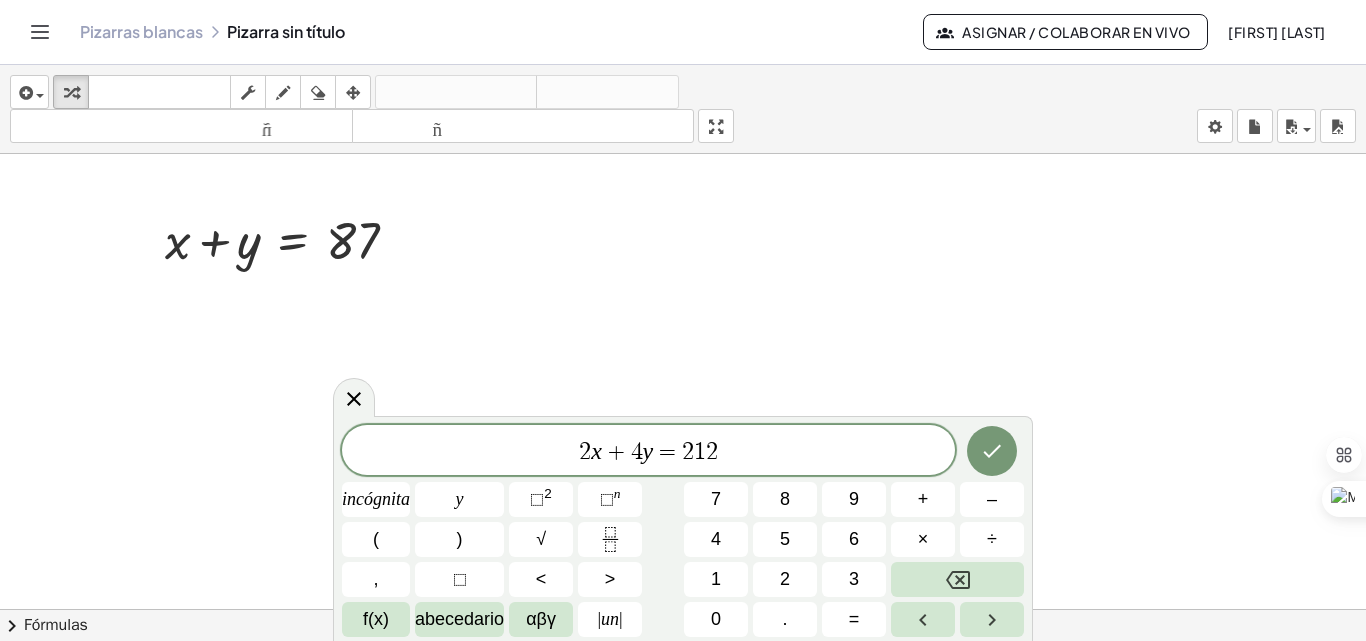 click 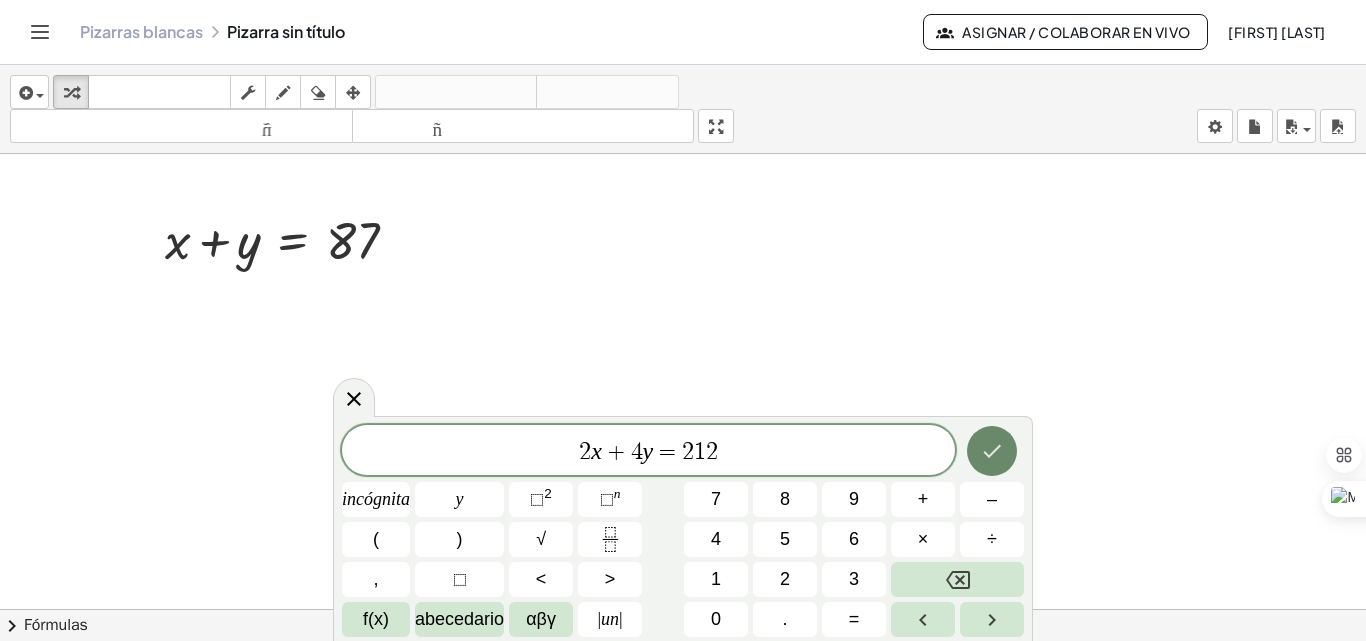 click 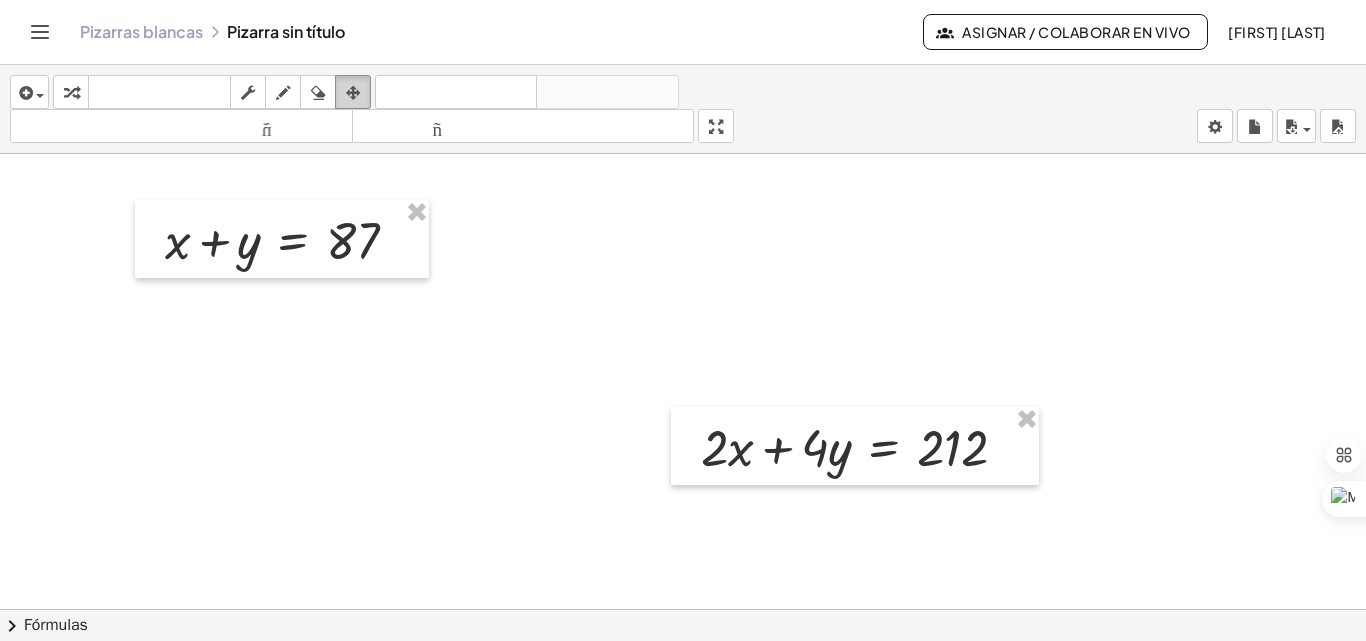 click at bounding box center (353, 93) 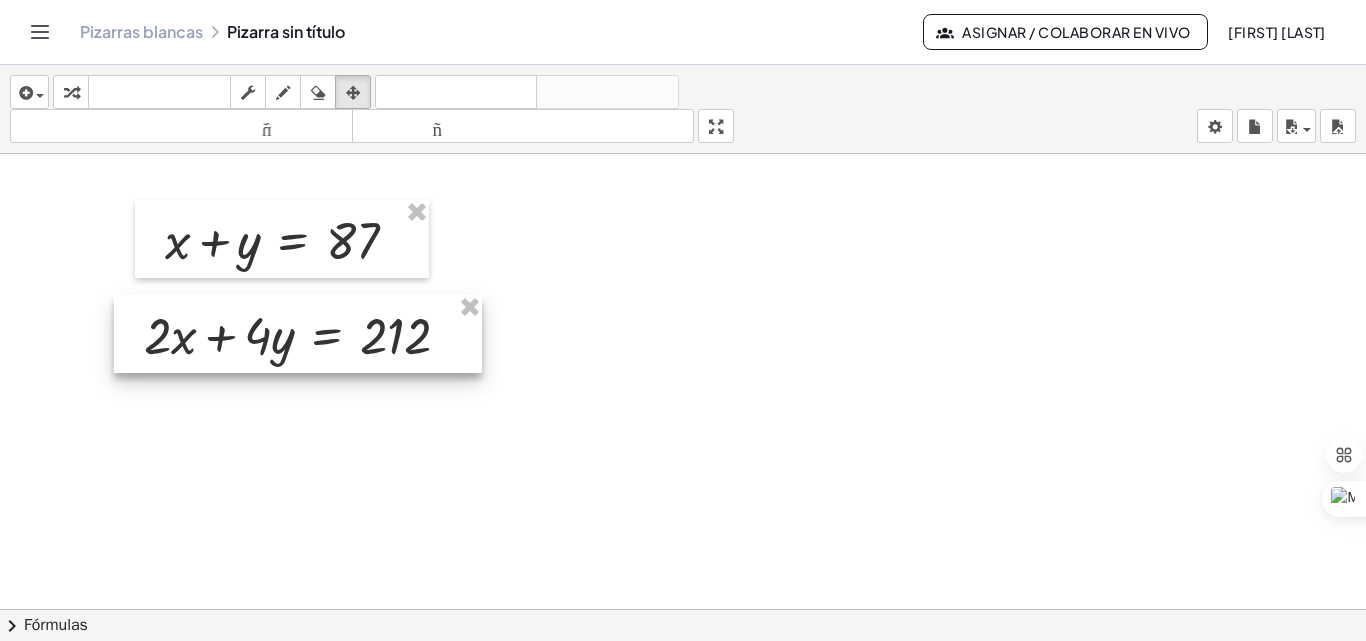 drag, startPoint x: 830, startPoint y: 433, endPoint x: 273, endPoint y: 321, distance: 568.14874 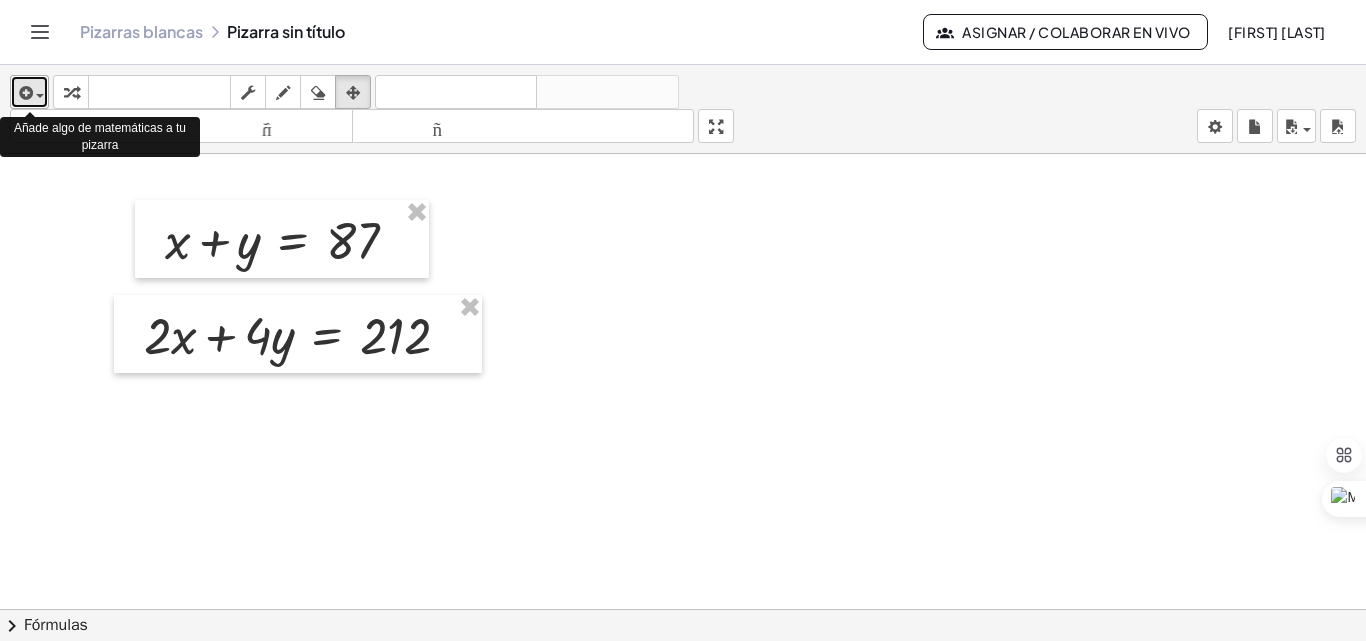 click on "insertar" at bounding box center [29, 92] 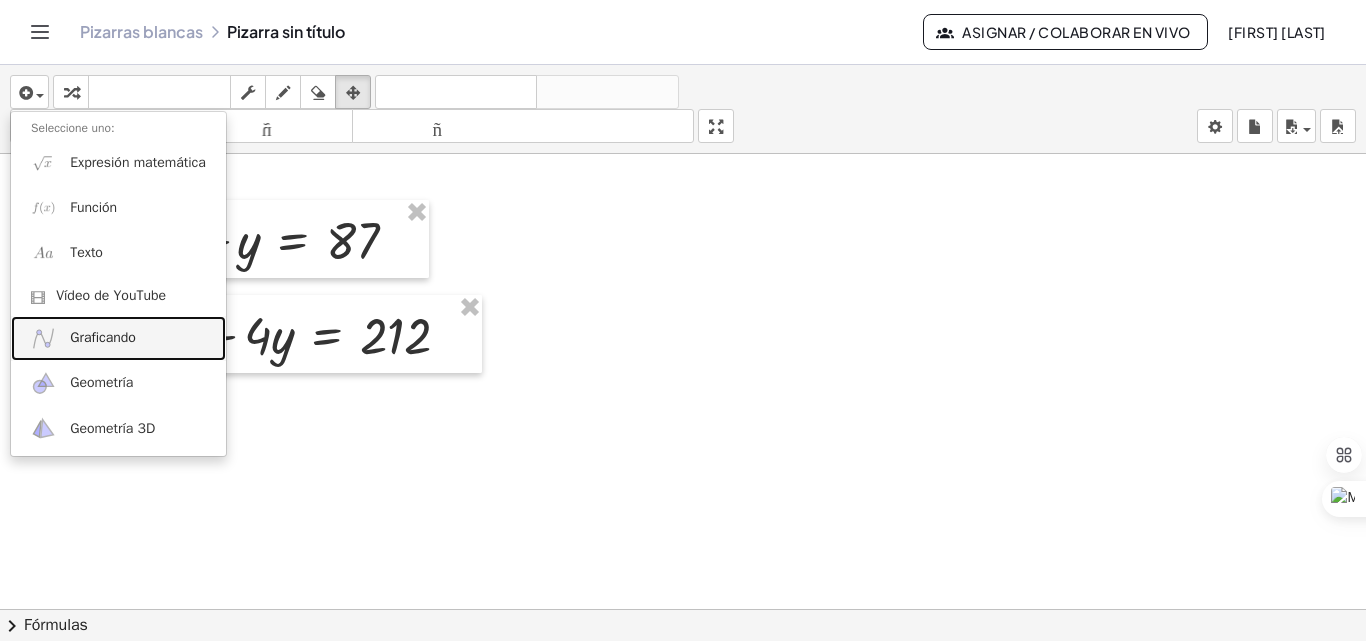 click on "Graficando" at bounding box center [118, 338] 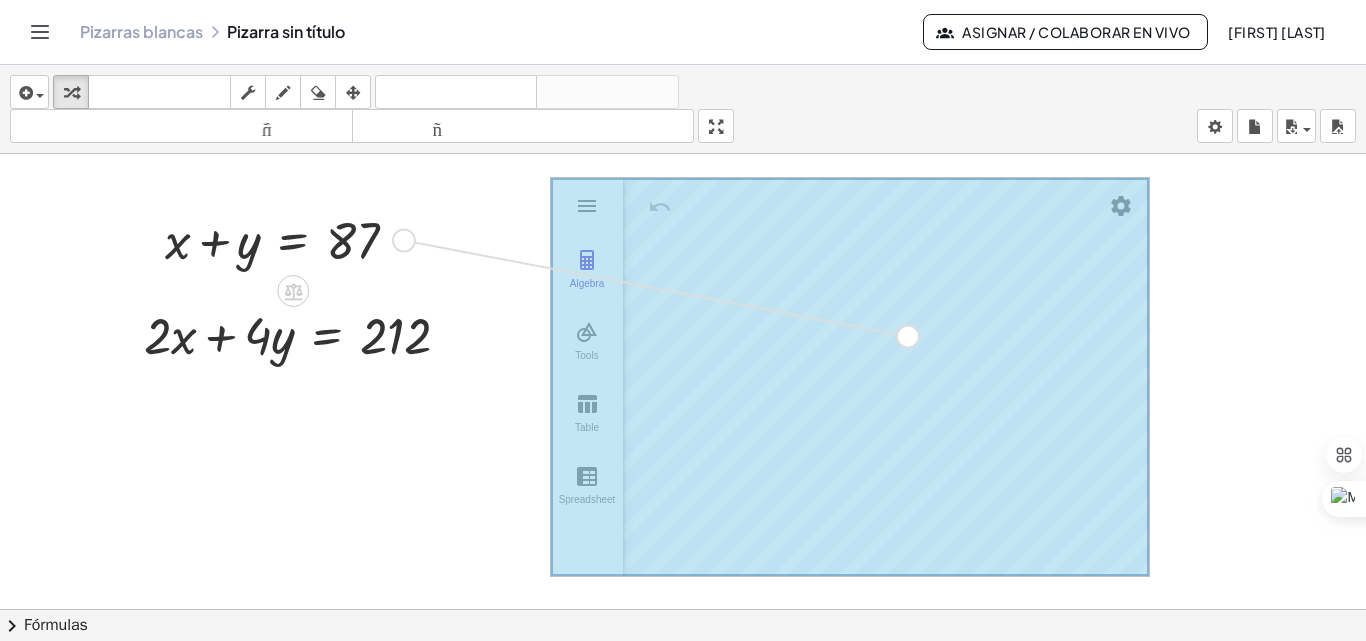 drag, startPoint x: 399, startPoint y: 246, endPoint x: 910, endPoint y: 344, distance: 520.3124 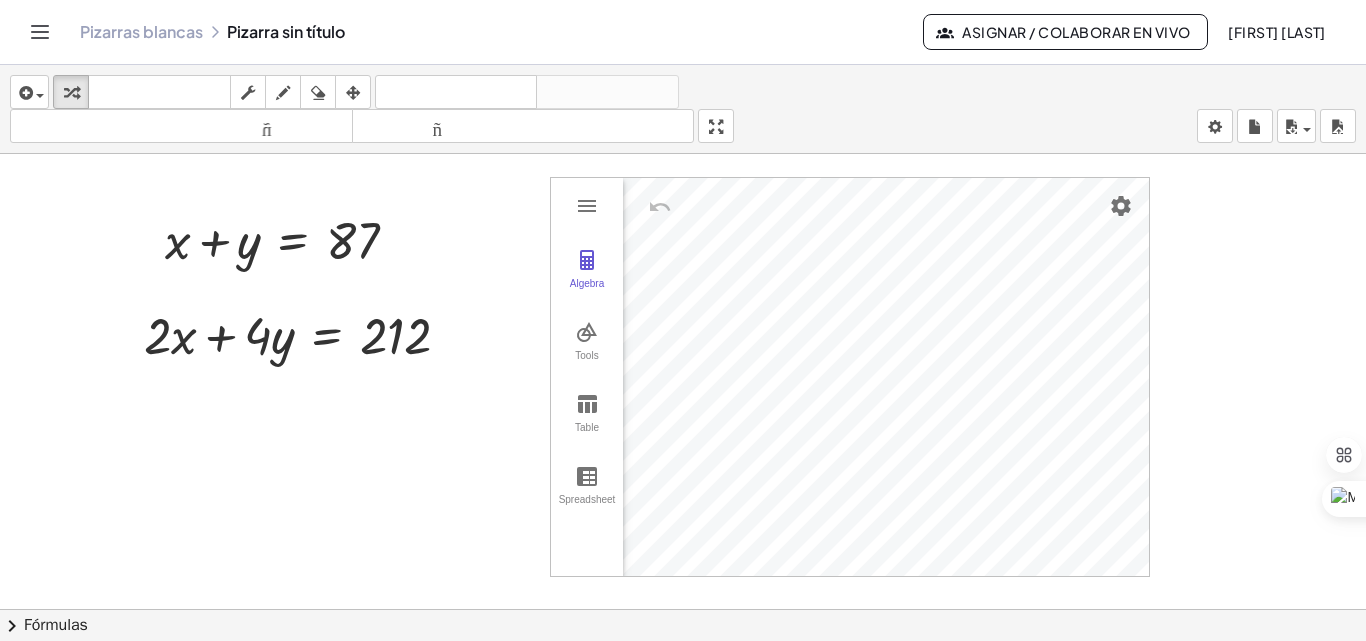 click on "Algebra" at bounding box center (587, 270) 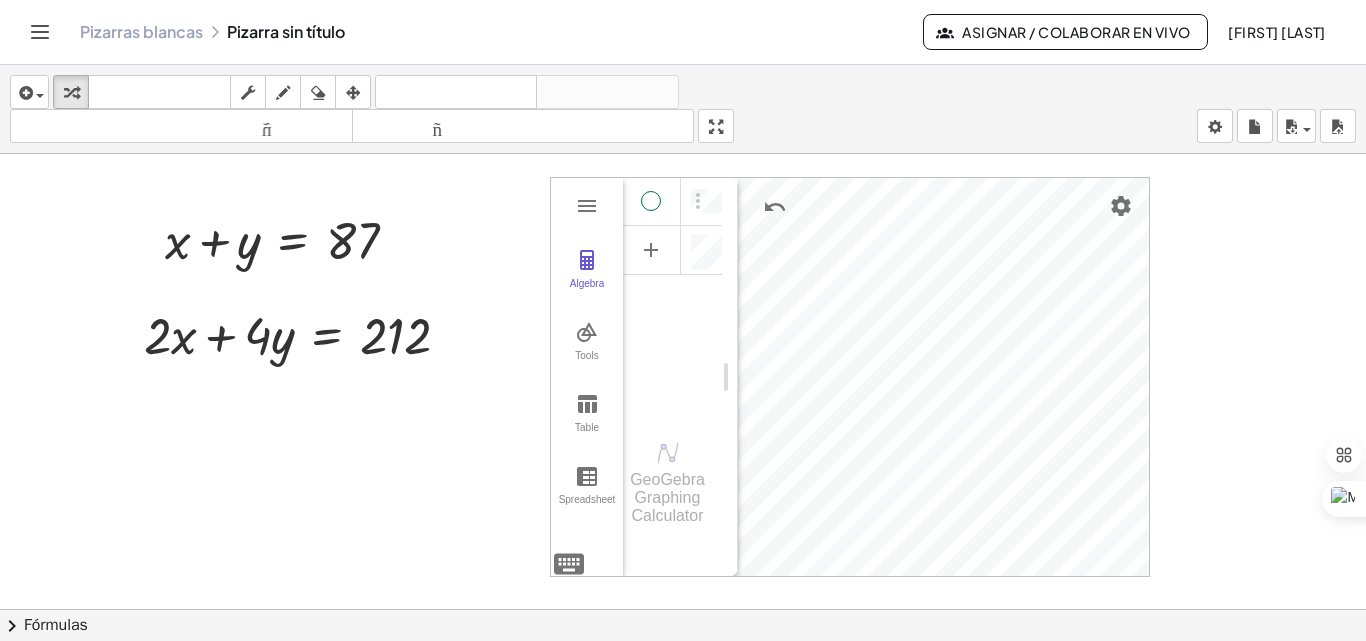 click at bounding box center (651, 201) 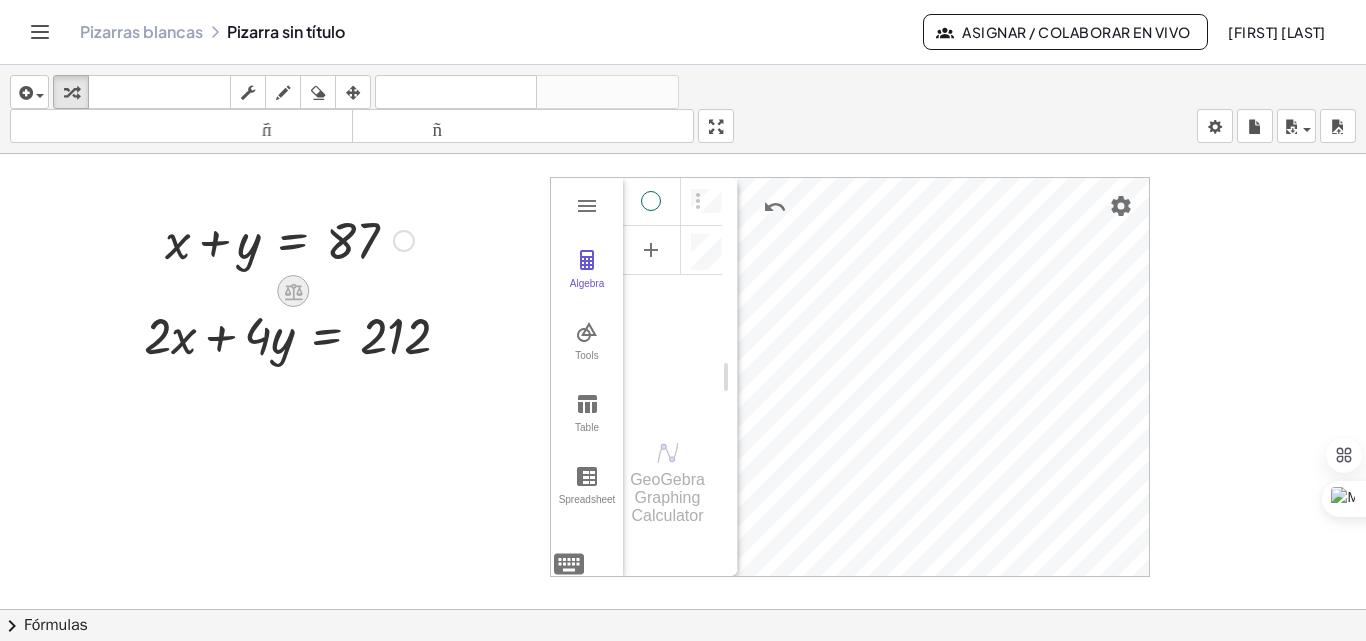 click 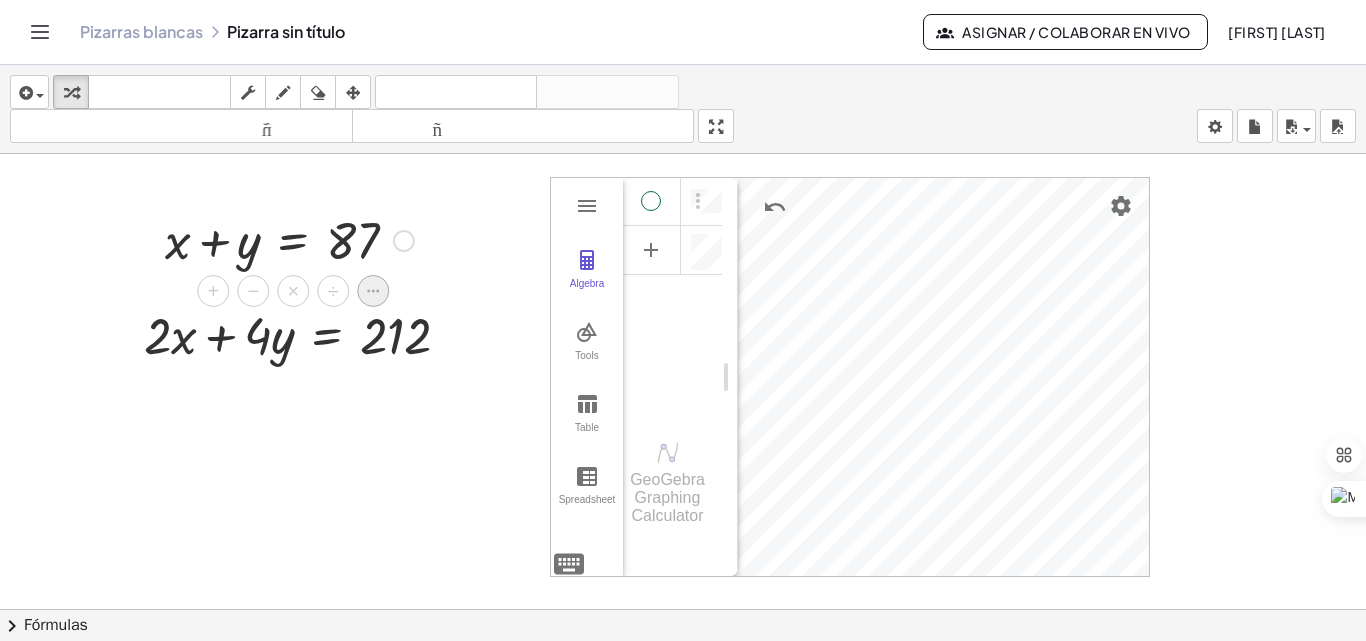 click at bounding box center (373, 291) 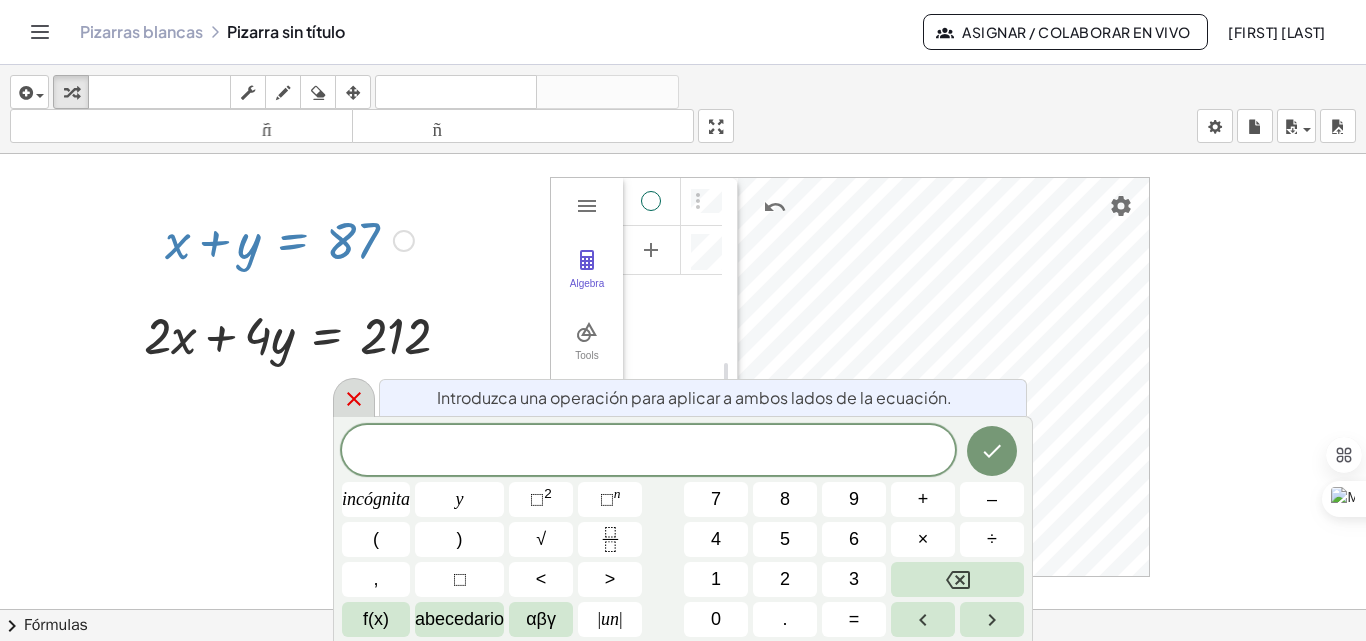 click 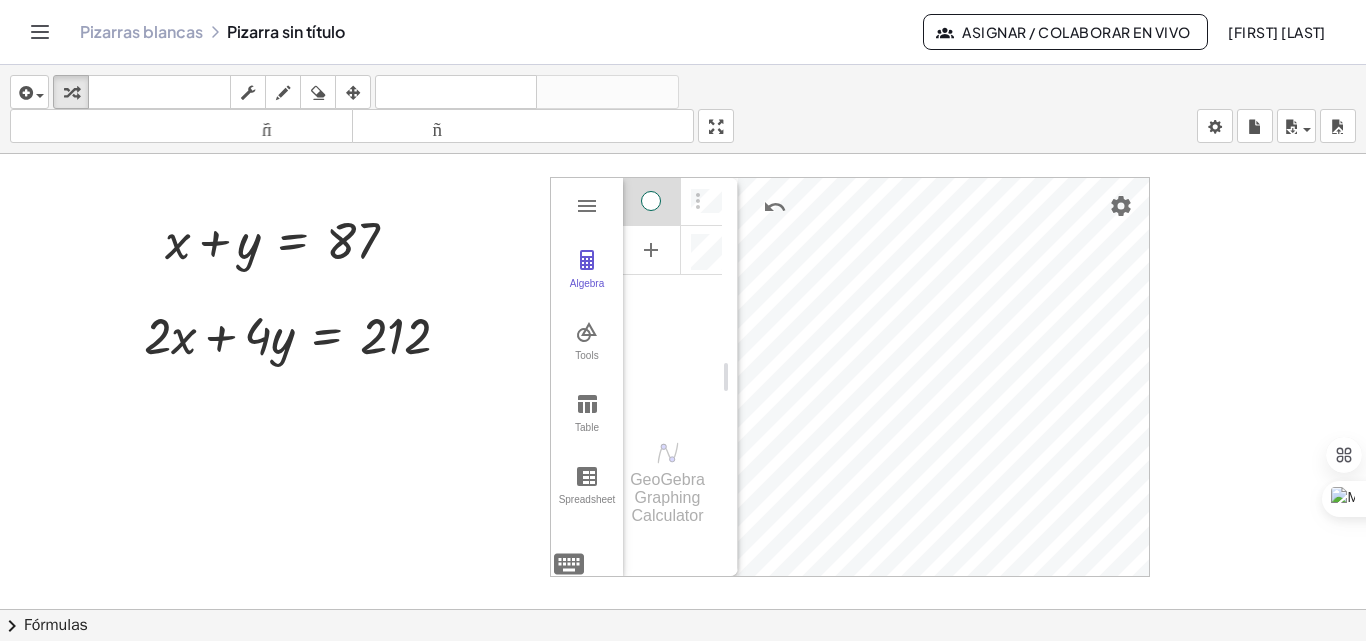 click at bounding box center [652, 201] 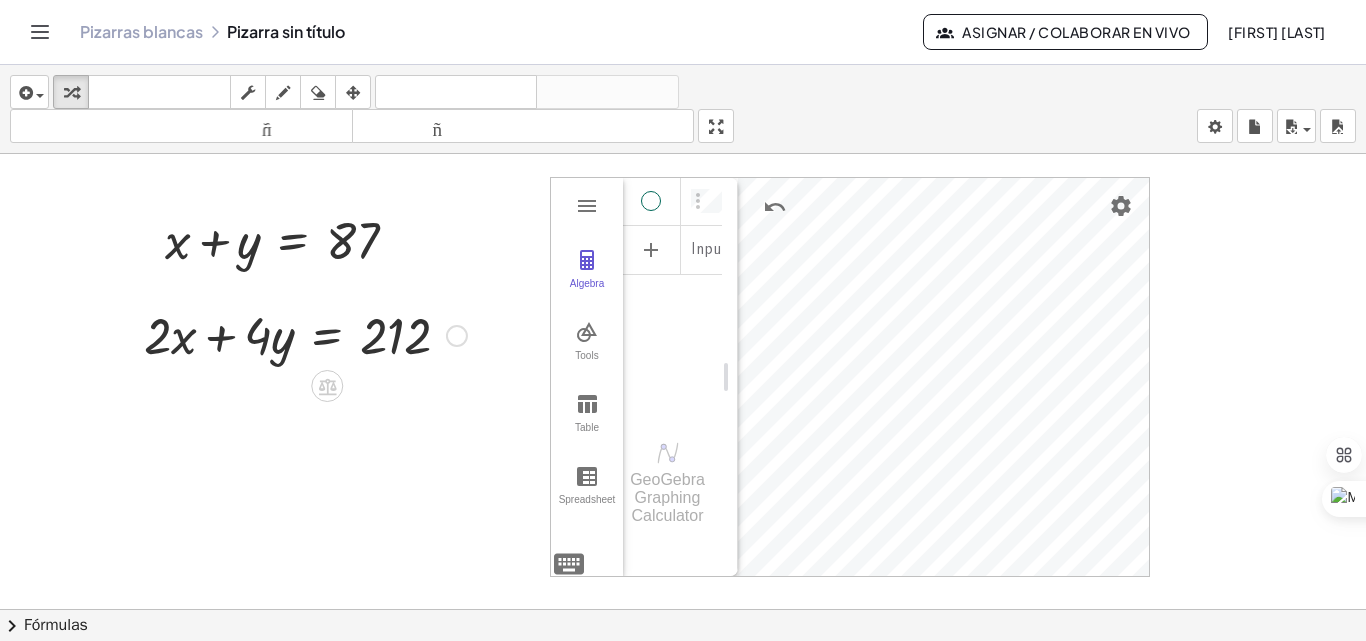click at bounding box center (305, 334) 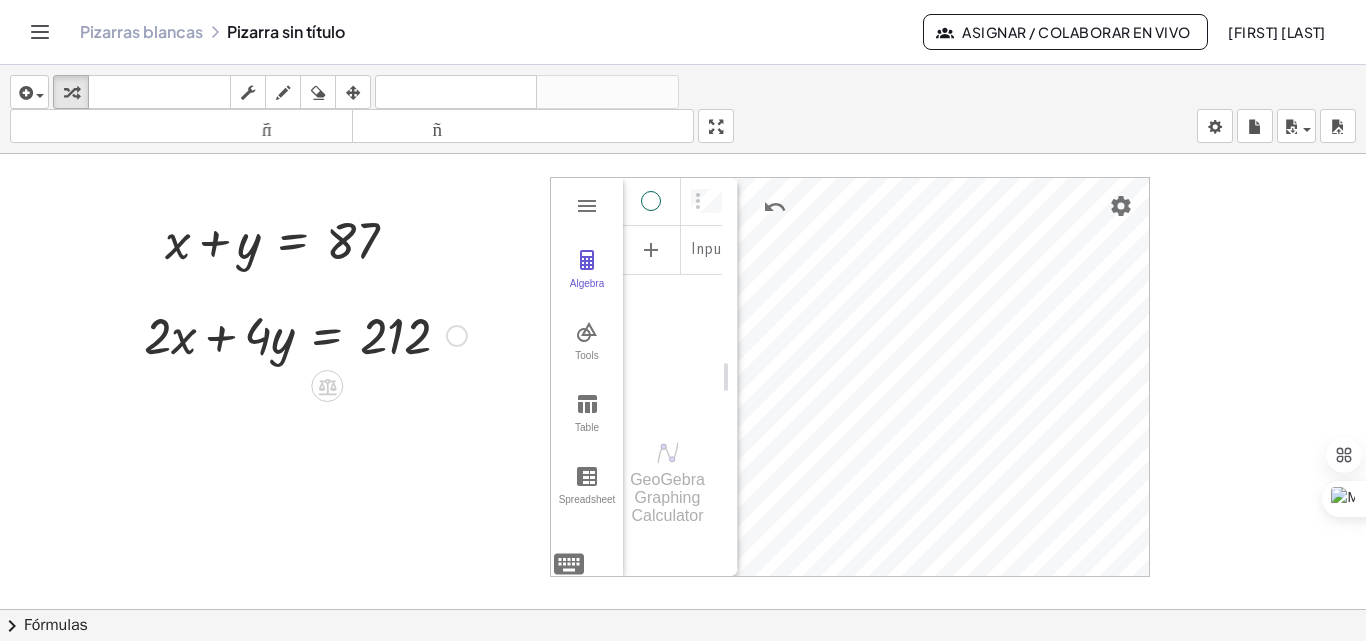 click at bounding box center [457, 336] 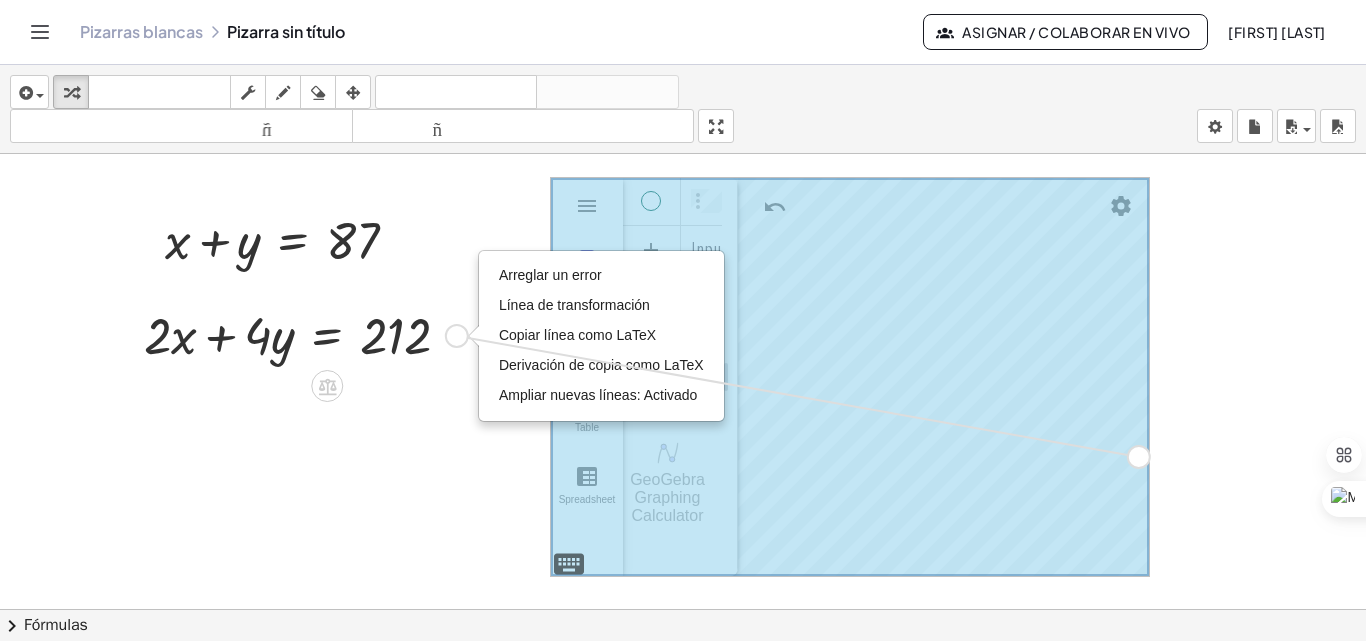 drag, startPoint x: 458, startPoint y: 341, endPoint x: 1145, endPoint y: 461, distance: 697.4016 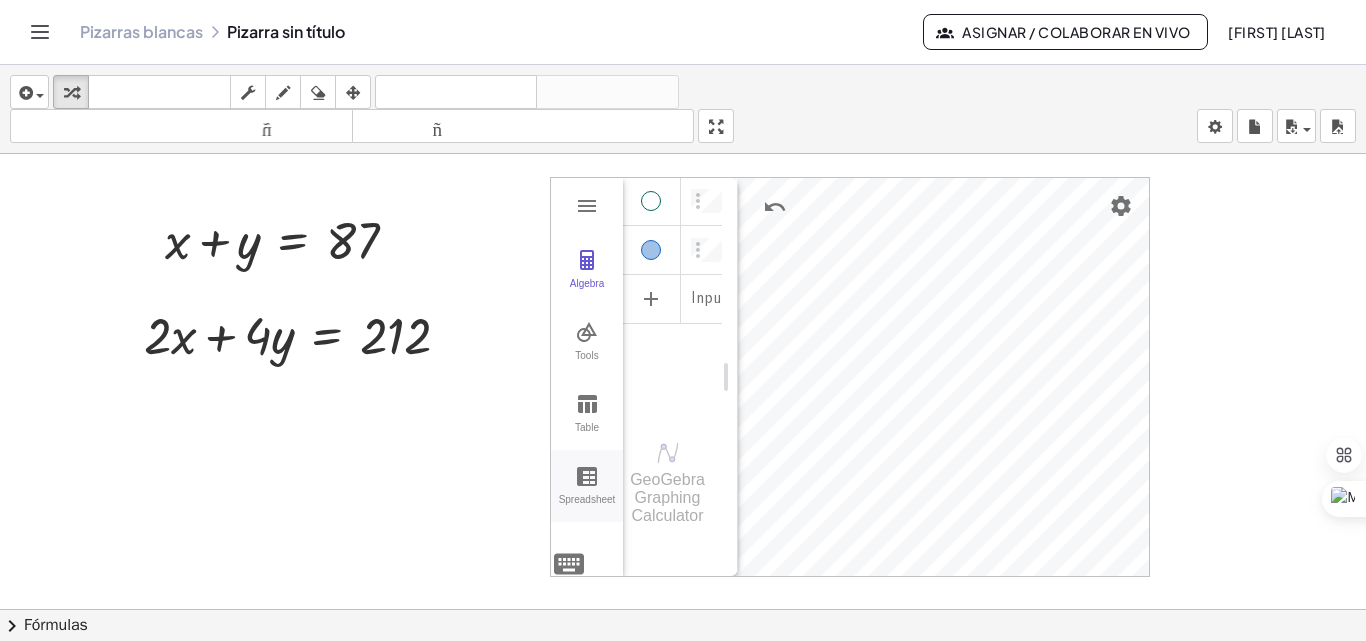 click on "Spreadsheet" at bounding box center (587, 508) 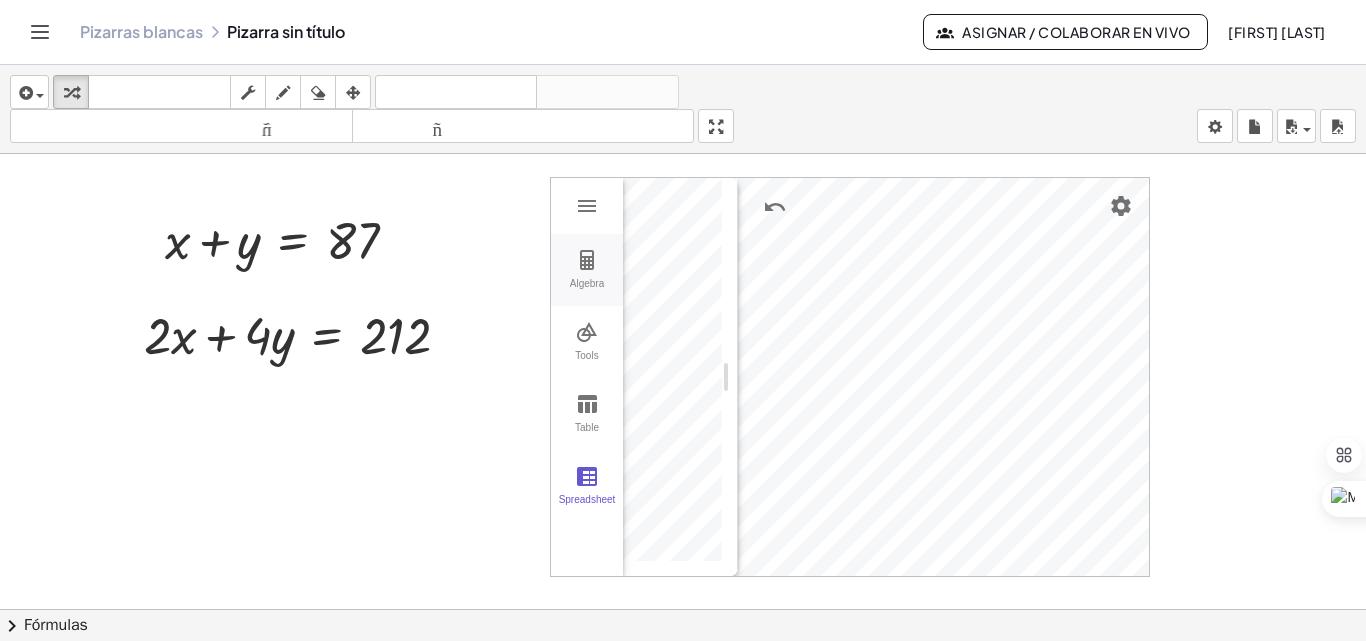 click at bounding box center (587, 260) 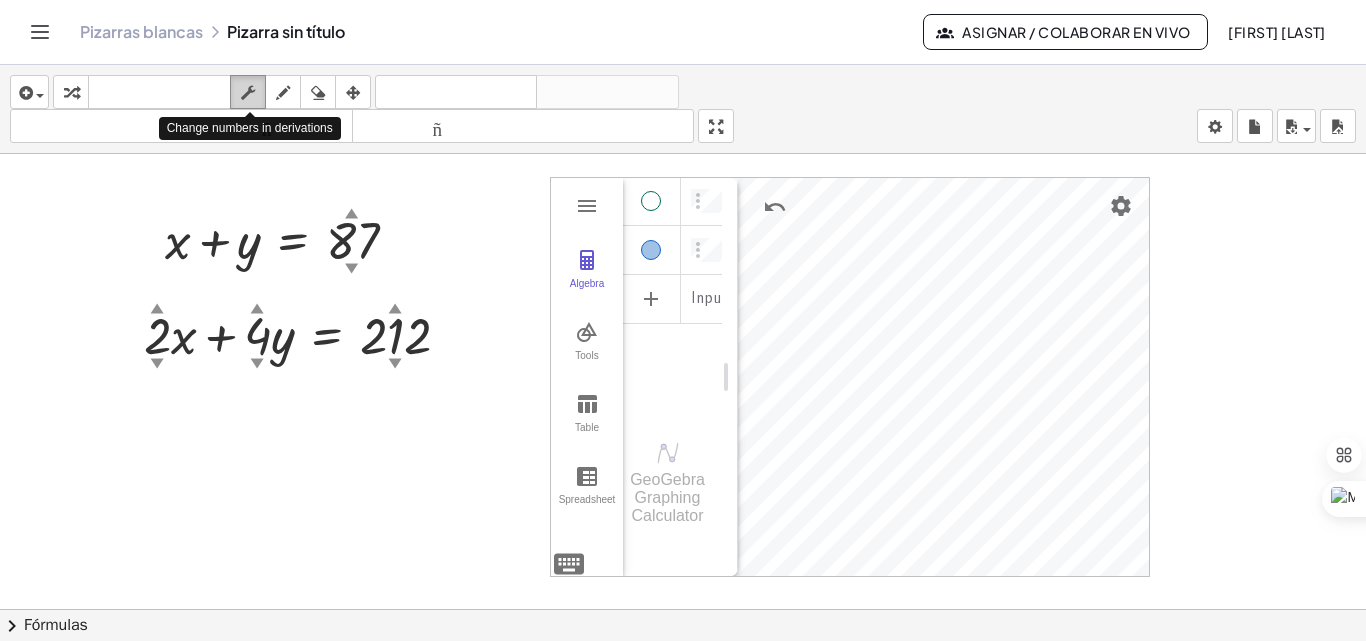 click at bounding box center [248, 92] 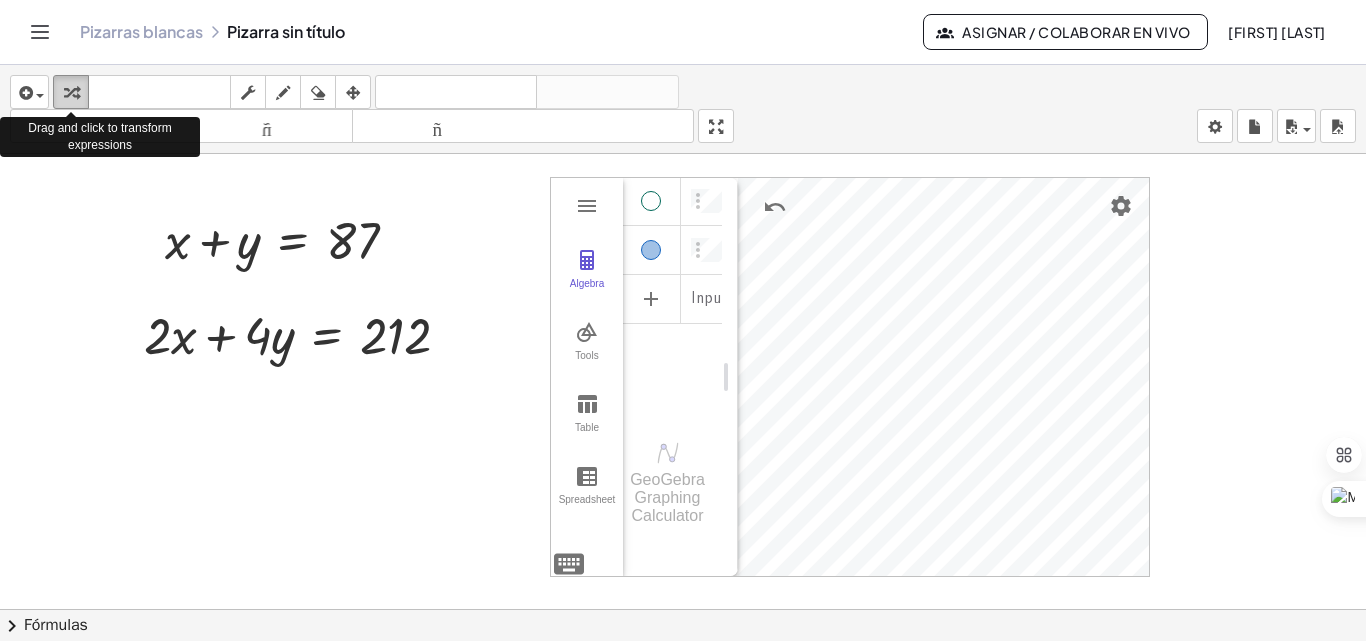 click at bounding box center (71, 92) 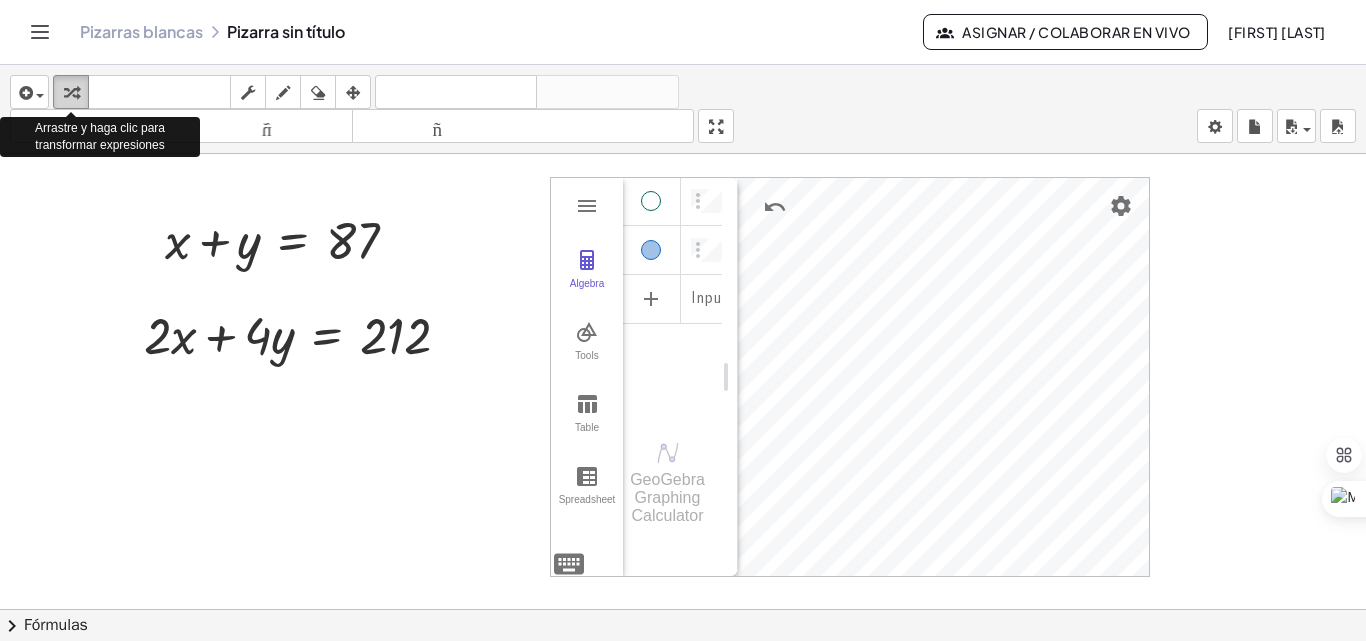 click at bounding box center (71, 92) 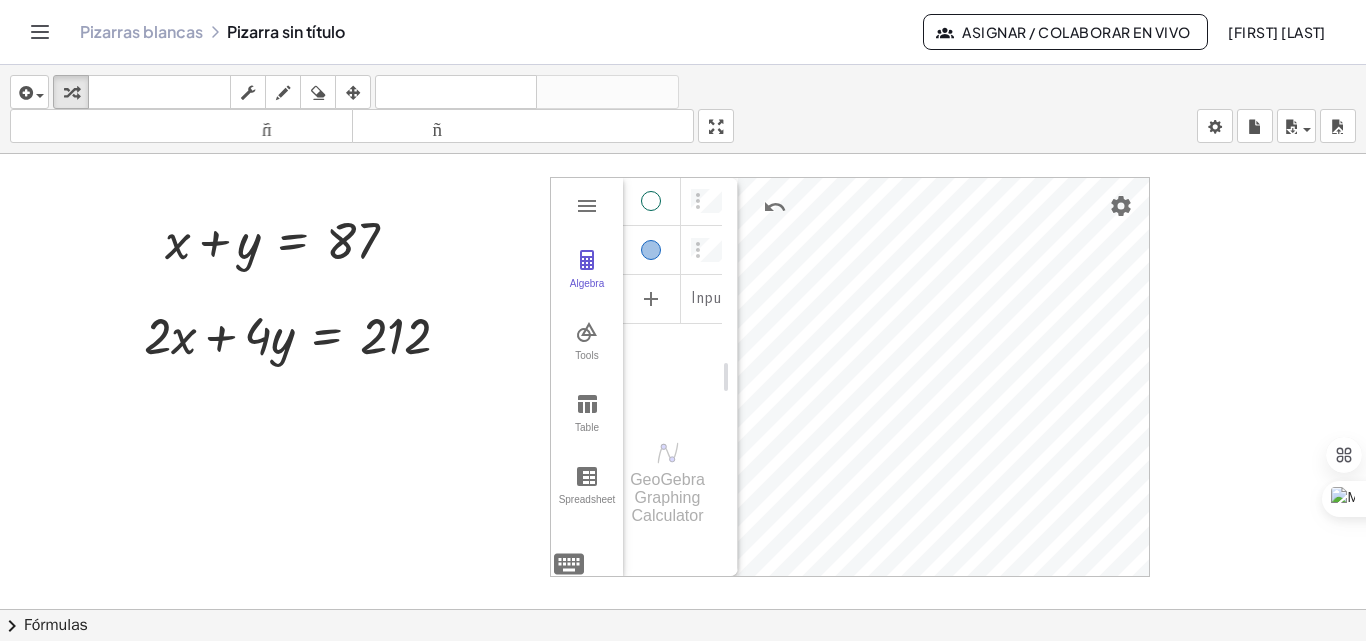 click on "insertar Seleccione uno: Expresión matemática Función Texto Vídeo de YouTube Graficando Geometría Geometría 3D transformar teclado teclado fregar dibujar borrar arreglar deshacer deshacer rehacer rehacer tamaño_del_formato menor tamaño_del_formato más grande pantalla completa carga   ahorrar nuevo ajustes + x + y = 87 + · 2 · x + · 4 · y = 212 Arreglar un error Línea de transformación Copiar línea como LaTeX Derivación de copia como LaTeX Ampliar nuevas líneas: Activado     Algebra Tools Table Spreadsheet Input… GeoGebra Graphing Calculator Basic Tools Move Point Slider Intersect Extremum Roots Best Fit Line Edit Select Objects Move Graphics View Delete Show / Hide Label Show / Hide Object Copy Visual Style Media Text Points Point Intersect Point on Object Attach / Detach Point Extremum Roots Complex Number List Lines Line Ray Vector Others Pen Freehand Function Button Check Box Input Box   × chevron_right Fórmulas Fórmula cuadrática
+ · a · x 2 + ·" at bounding box center [683, 353] 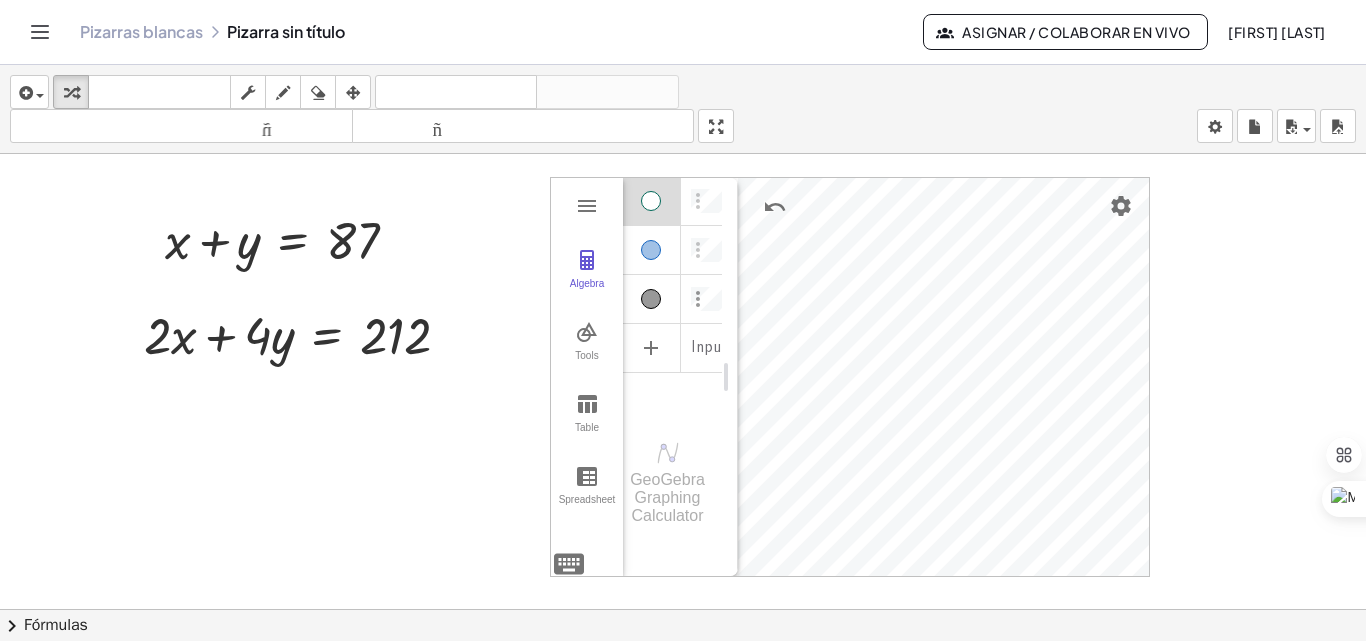 click at bounding box center [698, 299] 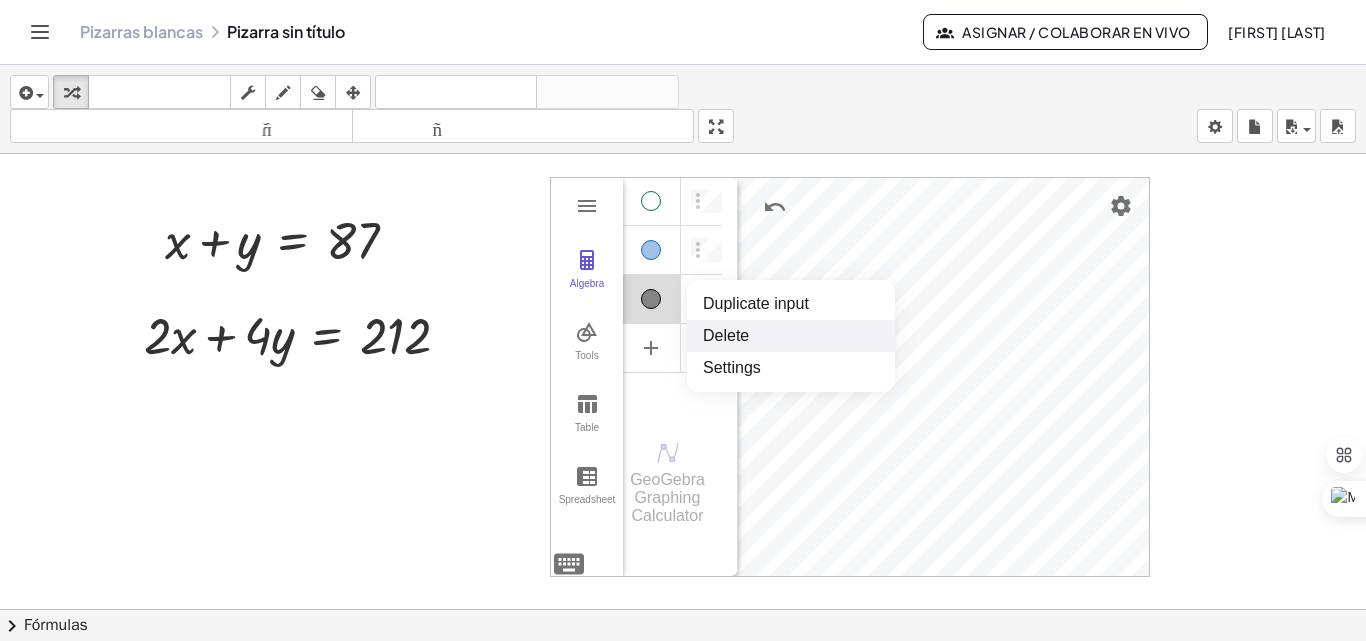 click on "Delete" at bounding box center (791, 336) 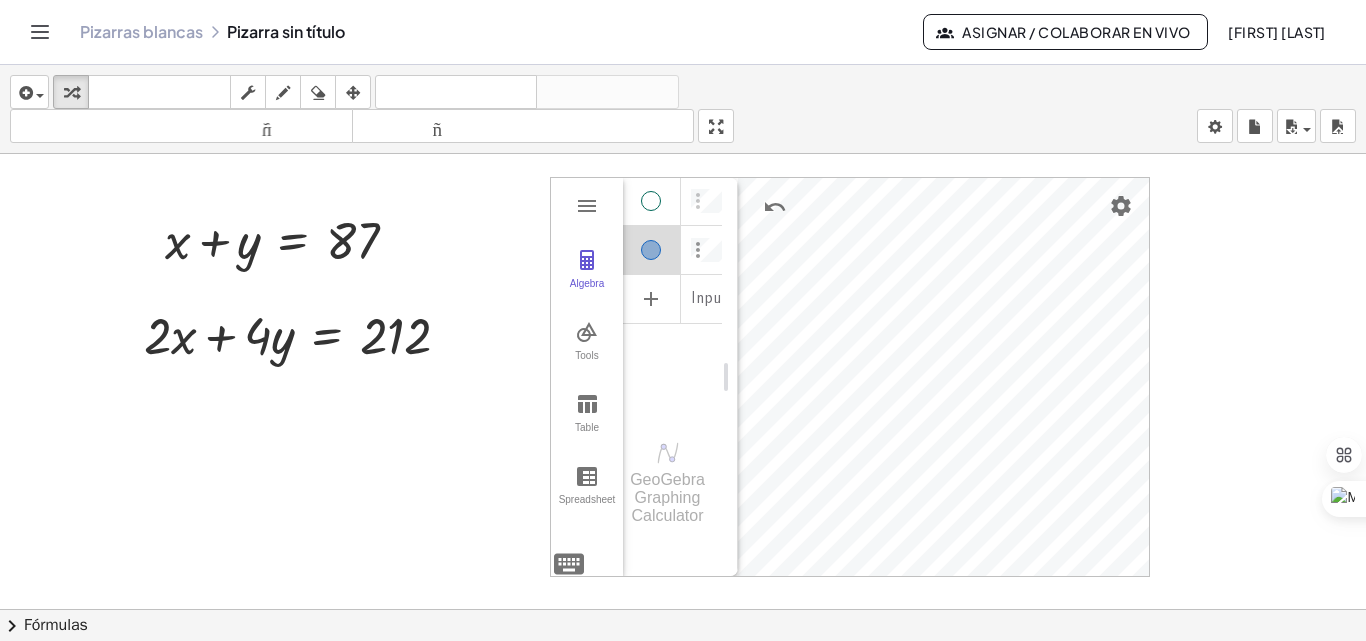 click at bounding box center [698, 250] 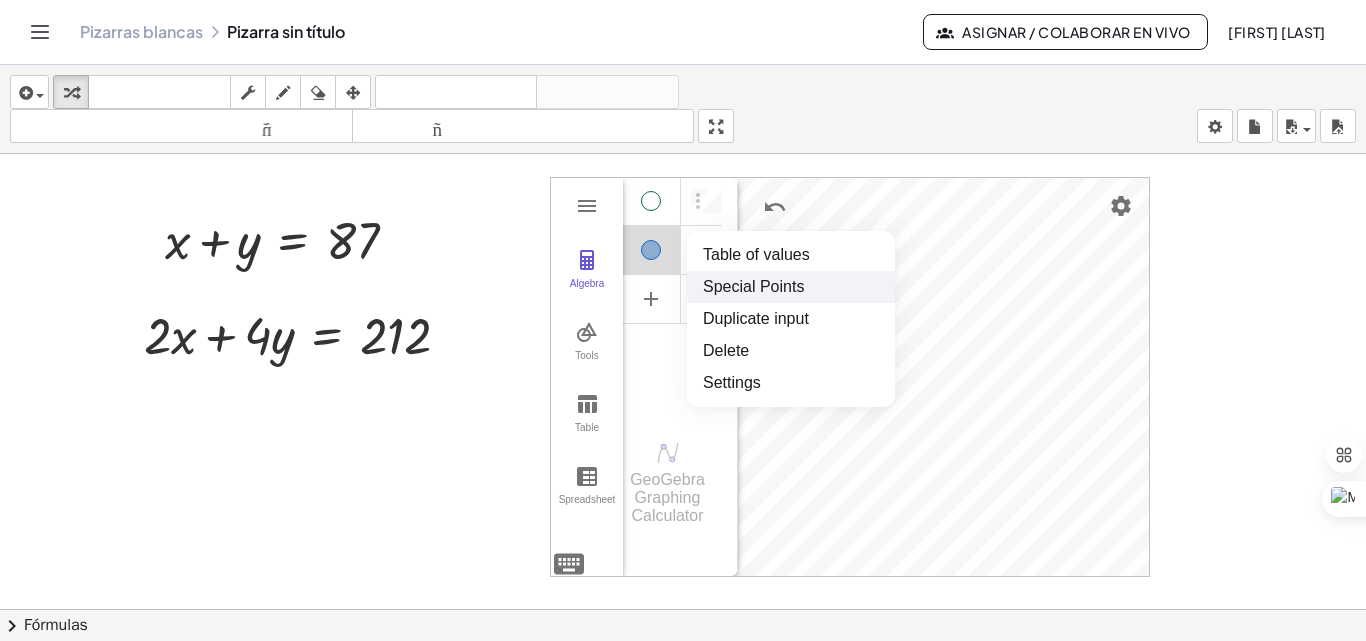 click on "Table of values" at bounding box center (791, 255) 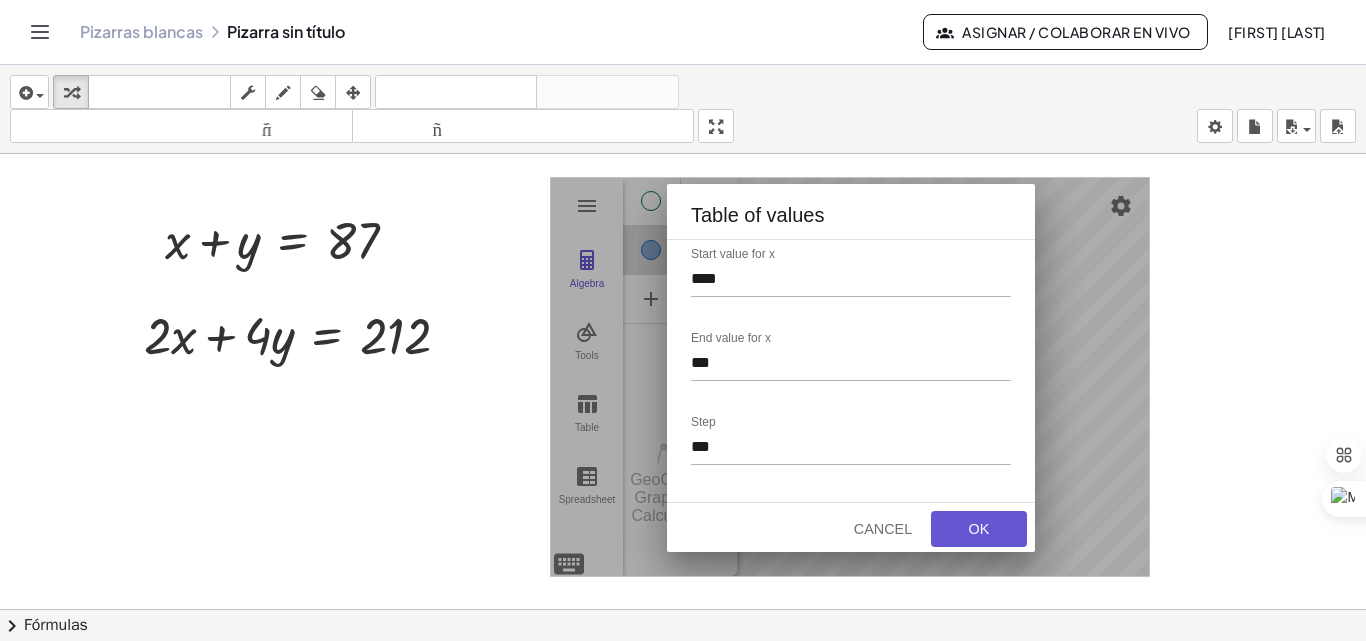 click on "Start value for x" at bounding box center (851, 254) 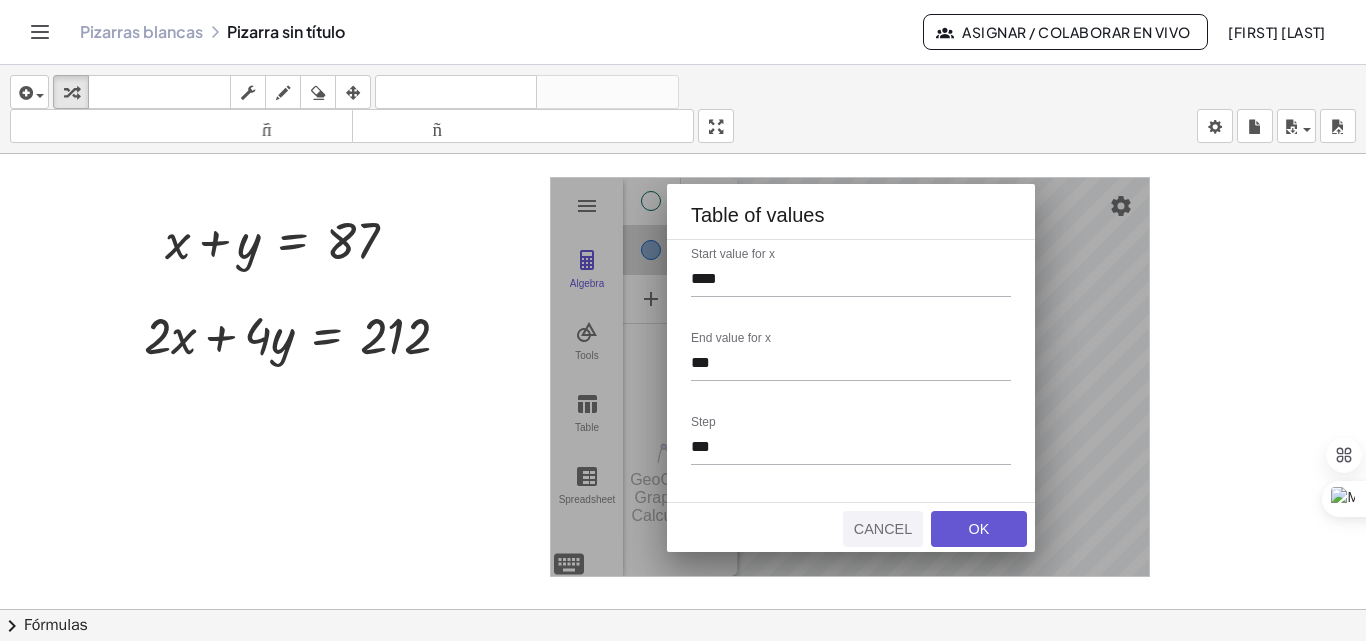 click on "Cancel" at bounding box center (883, 529) 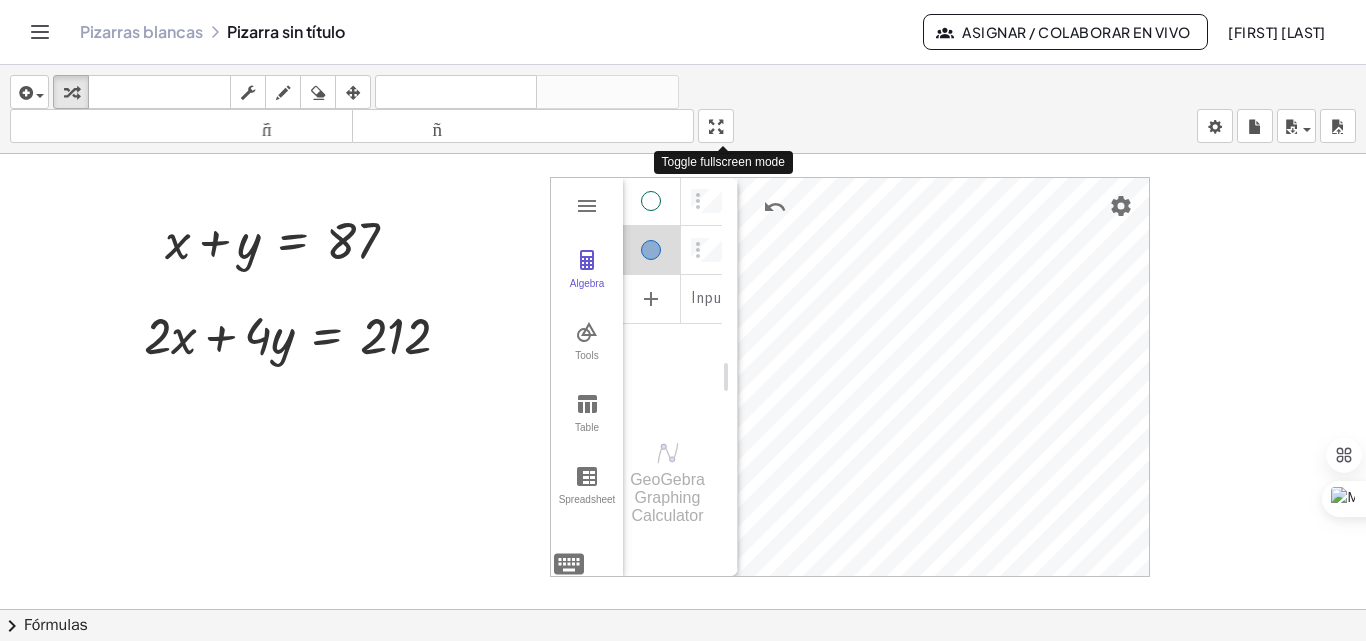 drag, startPoint x: 731, startPoint y: 123, endPoint x: 731, endPoint y: 210, distance: 87 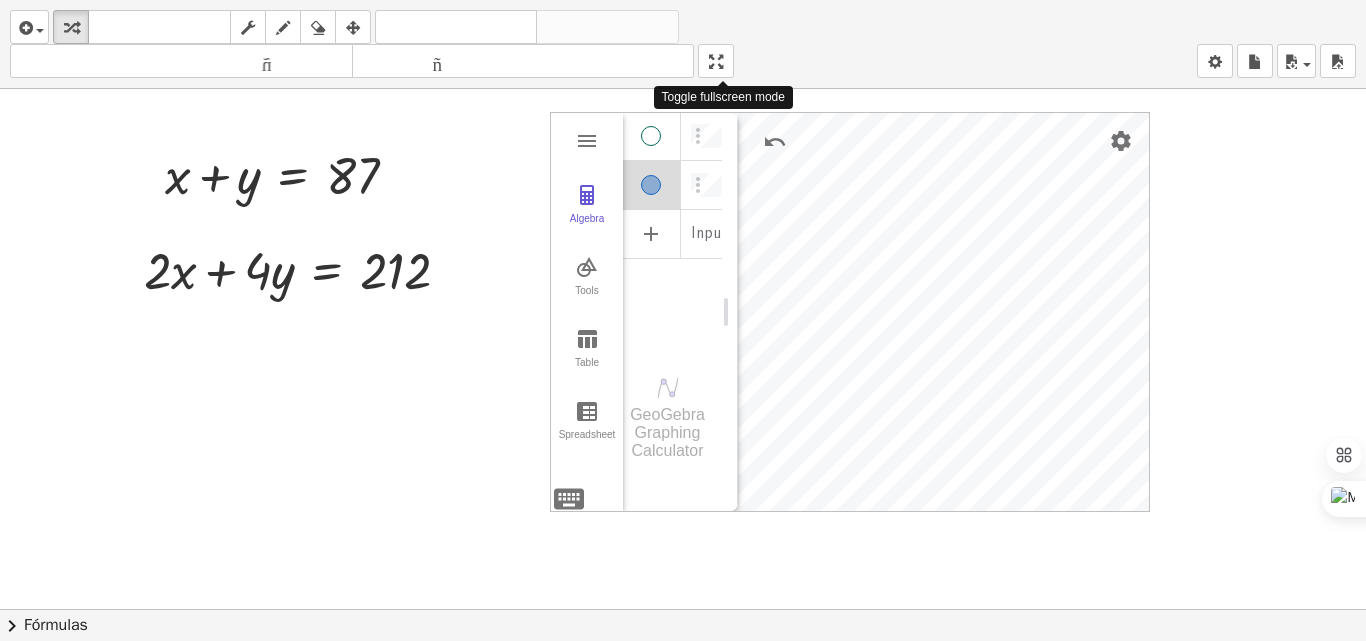 click on "insertar Seleccione uno: Expresión matemática Función Texto Vídeo de YouTube Graficando Geometría Geometría 3D transformar teclado teclado fregar dibujar borrar arreglar deshacer deshacer rehacer rehacer tamaño_del_formato menor tamaño_del_formato más grande pantalla completa carga   ahorrar nuevo ajustes Toggle fullscreen mode + x + y = 87 + · 2 · x + · 4 · y = 212 Arreglar un error Línea de transformación Copiar línea como LaTeX Derivación de copia como LaTeX Ampliar nuevas líneas: Activado     Algebra Tools Table Spreadsheet Input… GeoGebra Graphing Calculator Basic Tools Move Point Slider Intersect Extremum Roots Best Fit Line Edit Select Objects Move Graphics View Delete Show / Hide Label Show / Hide Object Copy Visual Style Media Text Points Point Intersect Point on Object Attach / Detach Point Extremum Roots Complex Number List Lines Line Ray Vector Others Pen Freehand Function Button Check Box Input Box   × chevron_right Fórmulas Fórmula cuadrática
+ · a ·" at bounding box center (683, 320) 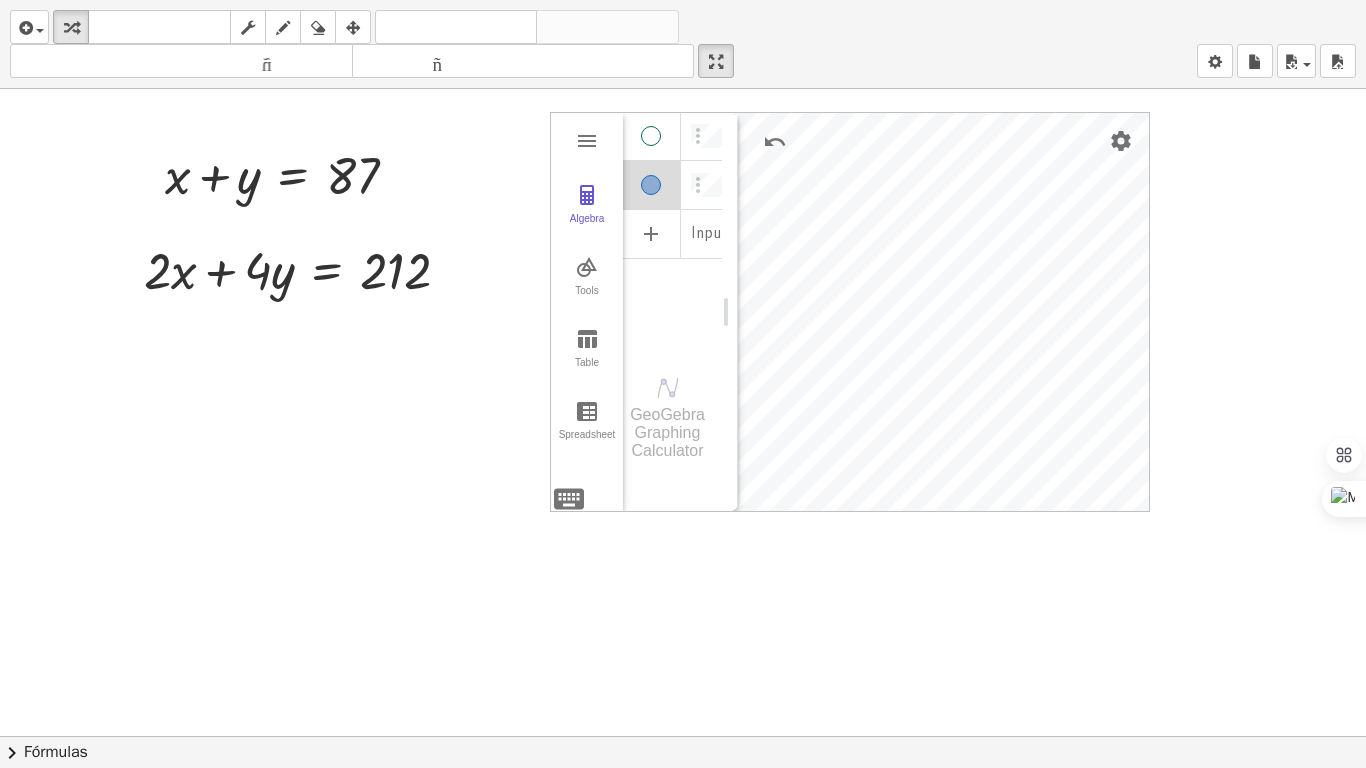 click at bounding box center (730, 312) 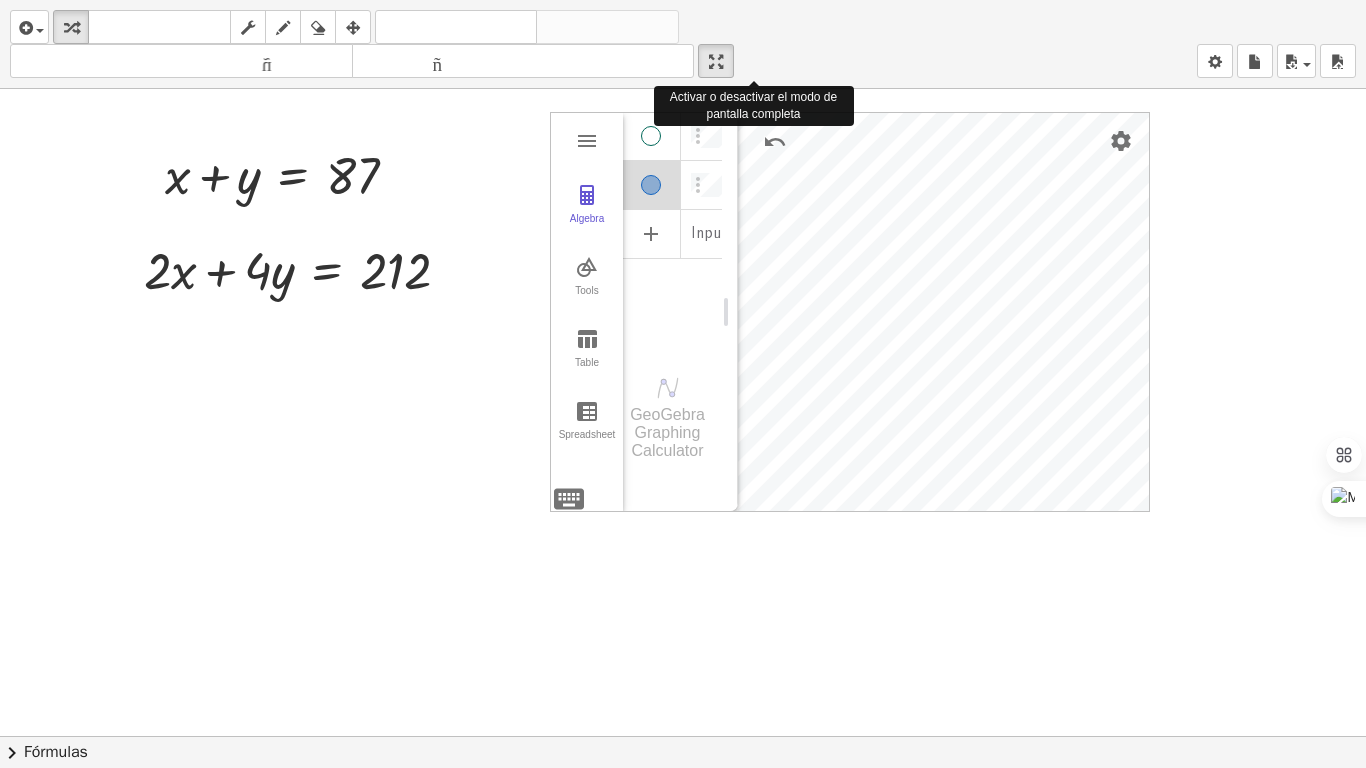 drag, startPoint x: 726, startPoint y: 65, endPoint x: 726, endPoint y: -22, distance: 87 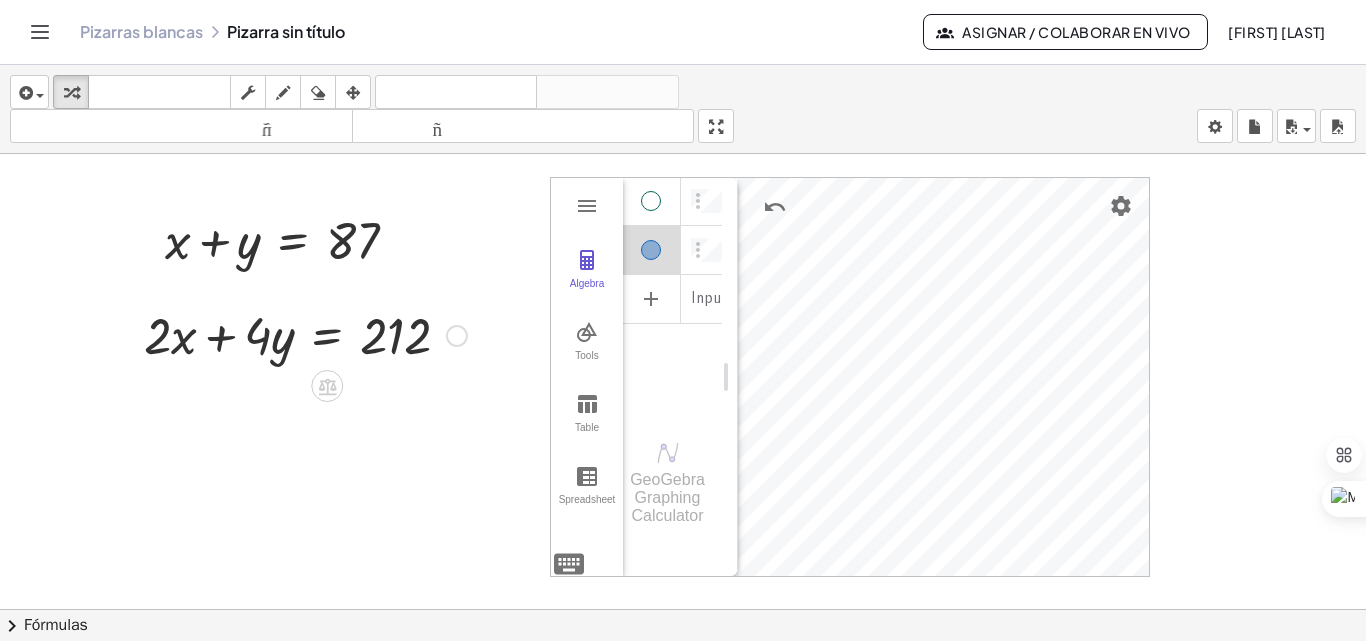 click at bounding box center [305, 334] 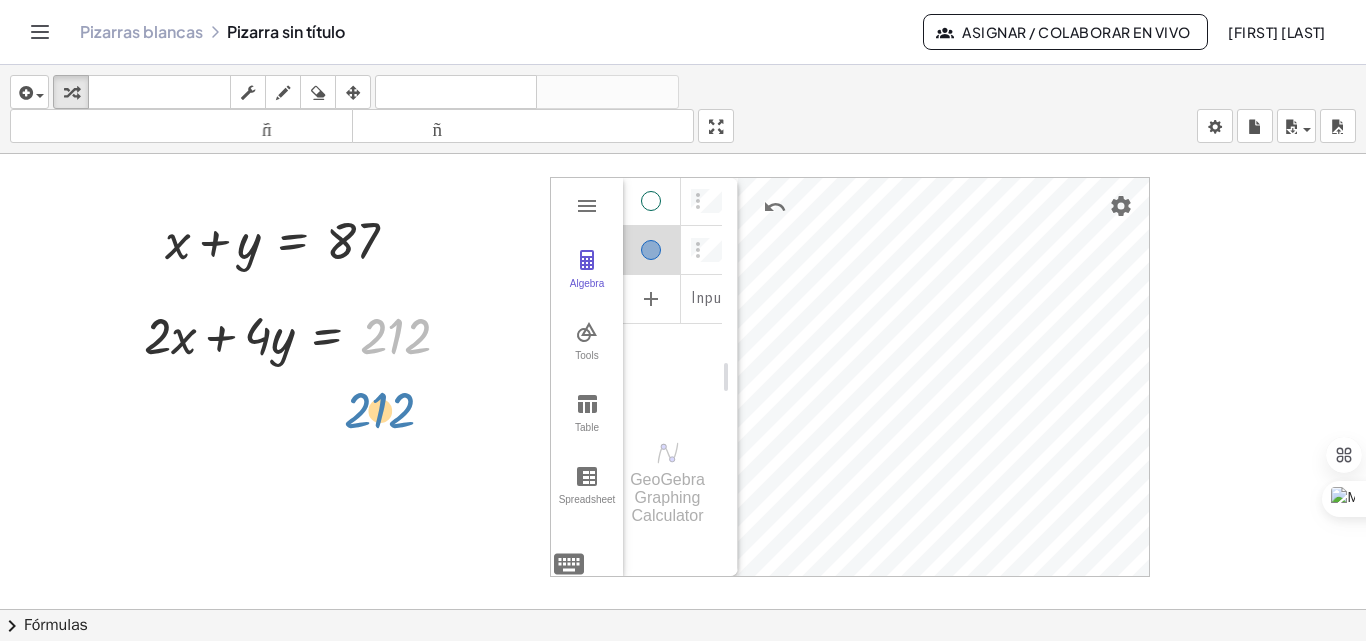 drag, startPoint x: 396, startPoint y: 348, endPoint x: 380, endPoint y: 421, distance: 74.73286 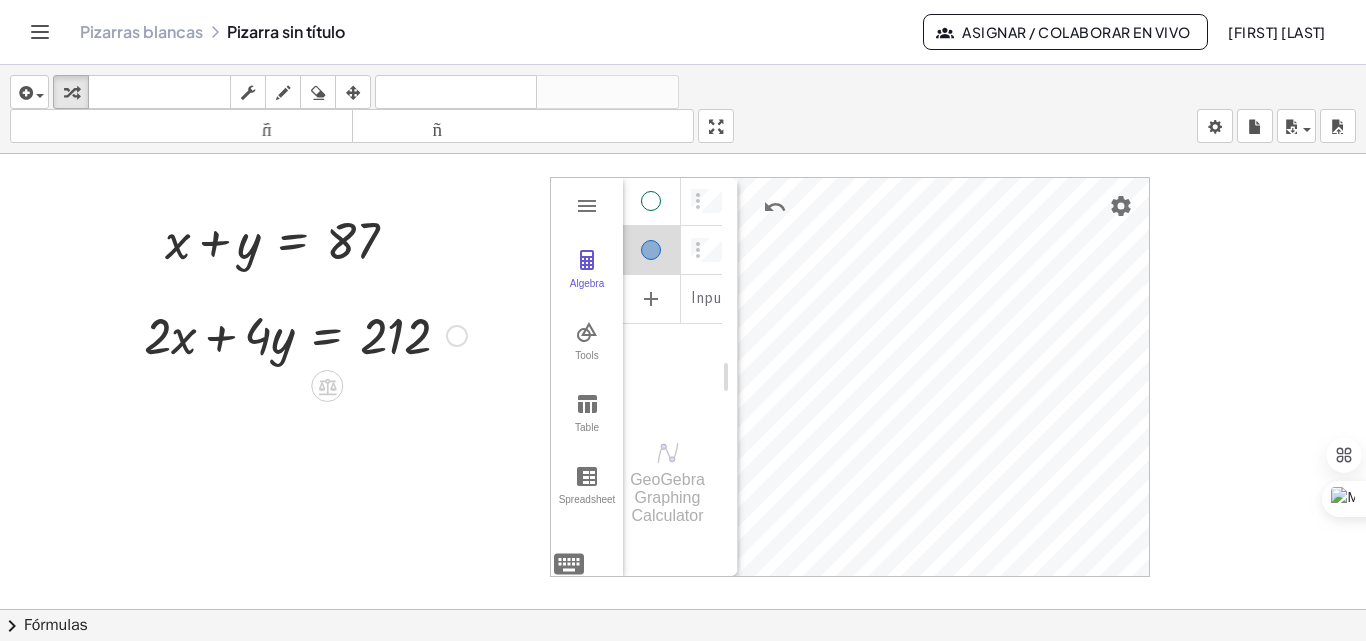 click on "+ · 2 · x + · 4 · y = 212 Arreglar un error Línea de transformación Copiar línea como LaTeX Derivación de copia como LaTeX Ampliar nuevas líneas: Activado" at bounding box center [298, 334] 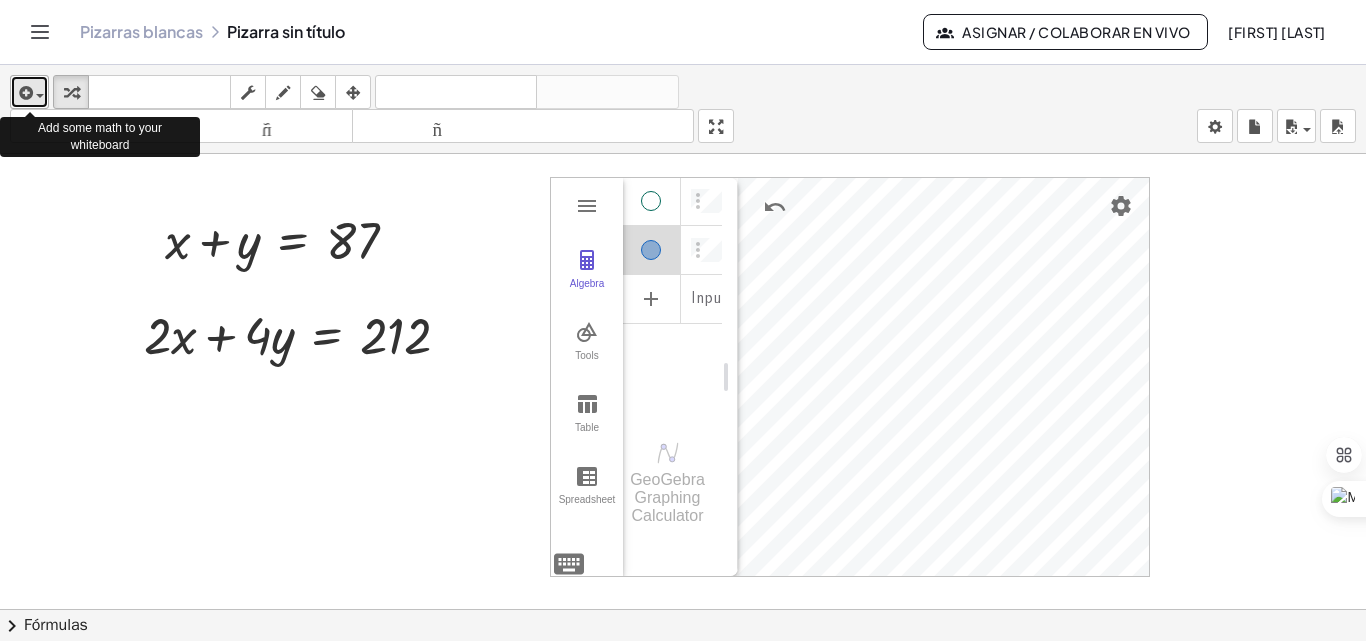 click at bounding box center (40, 96) 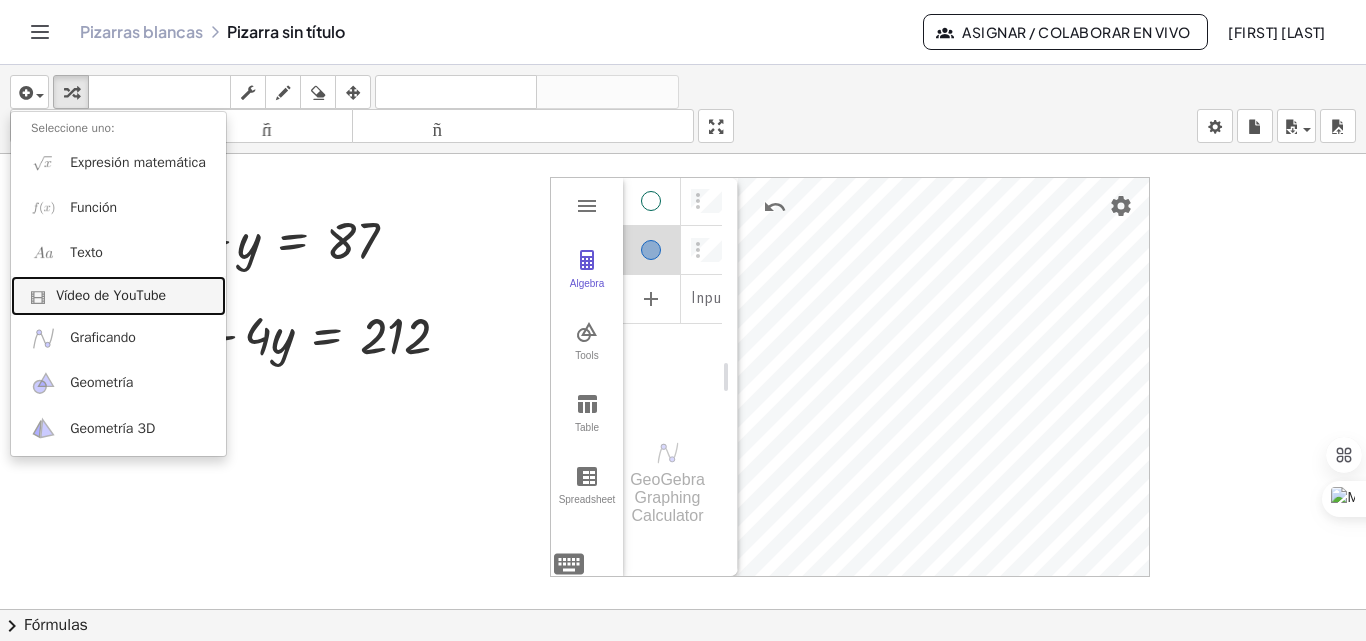 click on "Vídeo de YouTube" at bounding box center (118, 296) 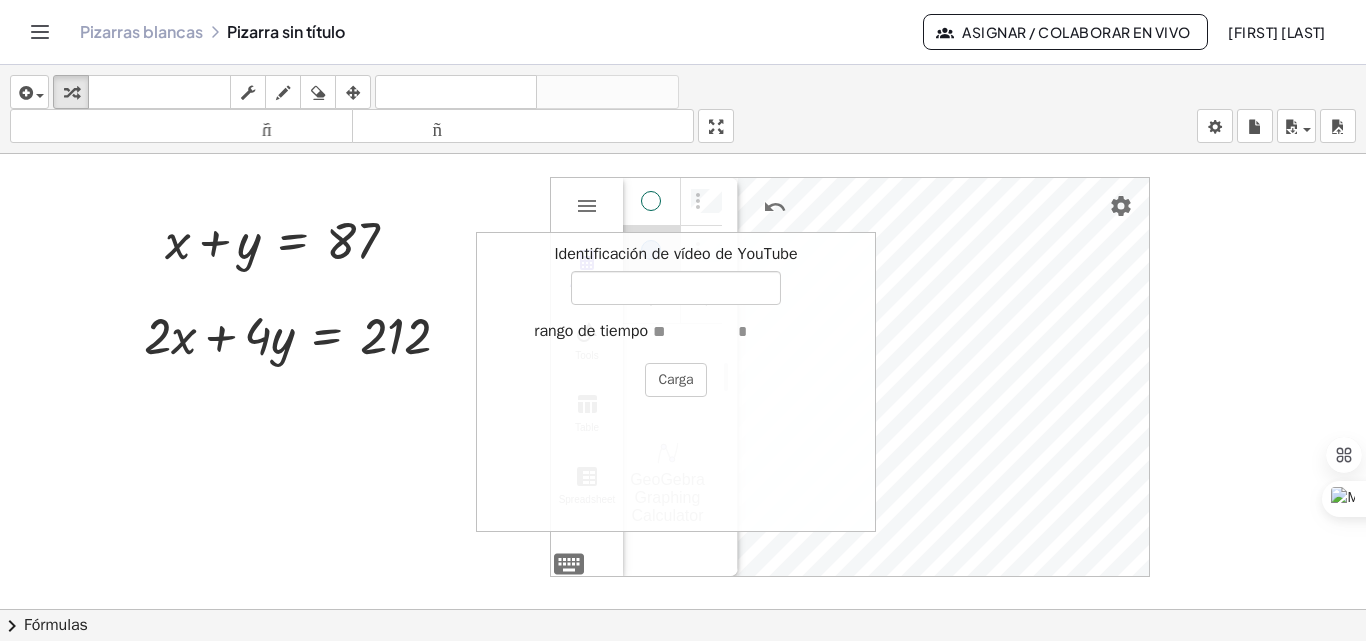 click on "Identificación de vídeo de YouTube" at bounding box center (676, 274) 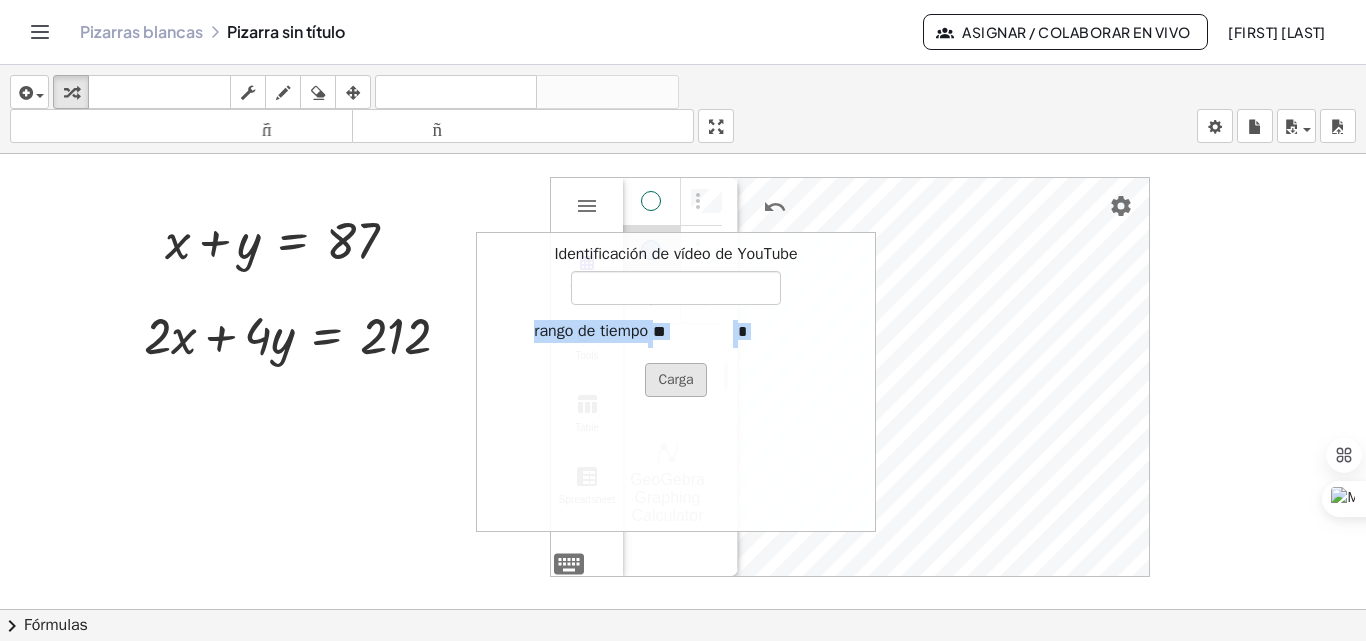 drag, startPoint x: 820, startPoint y: 296, endPoint x: 658, endPoint y: 390, distance: 187.29655 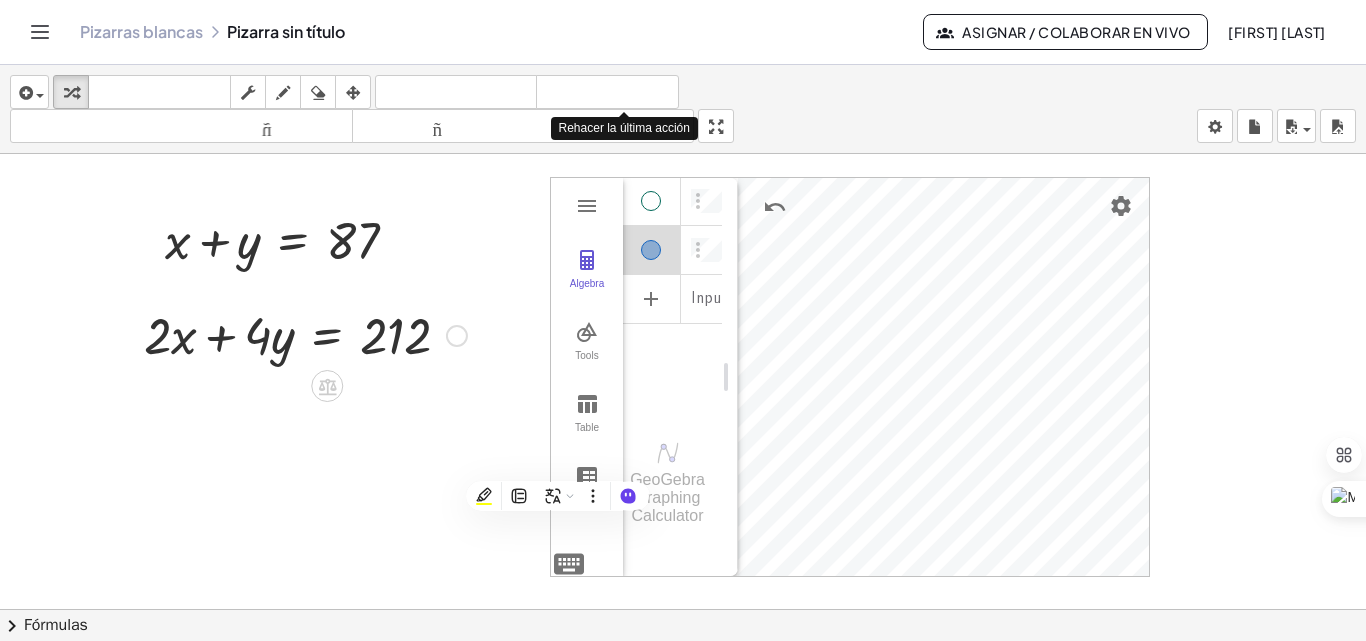 click at bounding box center [305, 334] 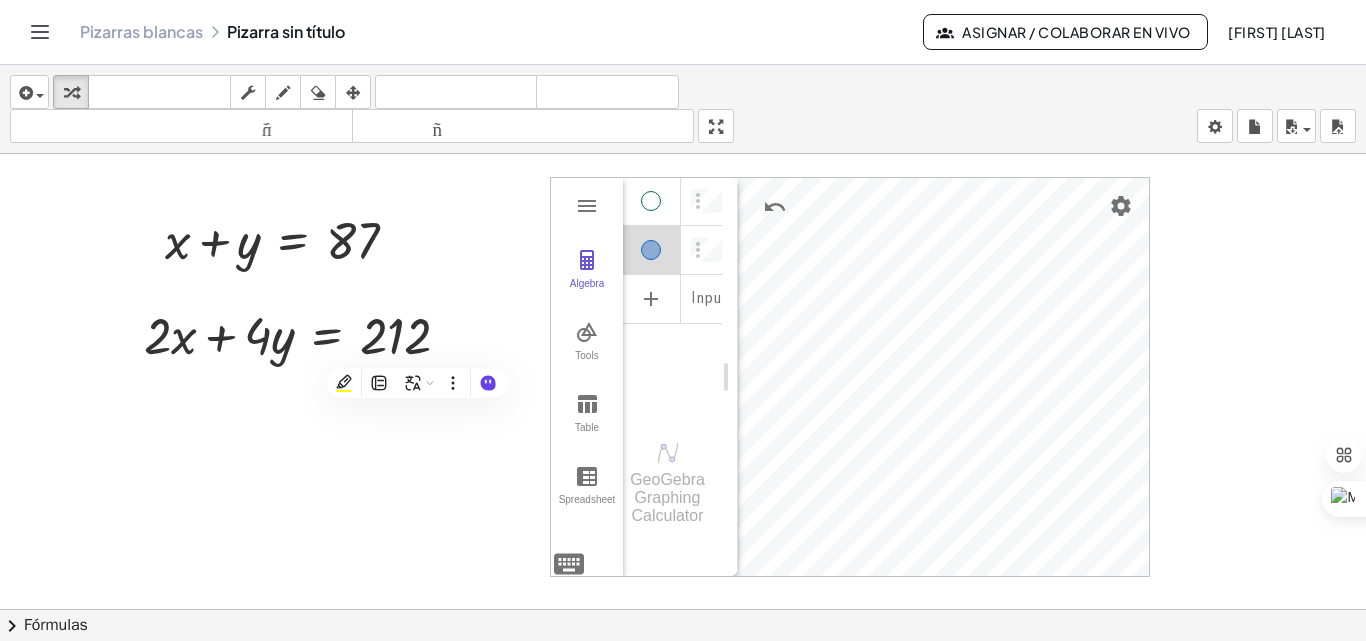 click at bounding box center (652, 250) 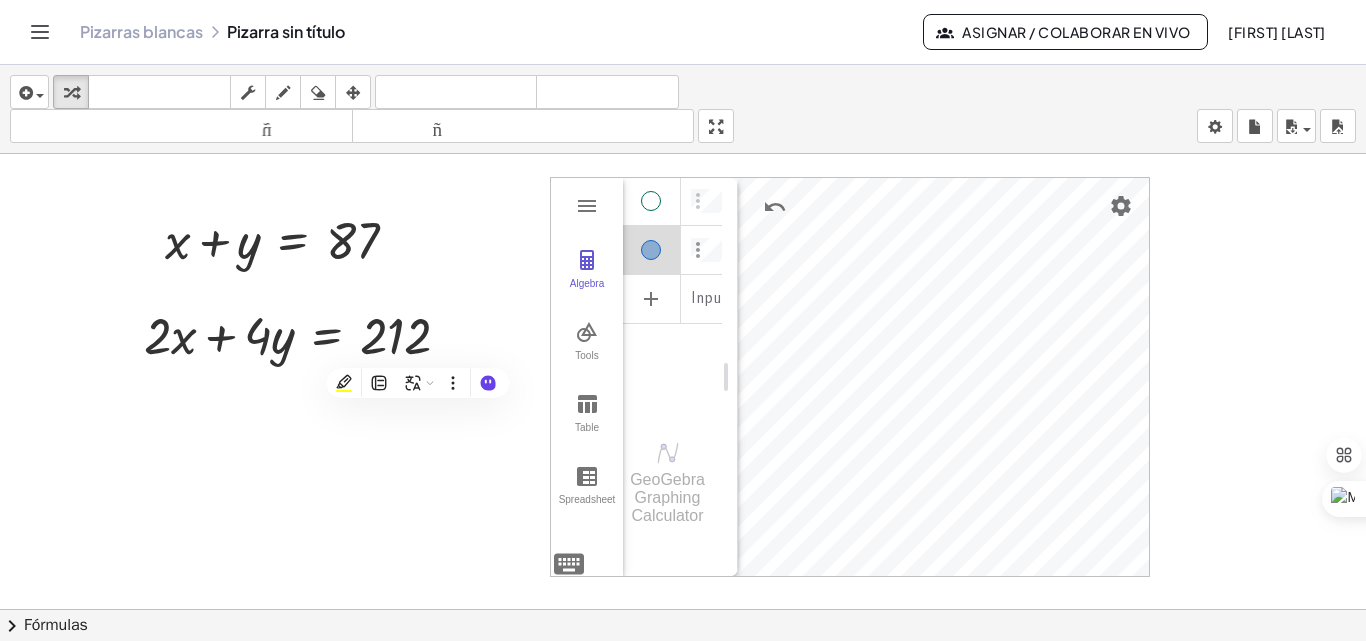 click at bounding box center [698, 250] 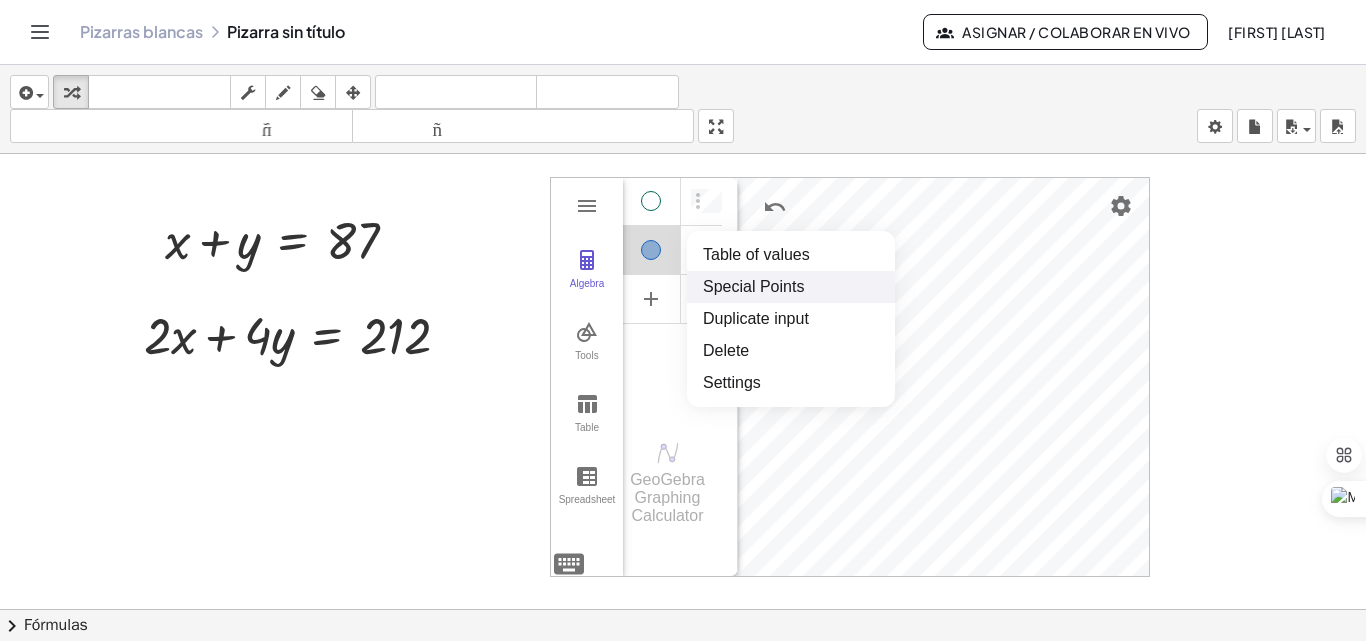 click on "Special Points" at bounding box center (791, 287) 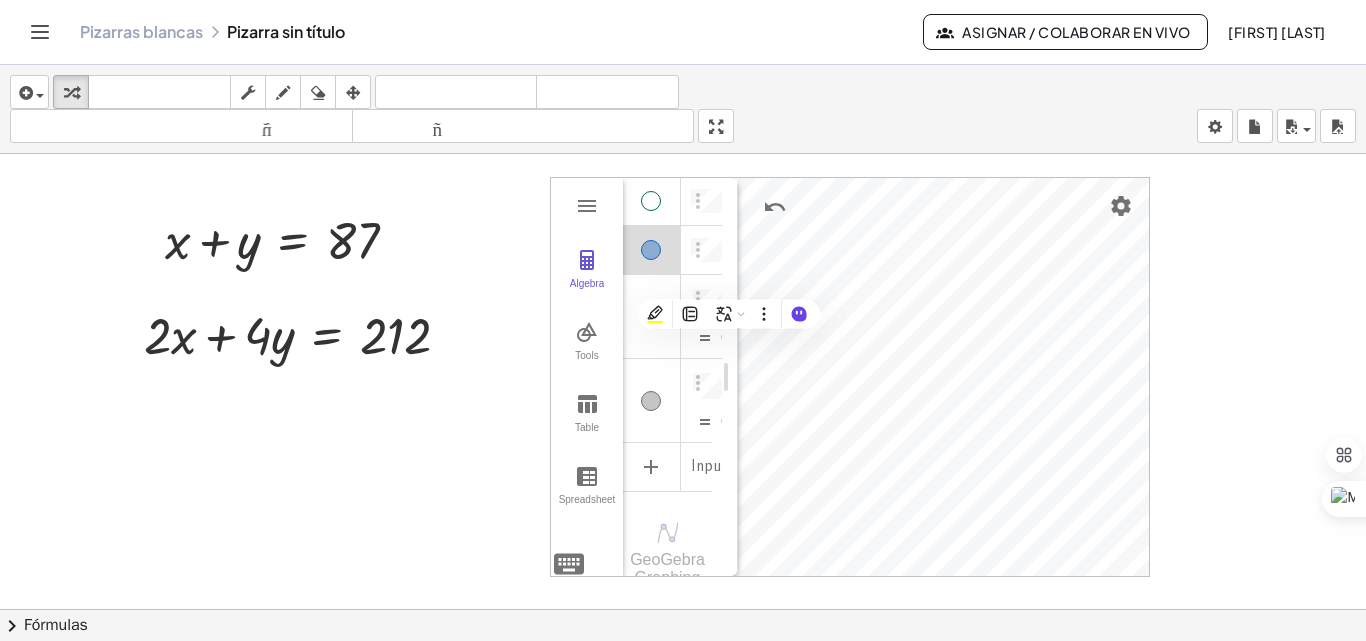 scroll, scrollTop: 42, scrollLeft: 0, axis: vertical 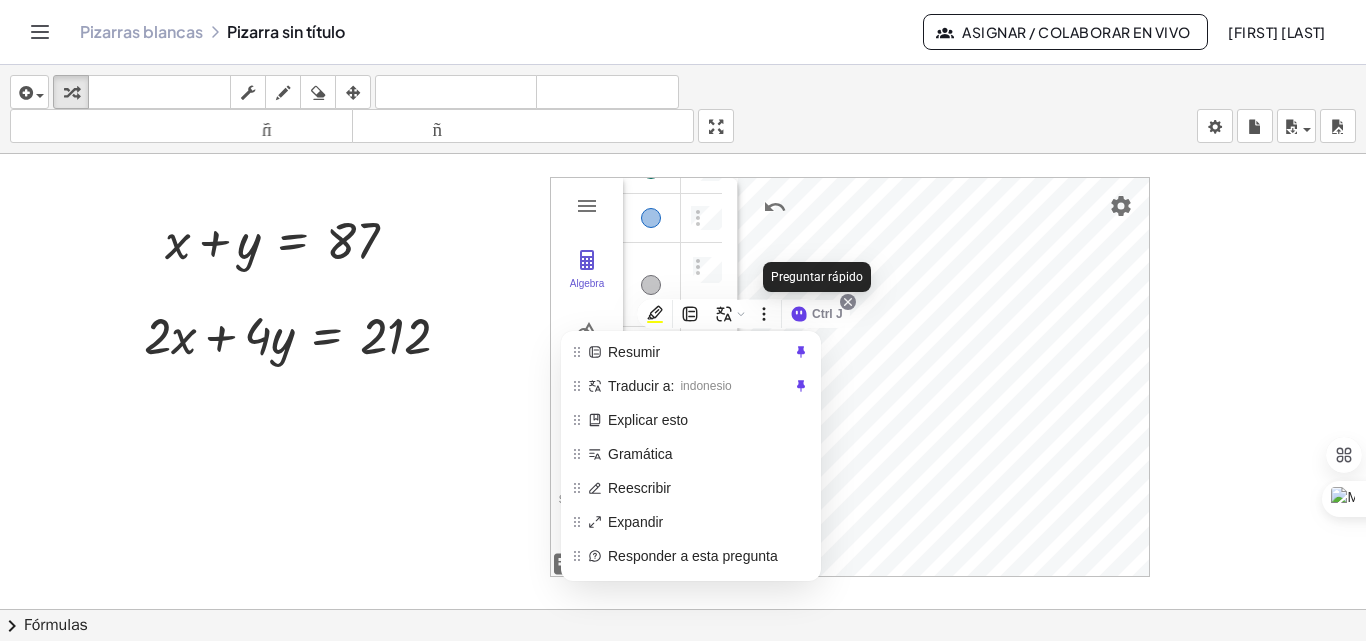 click 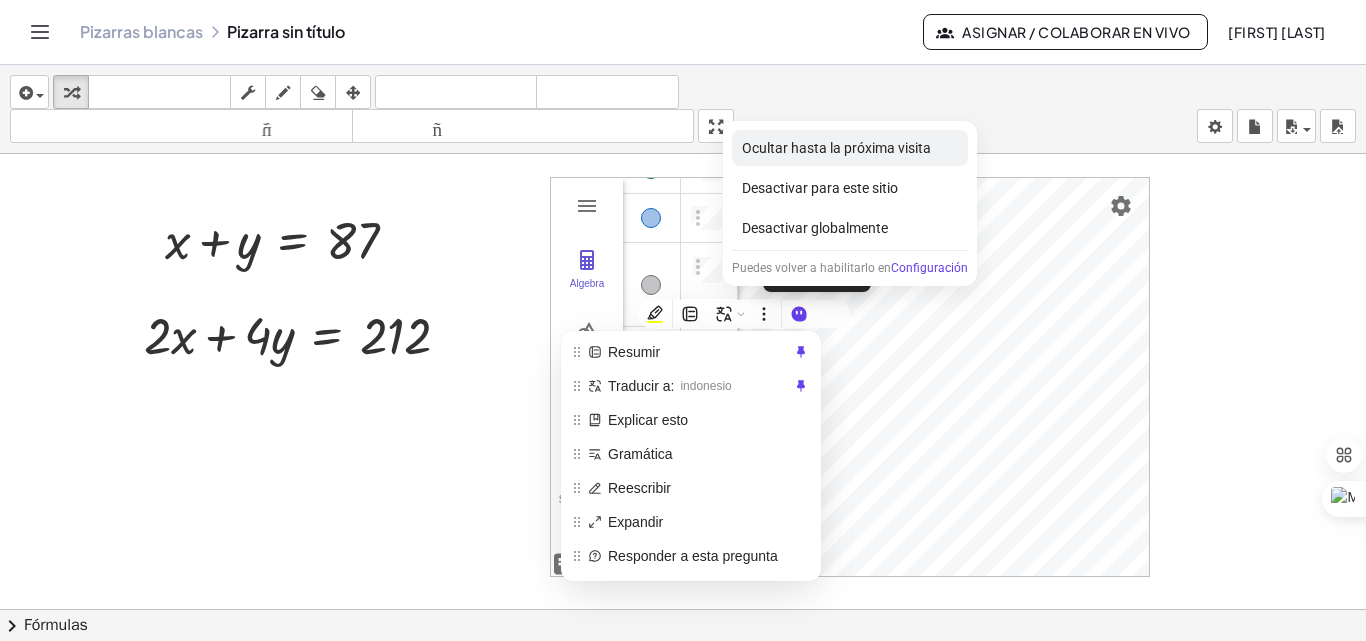 click on "Ocultar hasta la próxima visita" at bounding box center (850, 148) 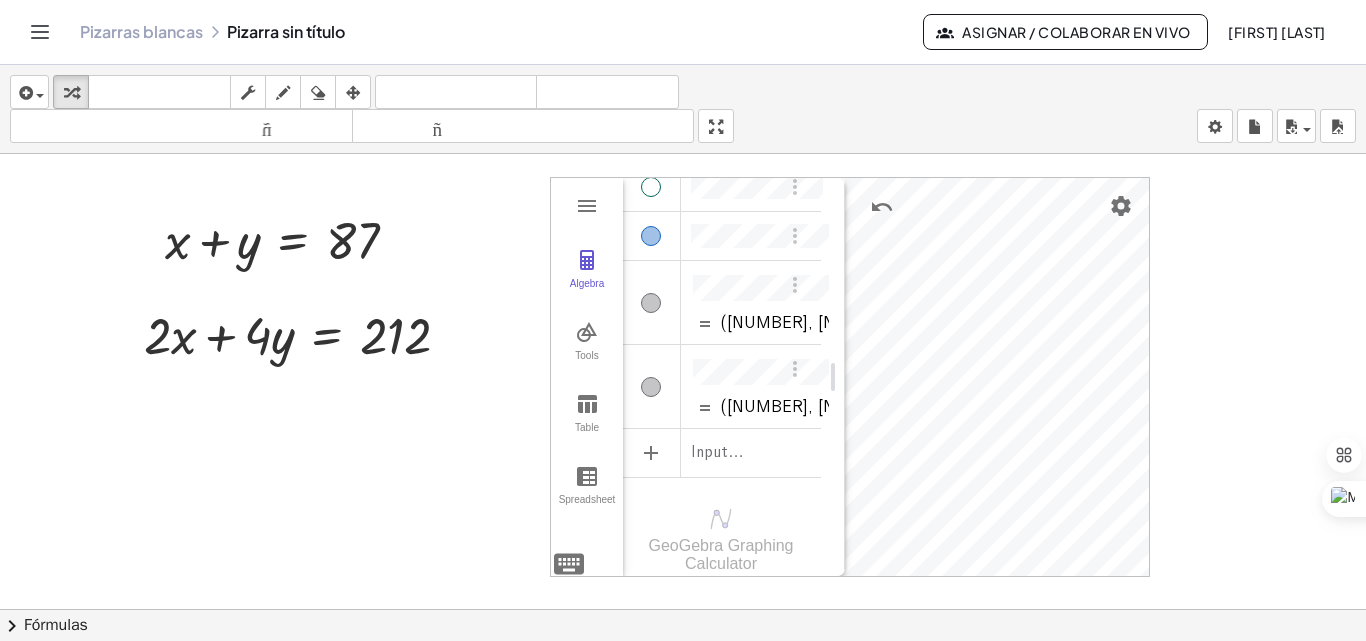 scroll, scrollTop: 24, scrollLeft: 0, axis: vertical 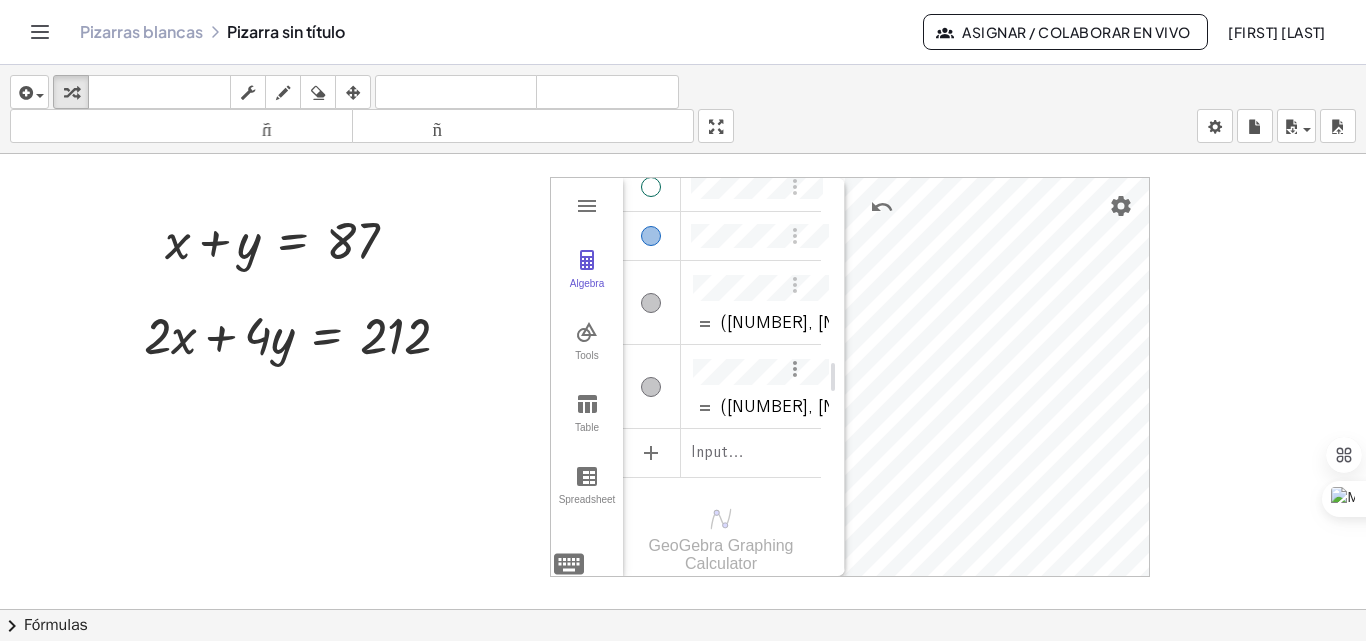 click at bounding box center [795, 369] 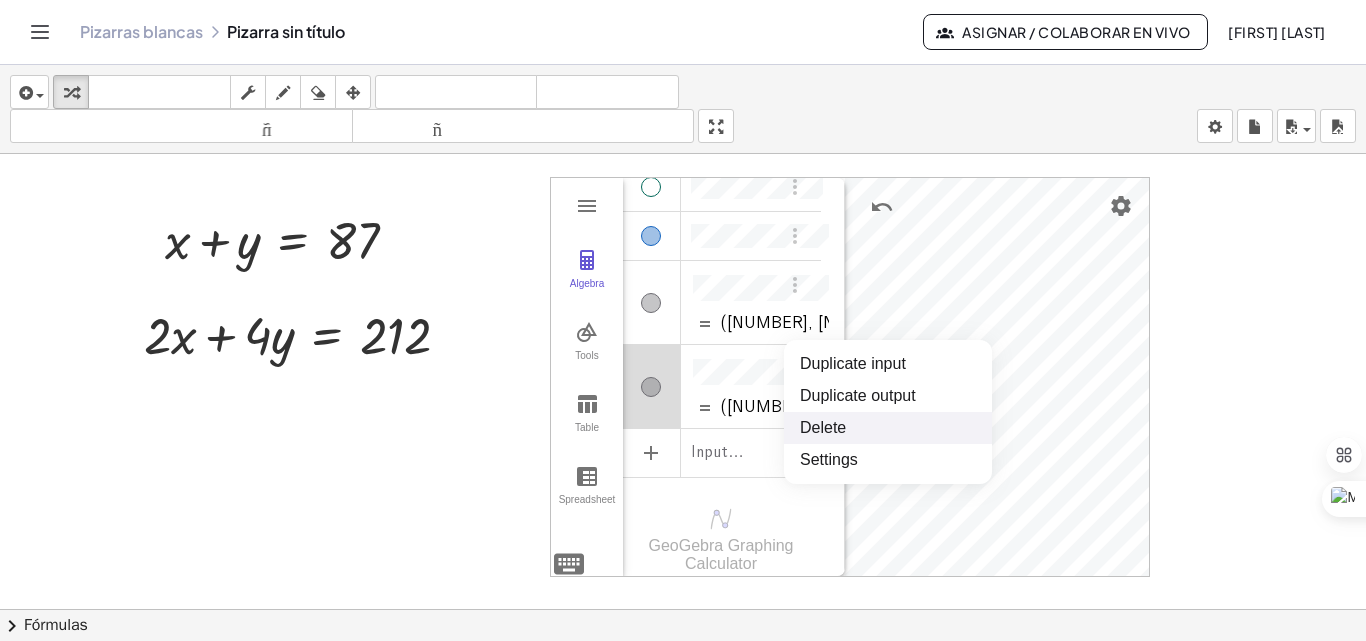 click on "Delete" at bounding box center [888, 428] 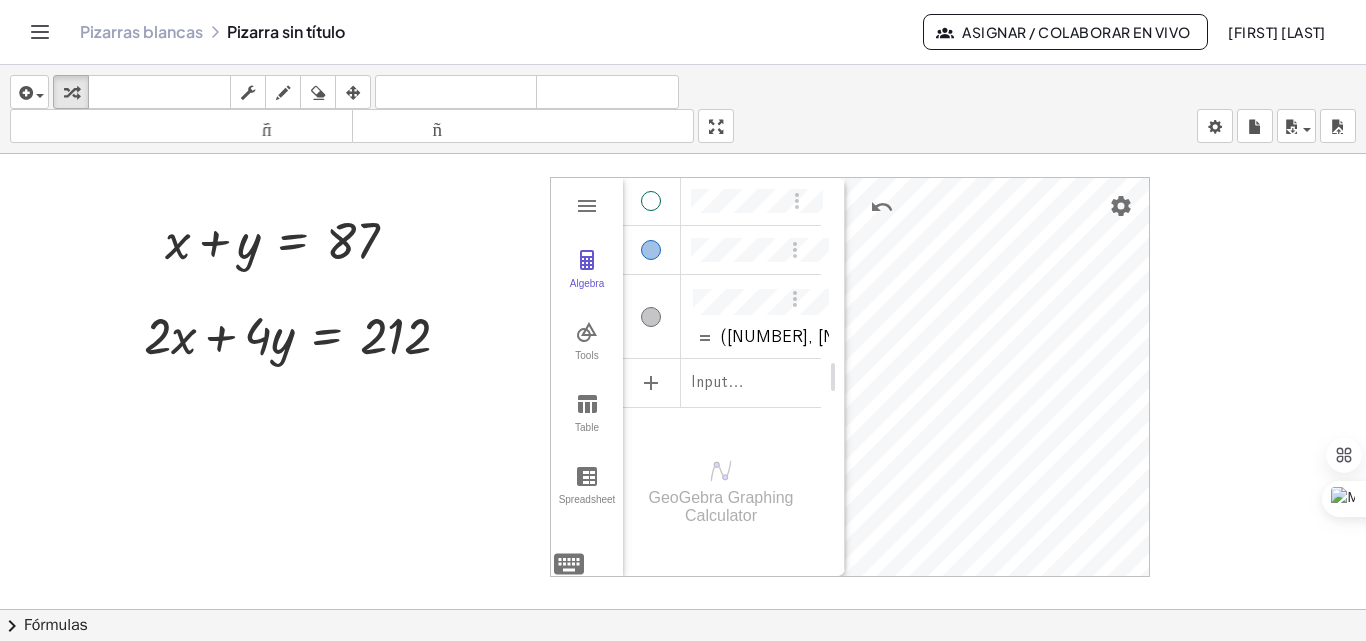scroll, scrollTop: 0, scrollLeft: 0, axis: both 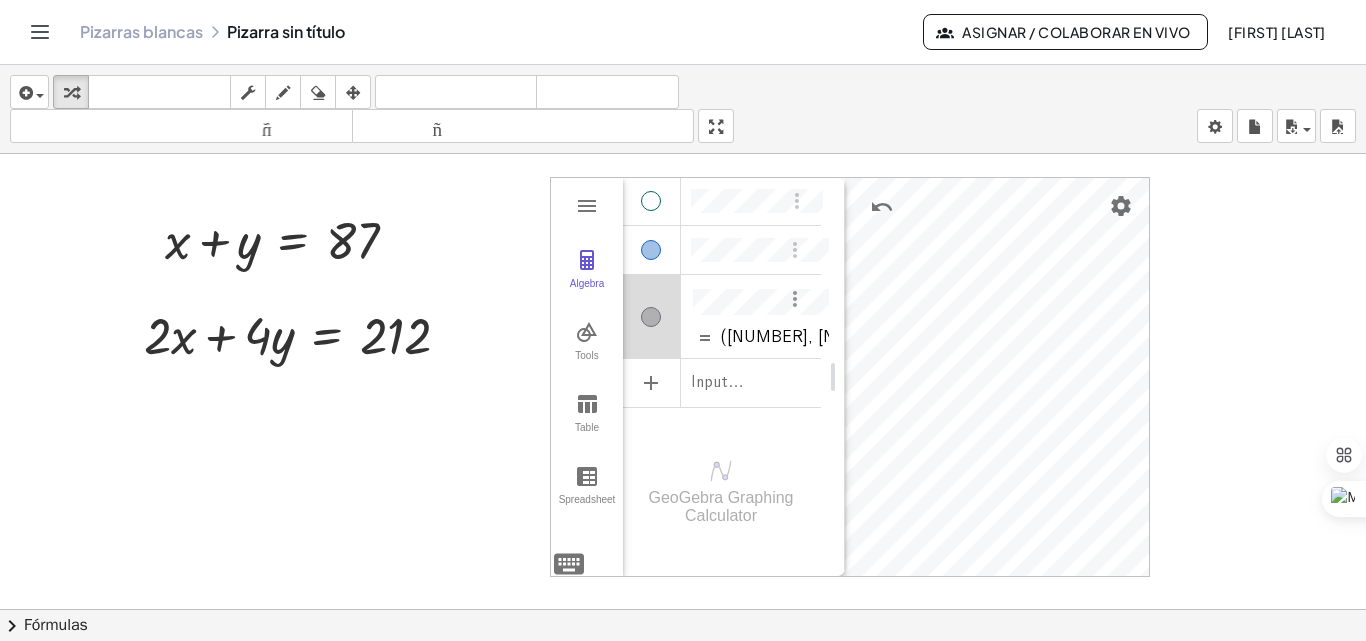 click at bounding box center (795, 299) 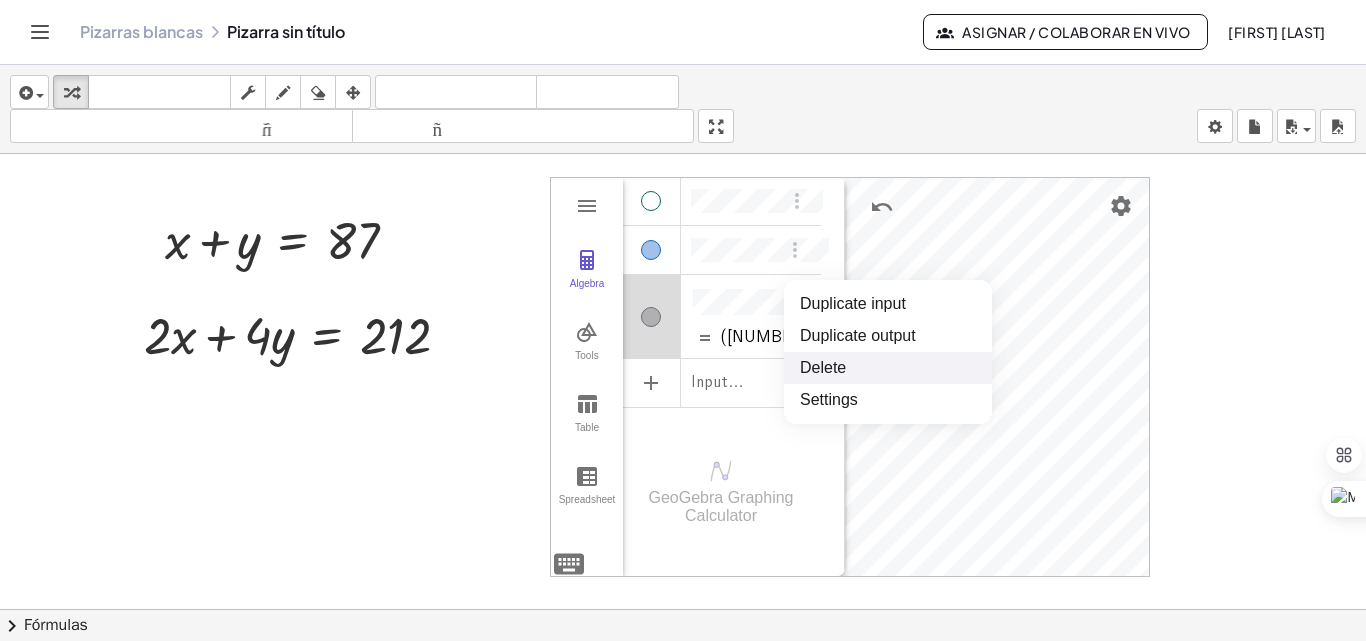 click on "Delete" at bounding box center (888, 368) 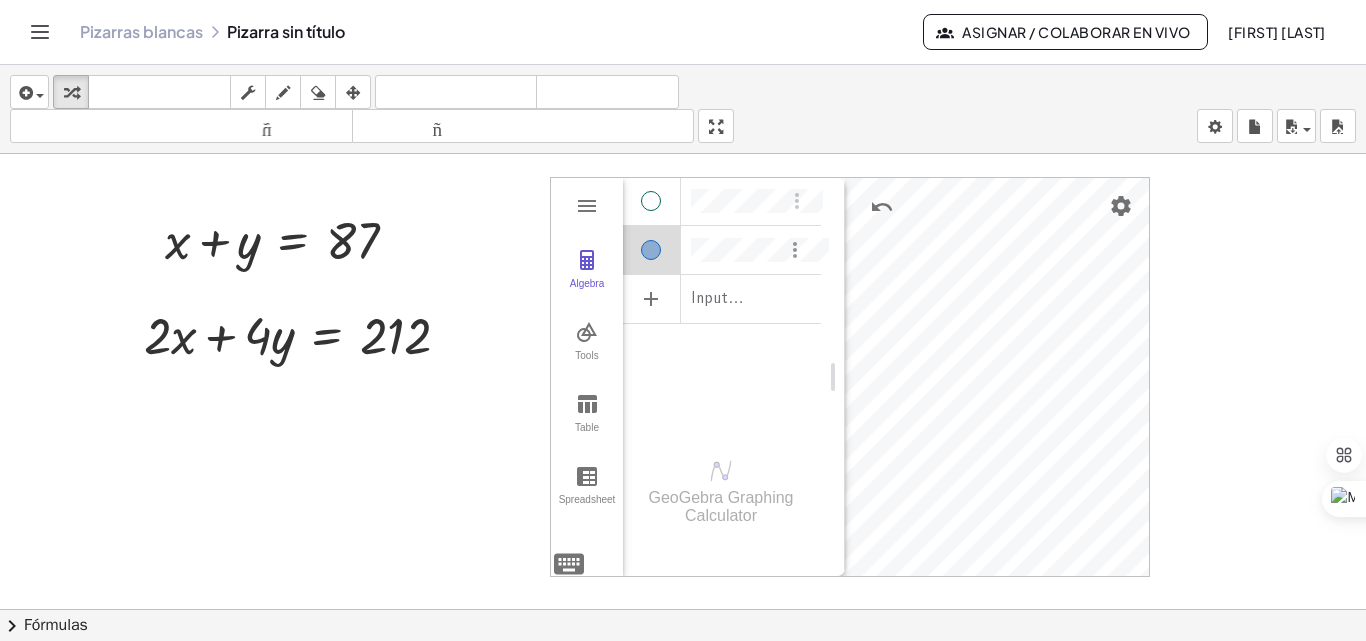 click at bounding box center (795, 250) 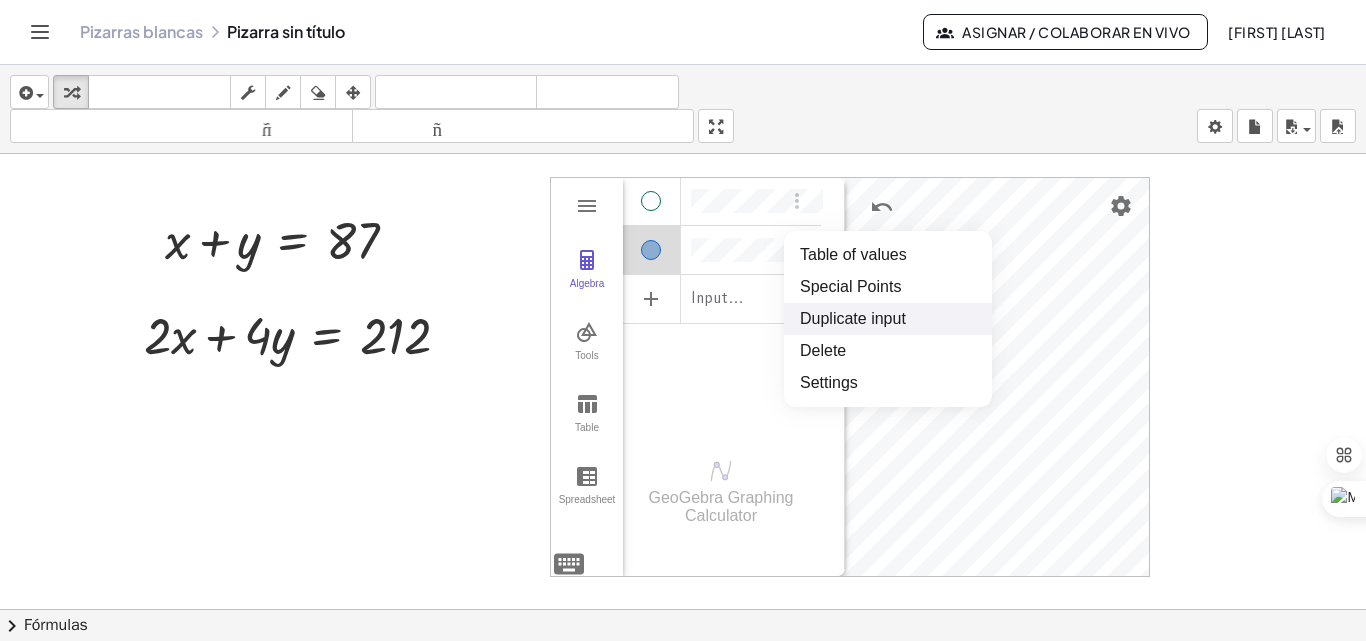 click on "Duplicate input" at bounding box center (888, 319) 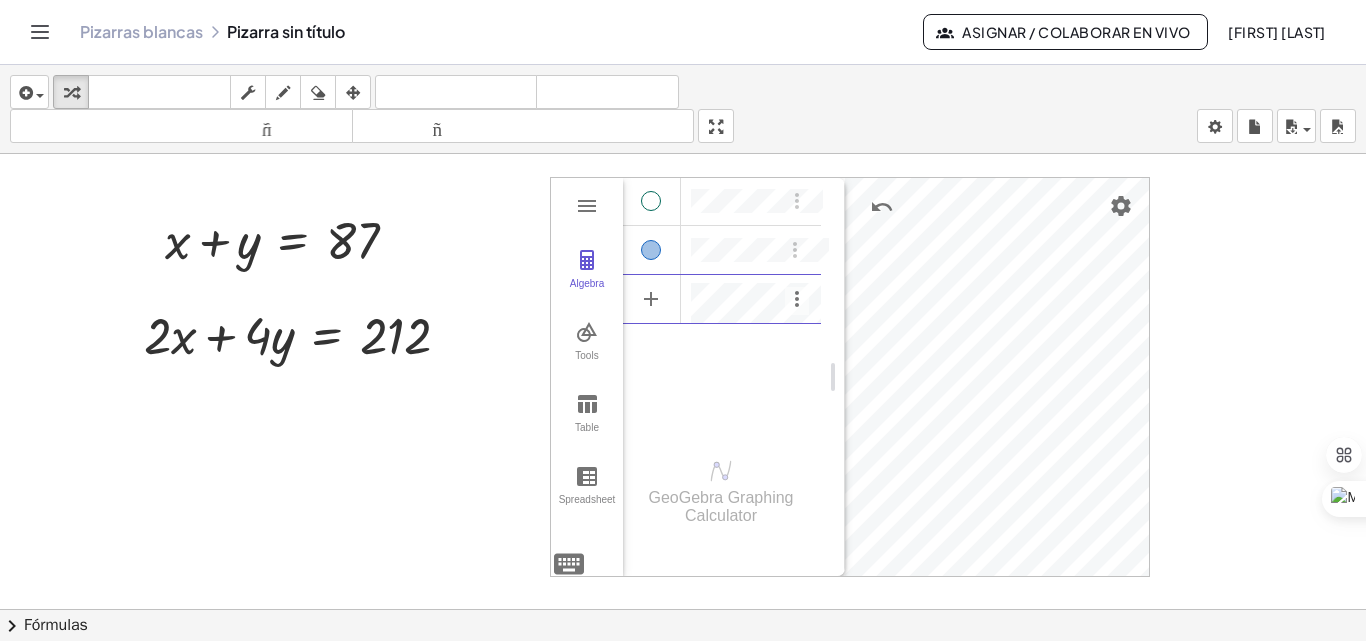 scroll, scrollTop: 11, scrollLeft: 0, axis: vertical 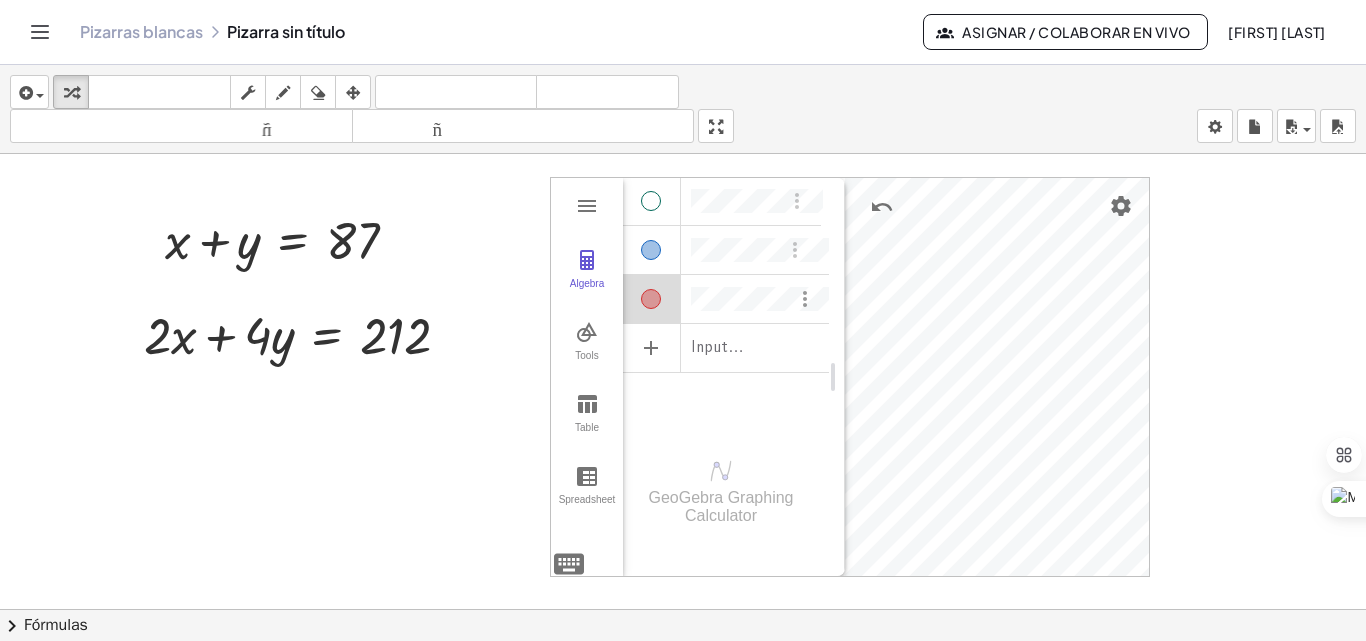 click at bounding box center (805, 299) 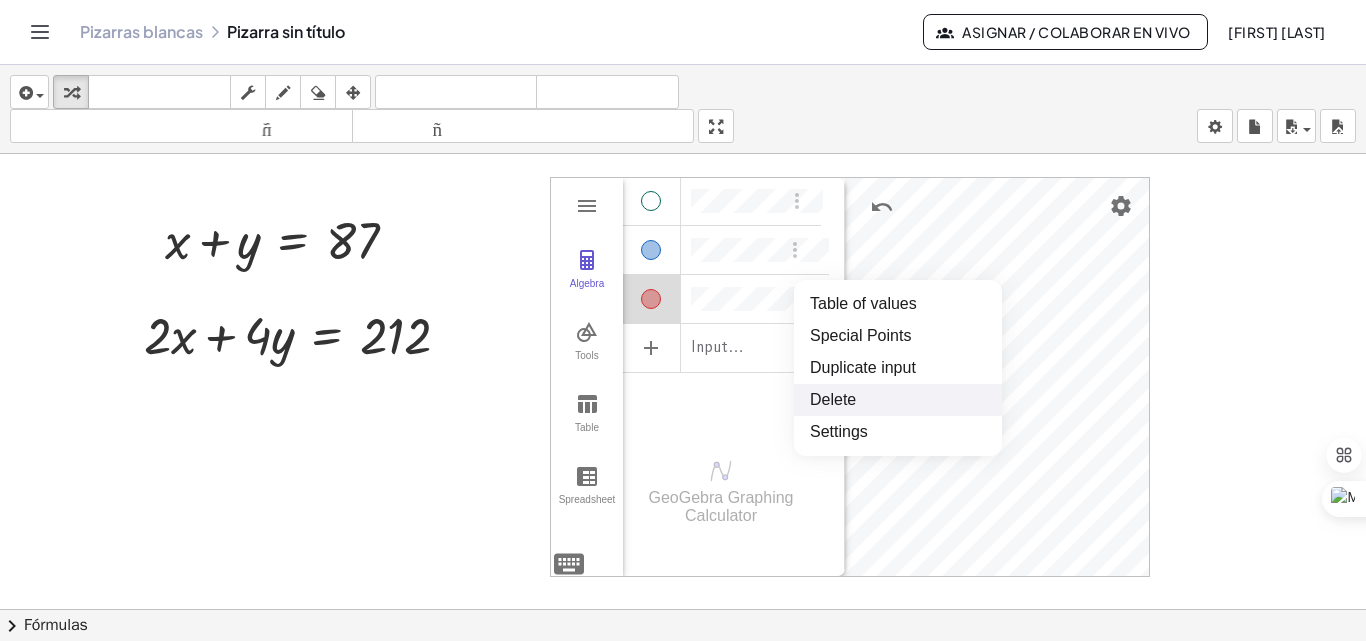click on "Delete" at bounding box center [898, 400] 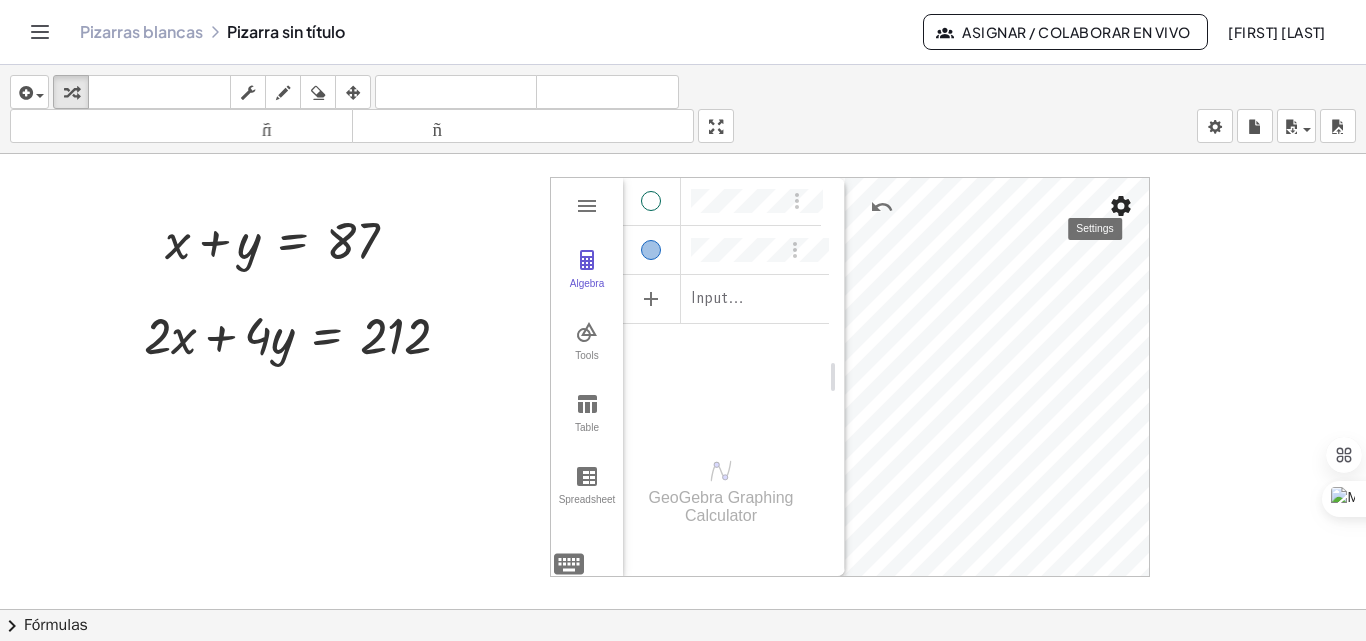 click at bounding box center (1121, 206) 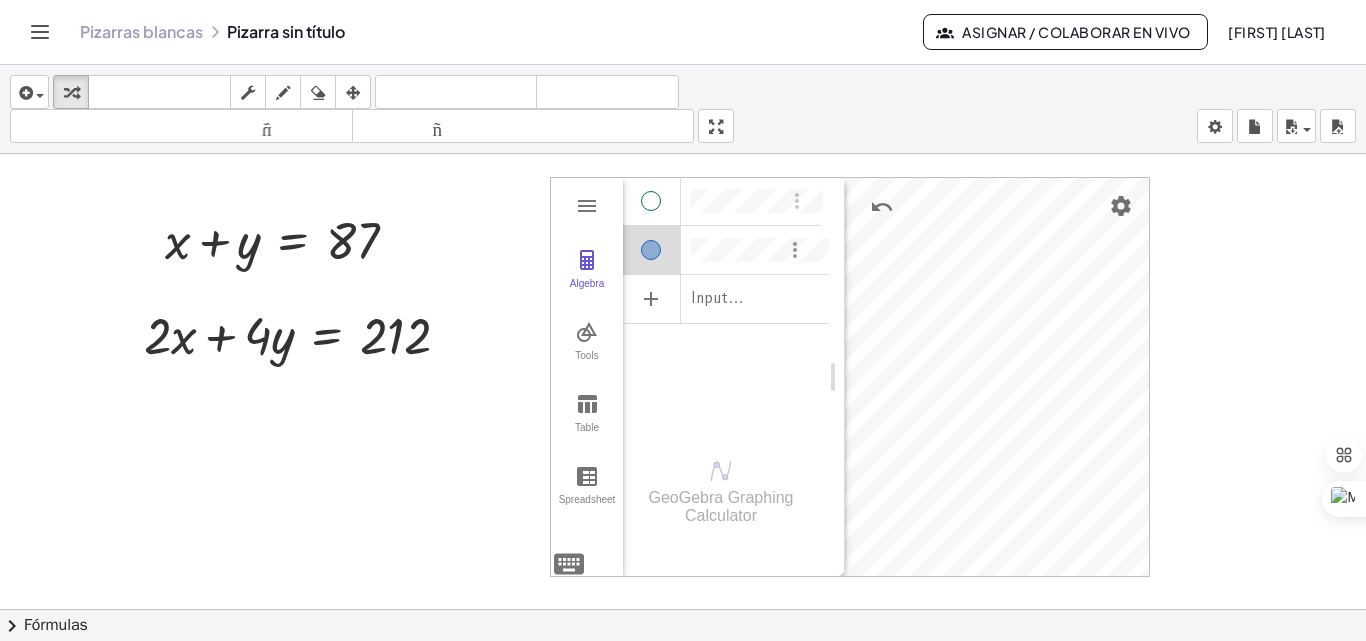 click at bounding box center (795, 250) 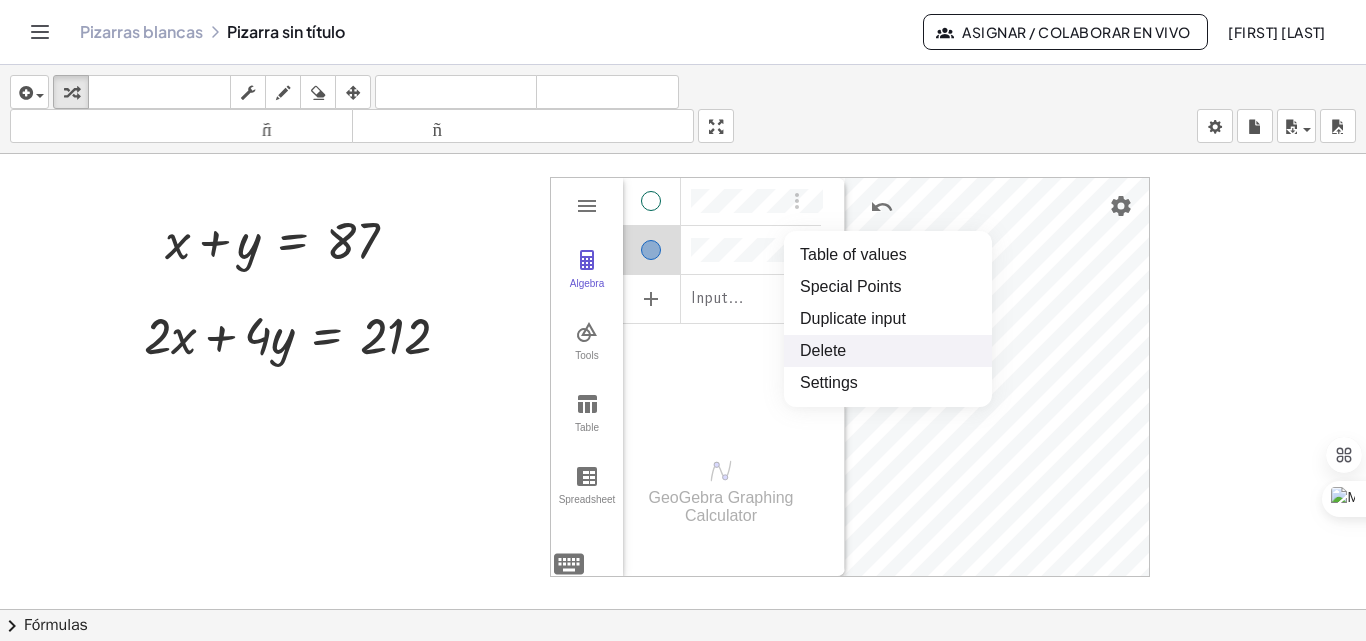 click on "Delete" at bounding box center [888, 351] 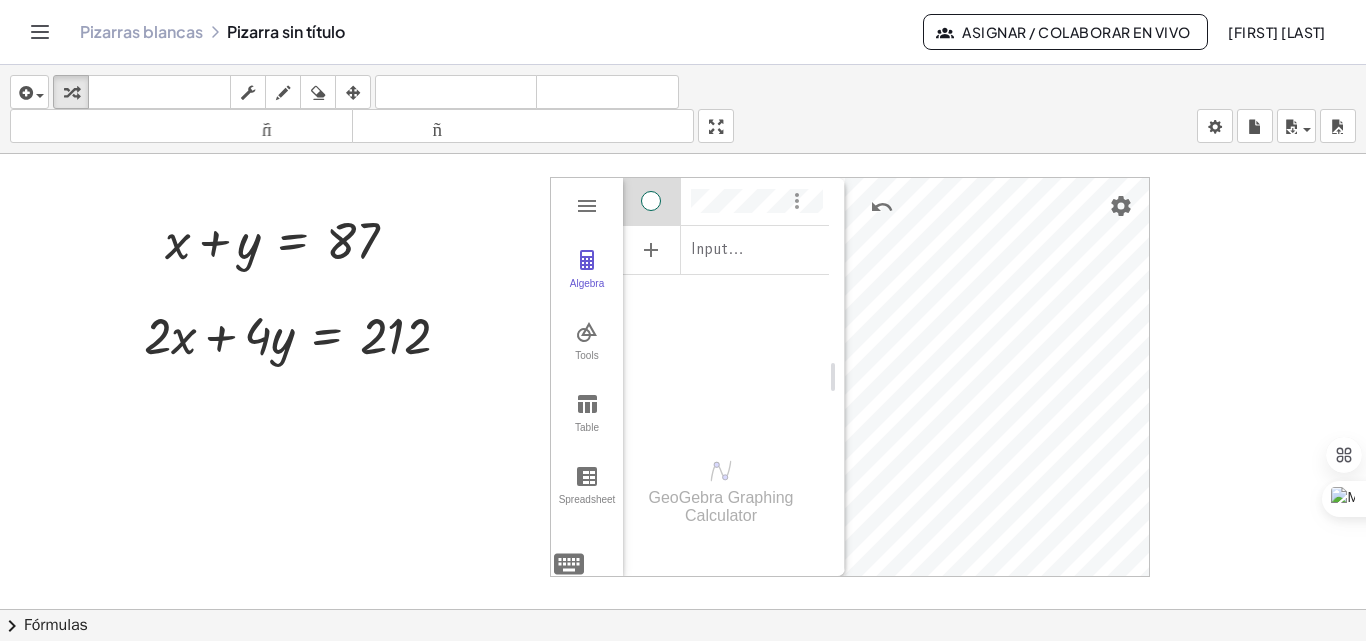 click at bounding box center [797, 201] 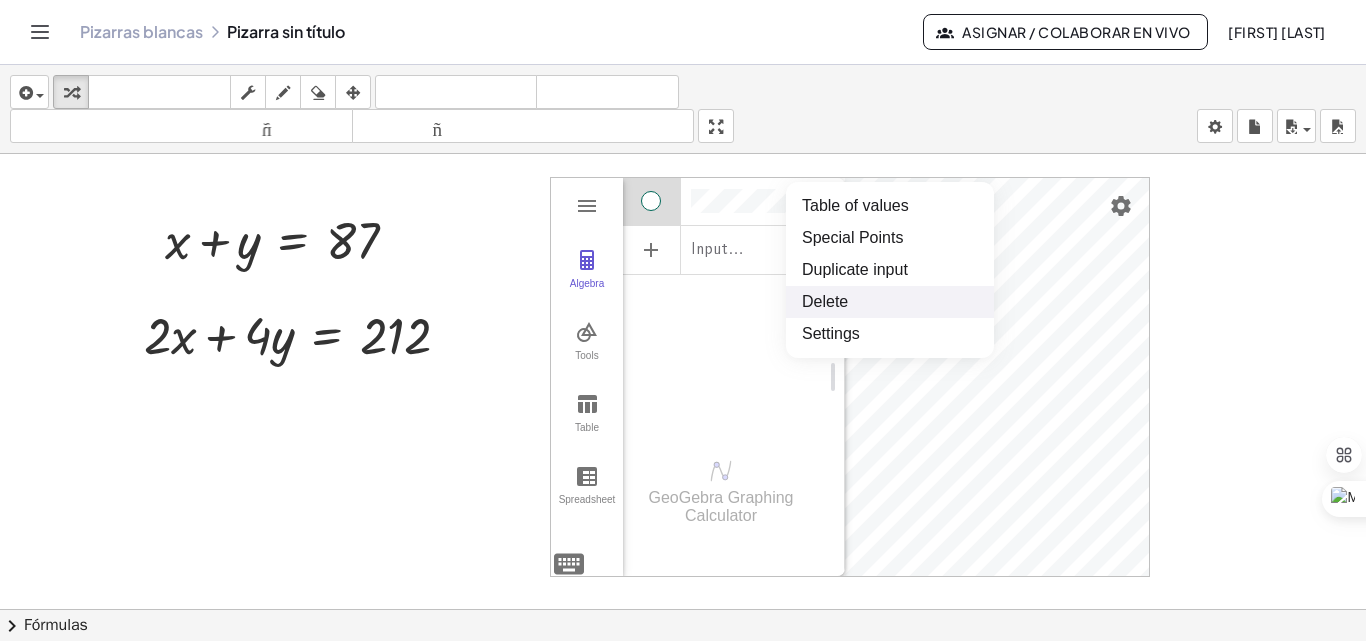 click on "Delete" at bounding box center (890, 302) 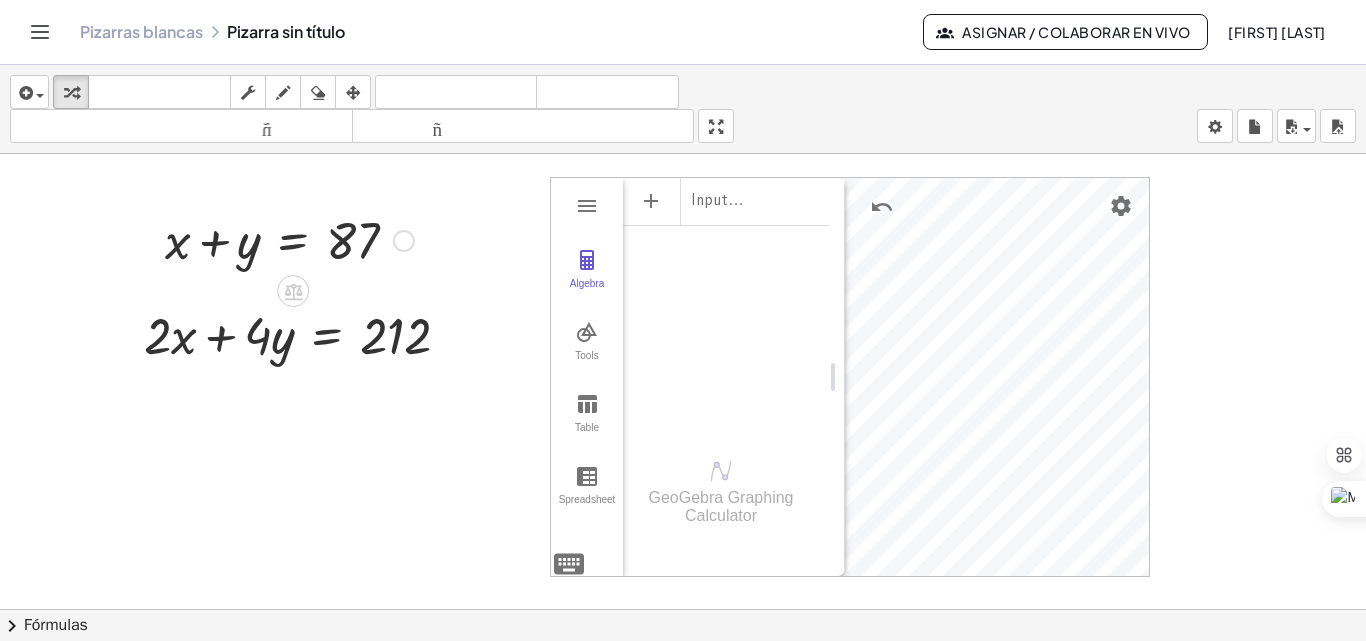click at bounding box center (289, 239) 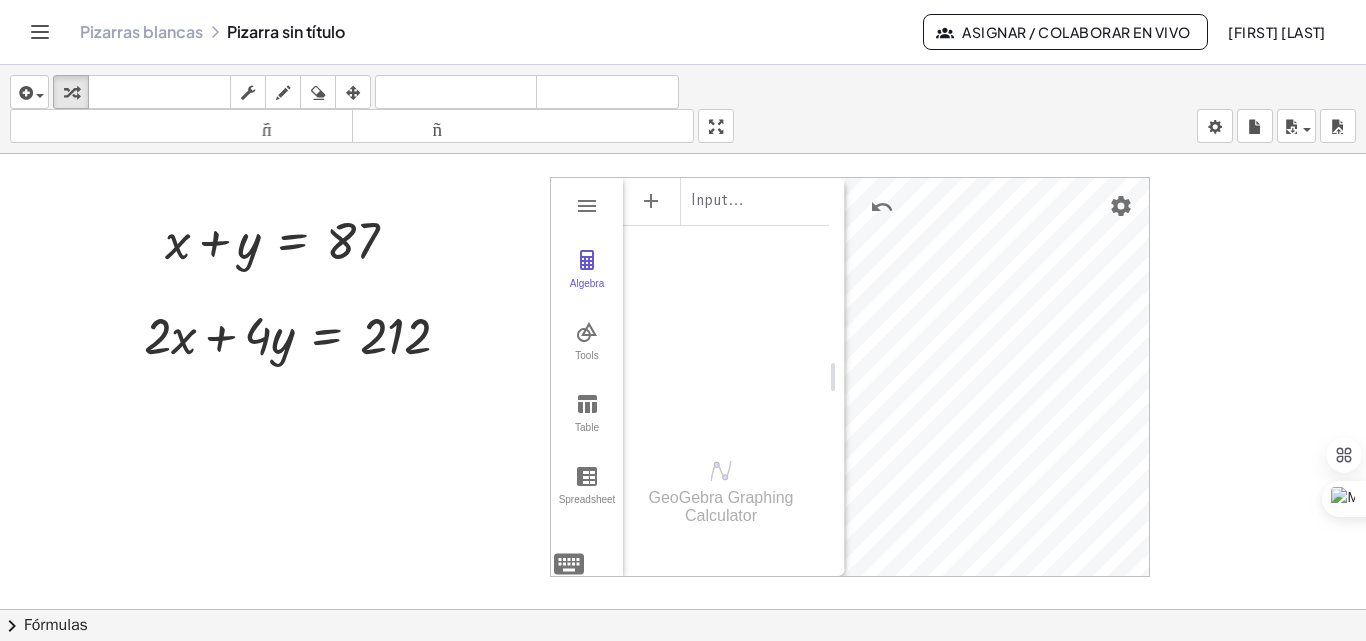 click on "Input…" at bounding box center (726, 303) 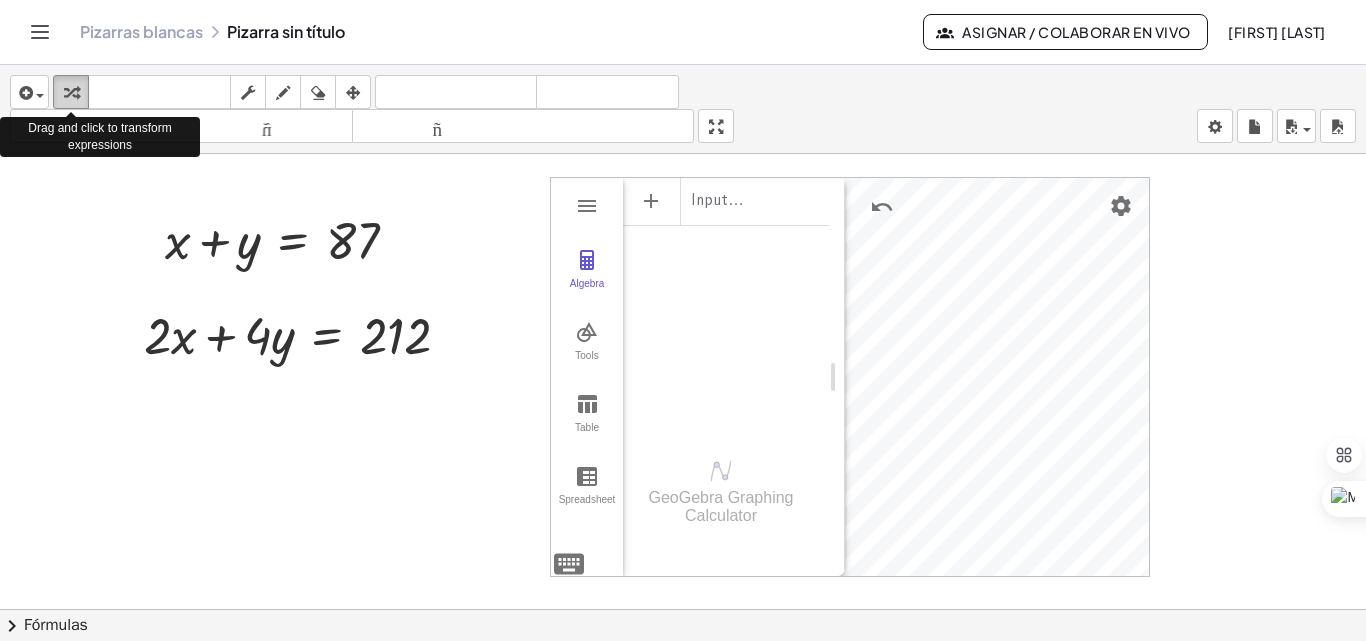 click at bounding box center [71, 93] 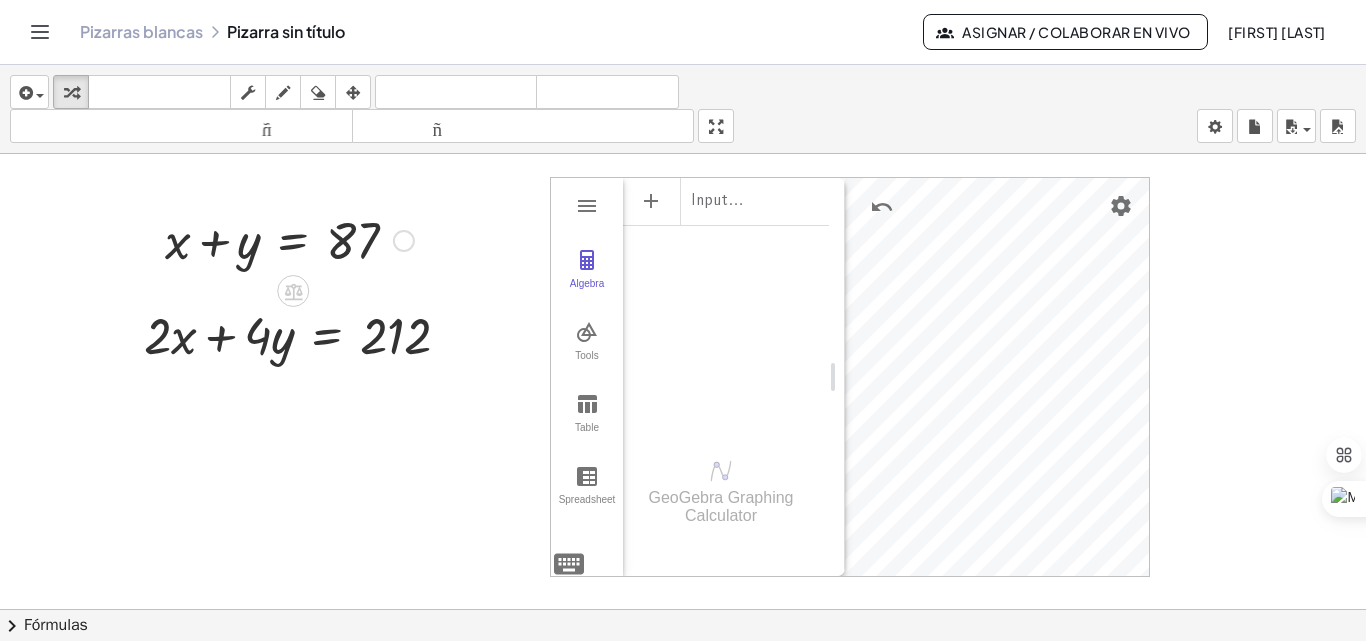 drag, startPoint x: 280, startPoint y: 250, endPoint x: 402, endPoint y: 238, distance: 122.588745 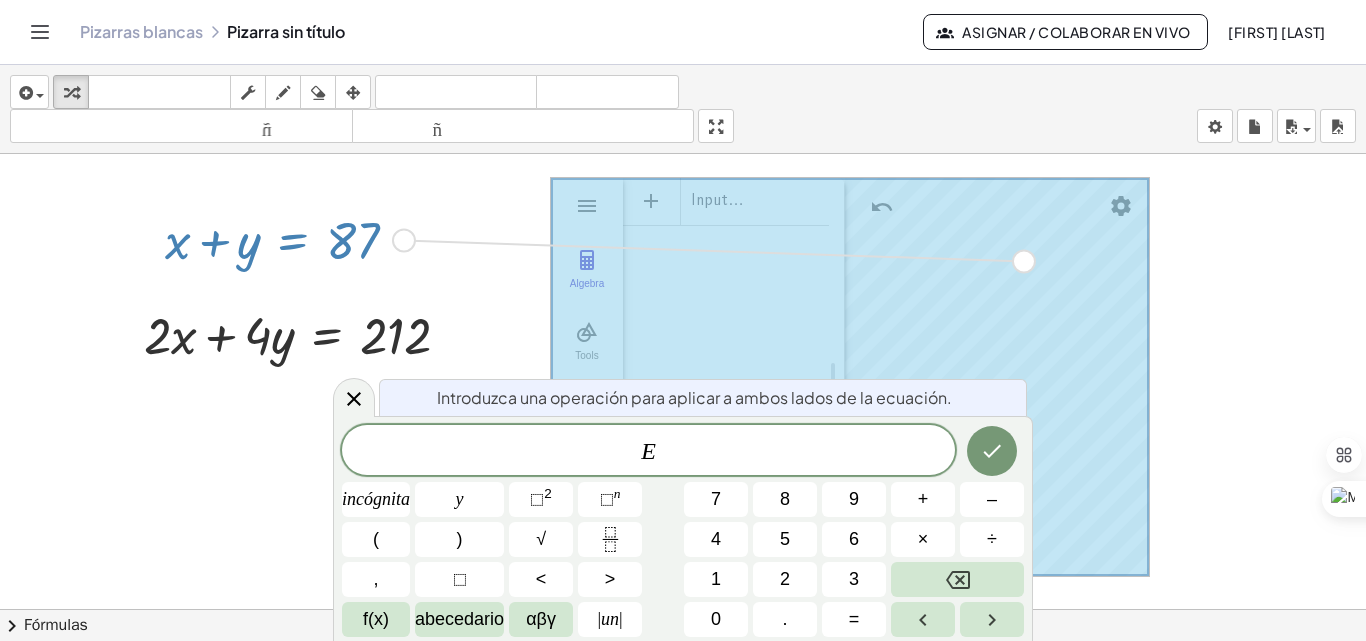 drag, startPoint x: 403, startPoint y: 238, endPoint x: 1023, endPoint y: 259, distance: 620.3555 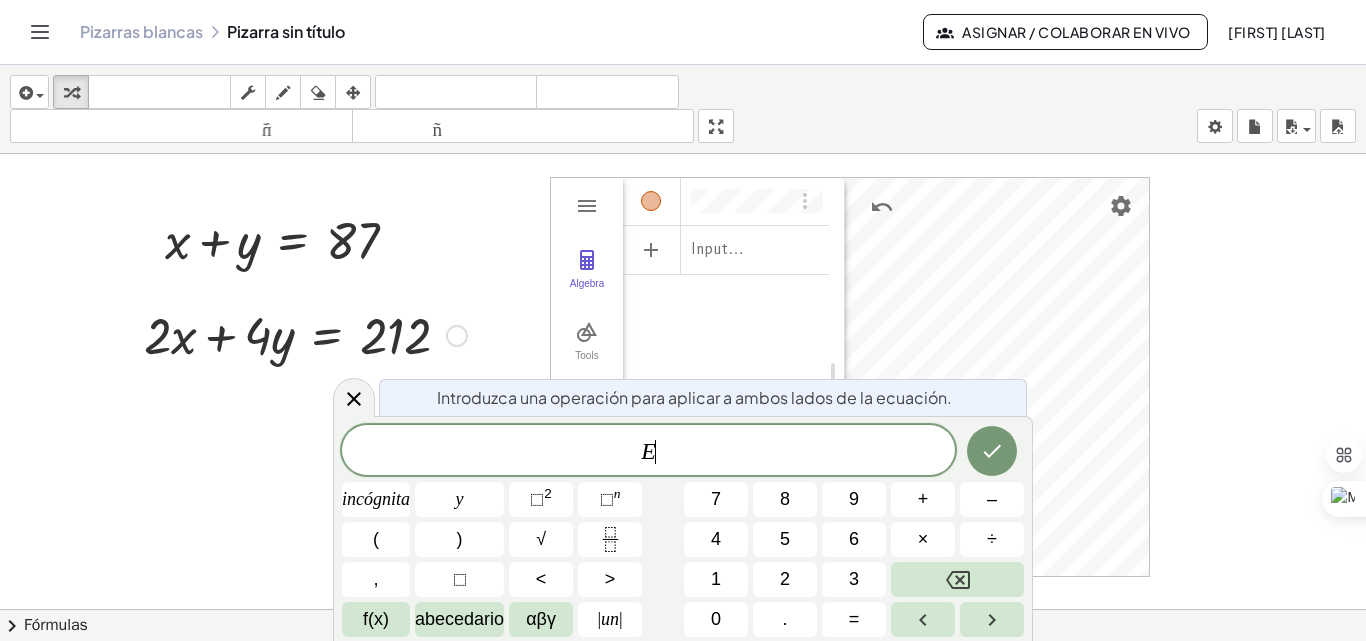 click on "+ x + y = 87 + · 2 · x + · 4 · y = 212 Arreglar un error Línea de transformación Copiar línea como LaTeX Derivación de copia como LaTeX Ampliar nuevas líneas: Activado     Algebra Tools Table Spreadsheet Input… GeoGebra Graphing Calculator Basic Tools Move Point Slider Intersect Extremum Roots Best Fit Line Edit Select Objects Move Graphics View Delete Show / Hide Label Show / Hide Object Copy Visual Style Media Text Points Point Intersect Point on Object Attach / Detach Point Extremum Roots Complex Number List Lines Line Ray Vector Others Pen Freehand Function Button Check Box Input Box" at bounding box center [683, 688] 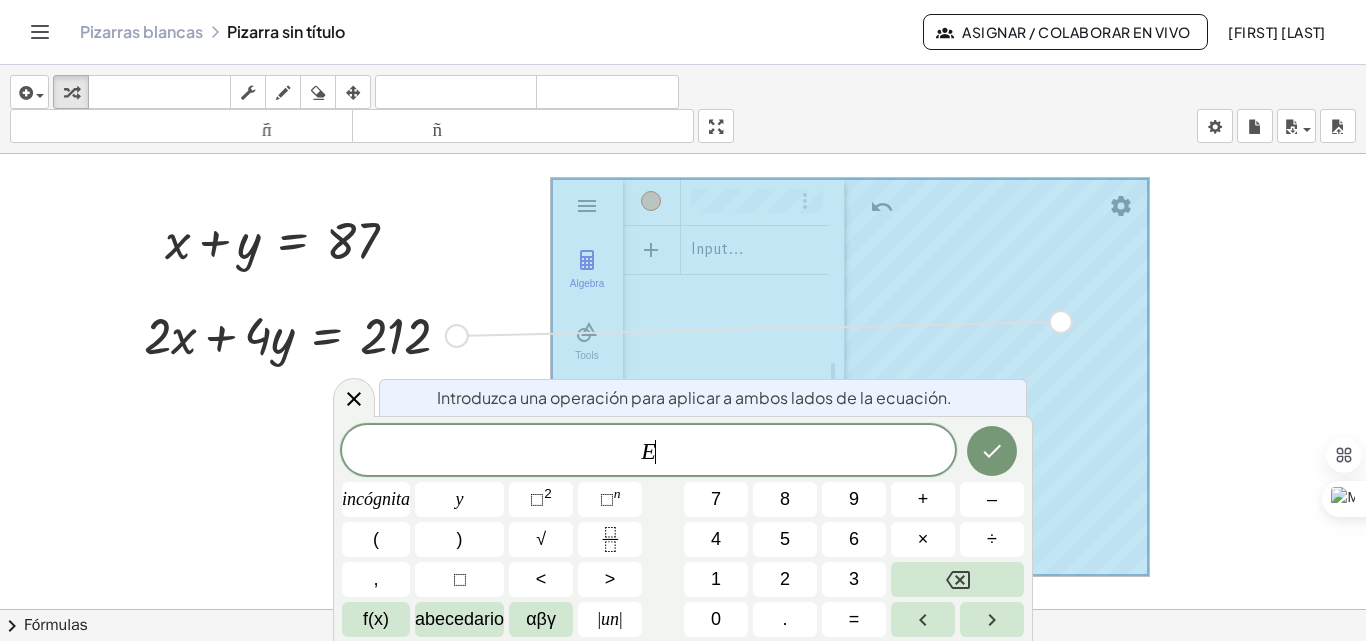 drag, startPoint x: 447, startPoint y: 337, endPoint x: 1051, endPoint y: 324, distance: 604.1399 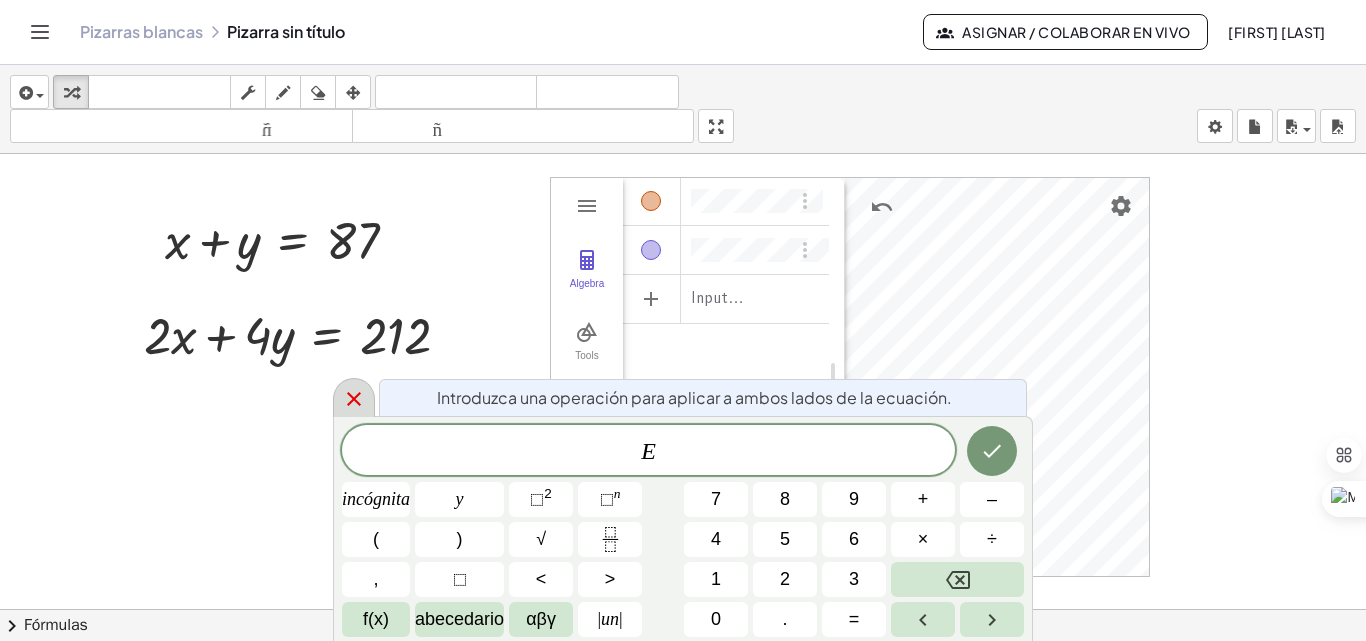 click 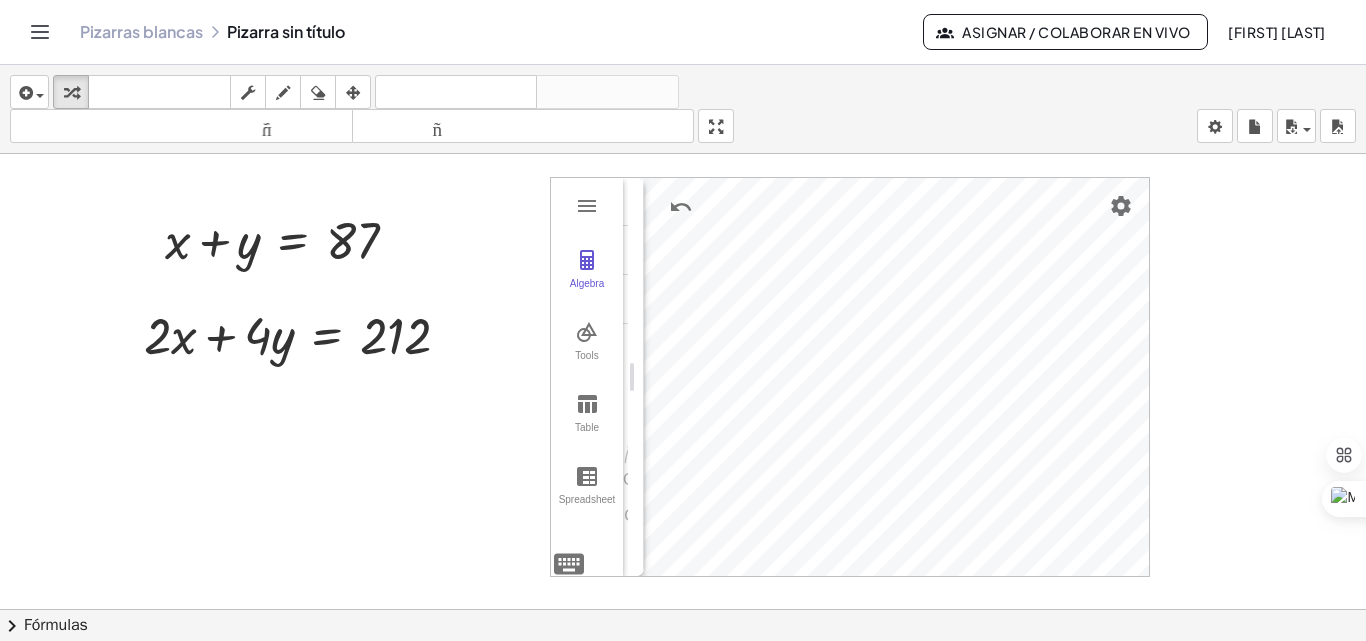 drag, startPoint x: 842, startPoint y: 284, endPoint x: 644, endPoint y: 299, distance: 198.56737 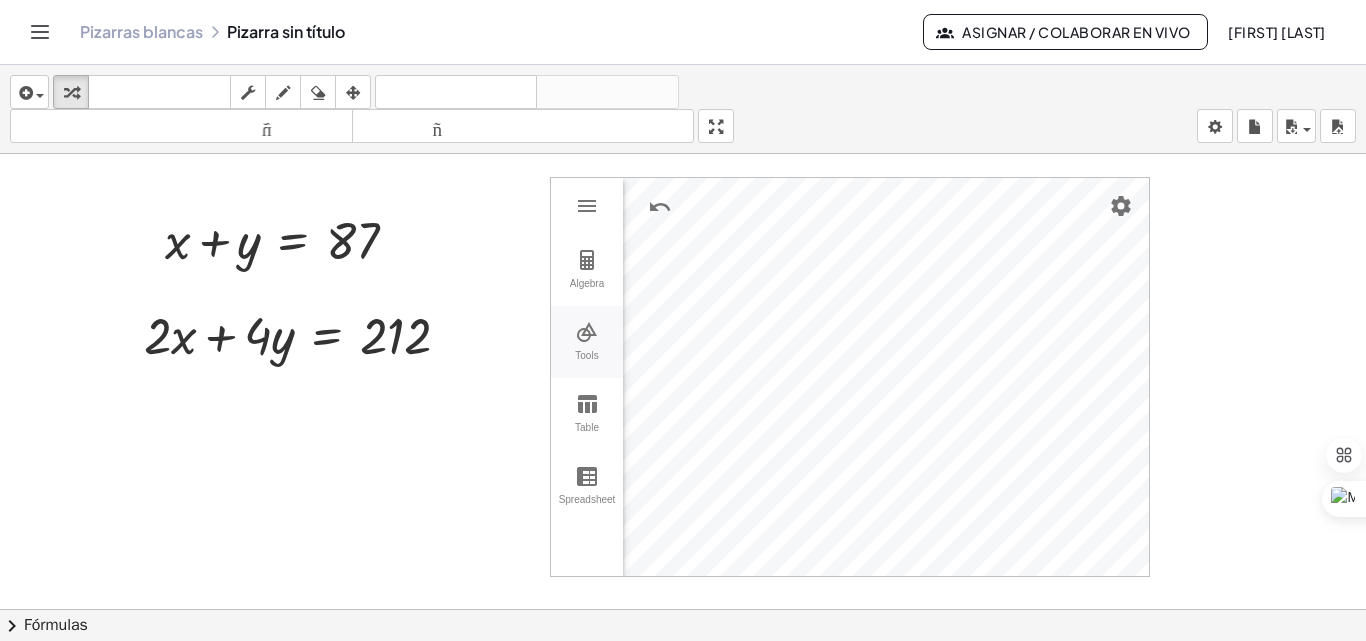 click on "Tools" at bounding box center [587, 342] 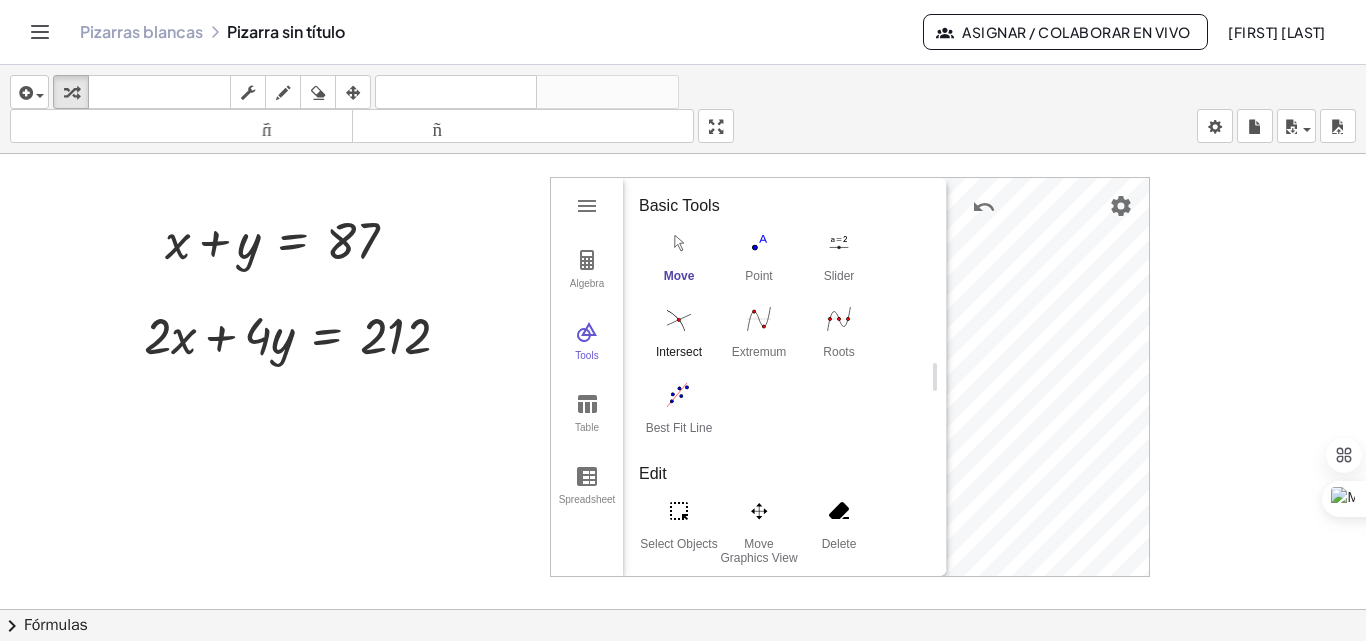 click on "Intersect" at bounding box center [679, 359] 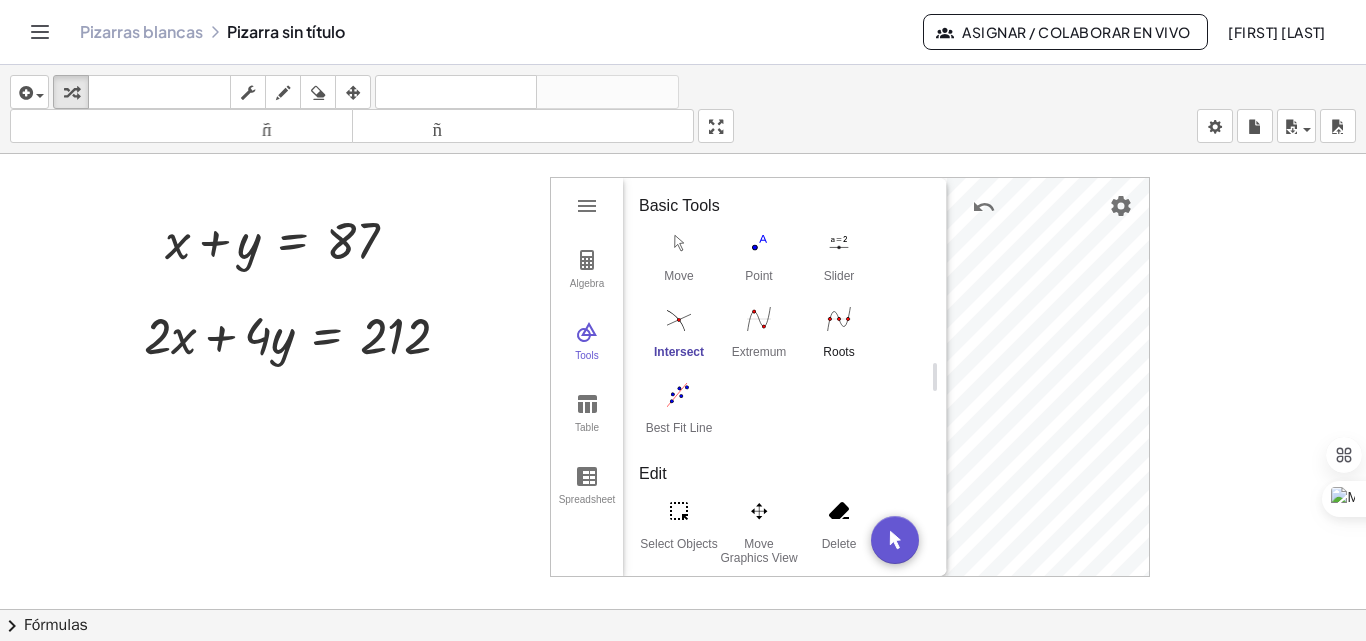click on "Algebra Tools Table Spreadsheet Input… GeoGebra Graphing Calculator Basic Tools Move Point Slider Intersect Extremum Roots Best Fit Line Edit Select Objects Move Graphics View Delete Show / Hide Label Show / Hide Object Copy Visual Style Media Text Points Point Intersect Point on Object Attach / Detach Point Extremum Roots Complex Number List Lines Line Ray Vector Others Pen Freehand Function Button Check Box Input Box" at bounding box center [850, 377] 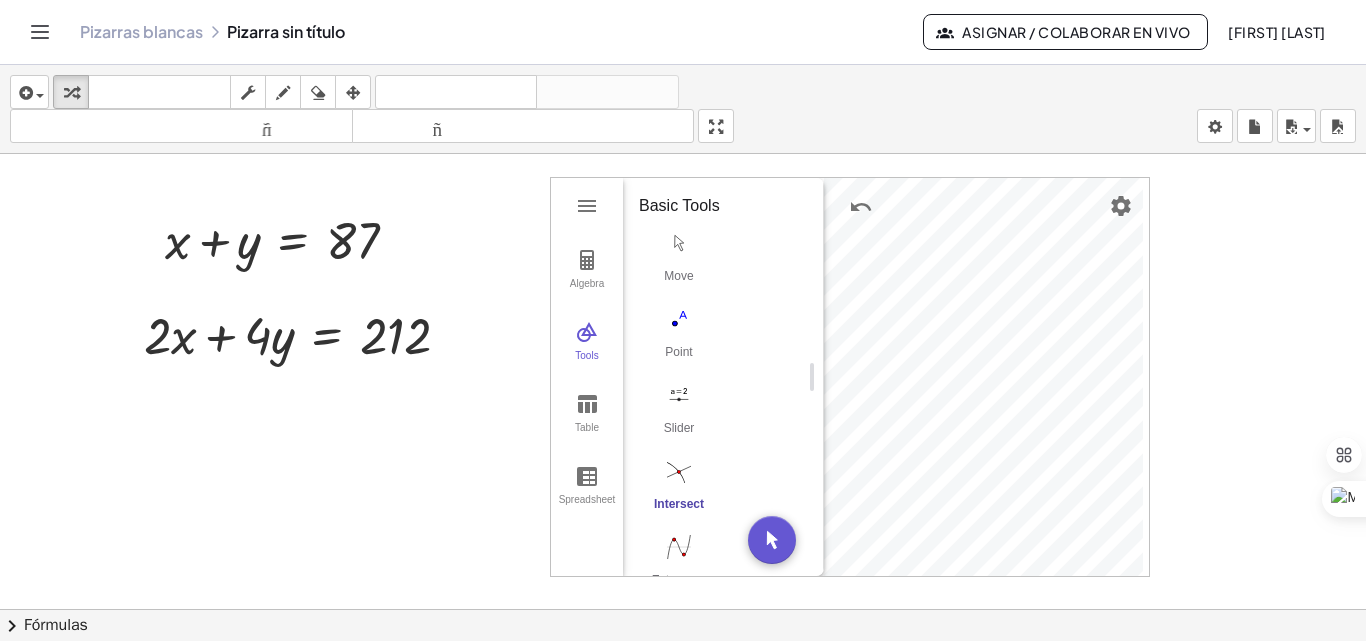 drag, startPoint x: 944, startPoint y: 337, endPoint x: 802, endPoint y: 345, distance: 142.22517 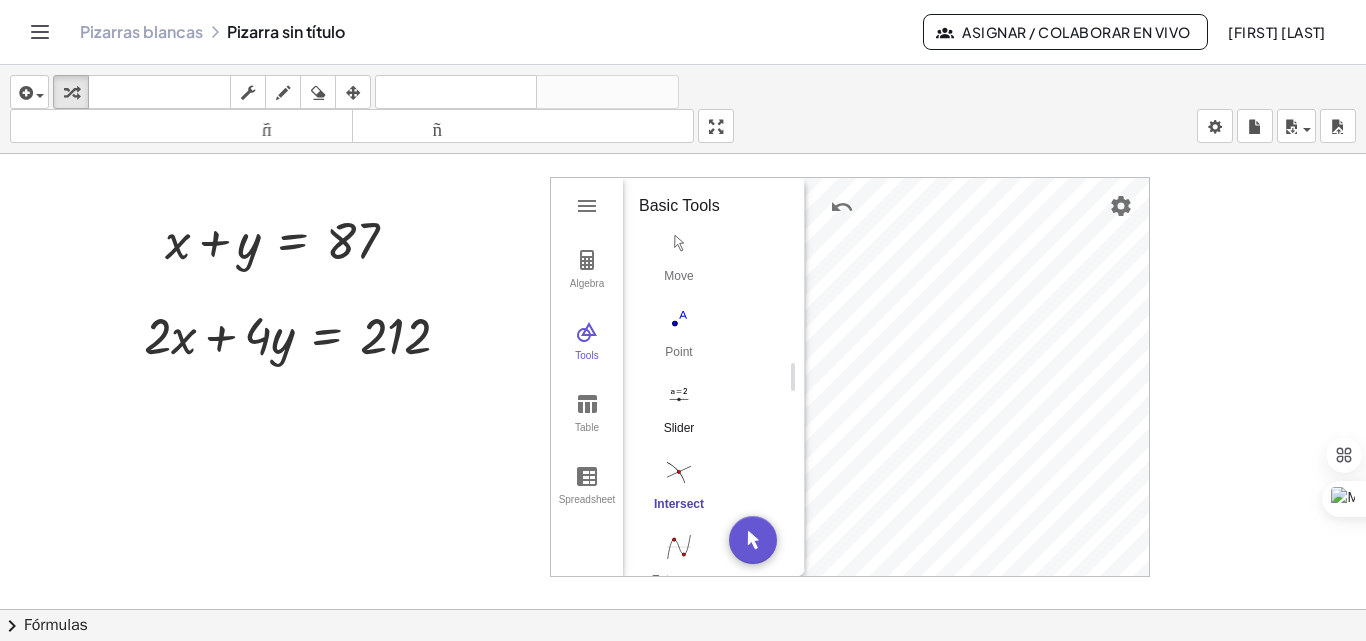 click at bounding box center (679, 395) 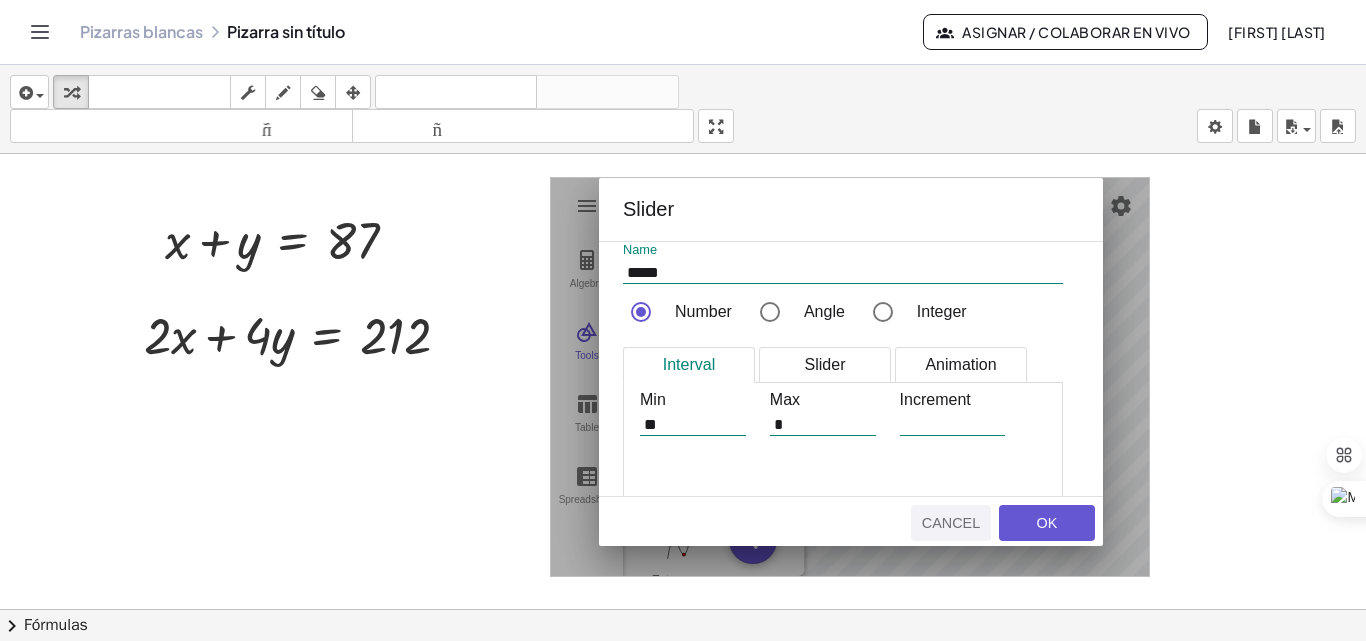 click on "Cancel" at bounding box center (951, 523) 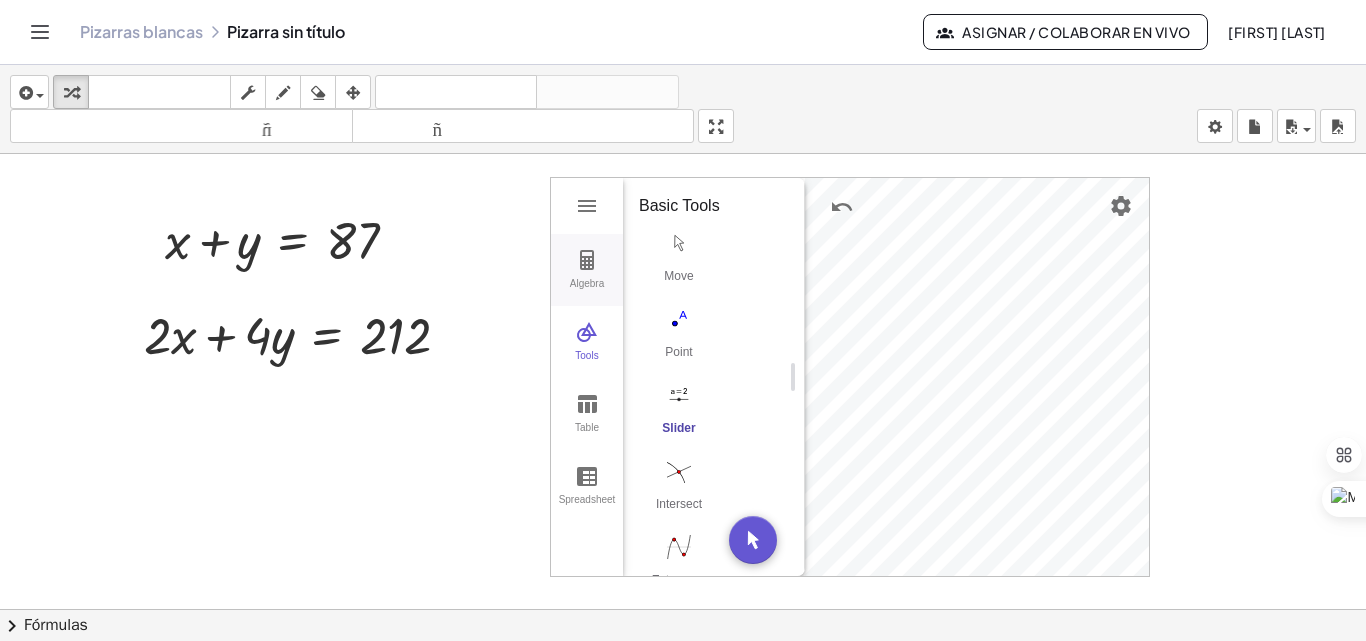 click on "Algebra" at bounding box center [587, 270] 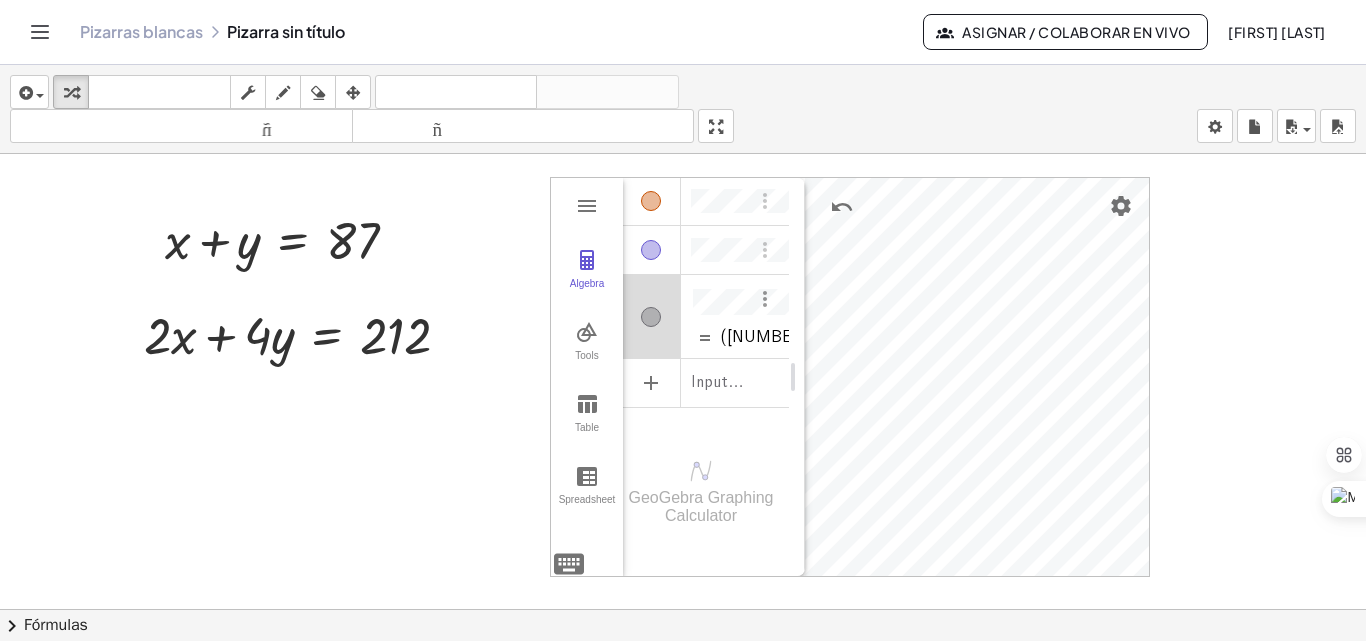 click at bounding box center [765, 299] 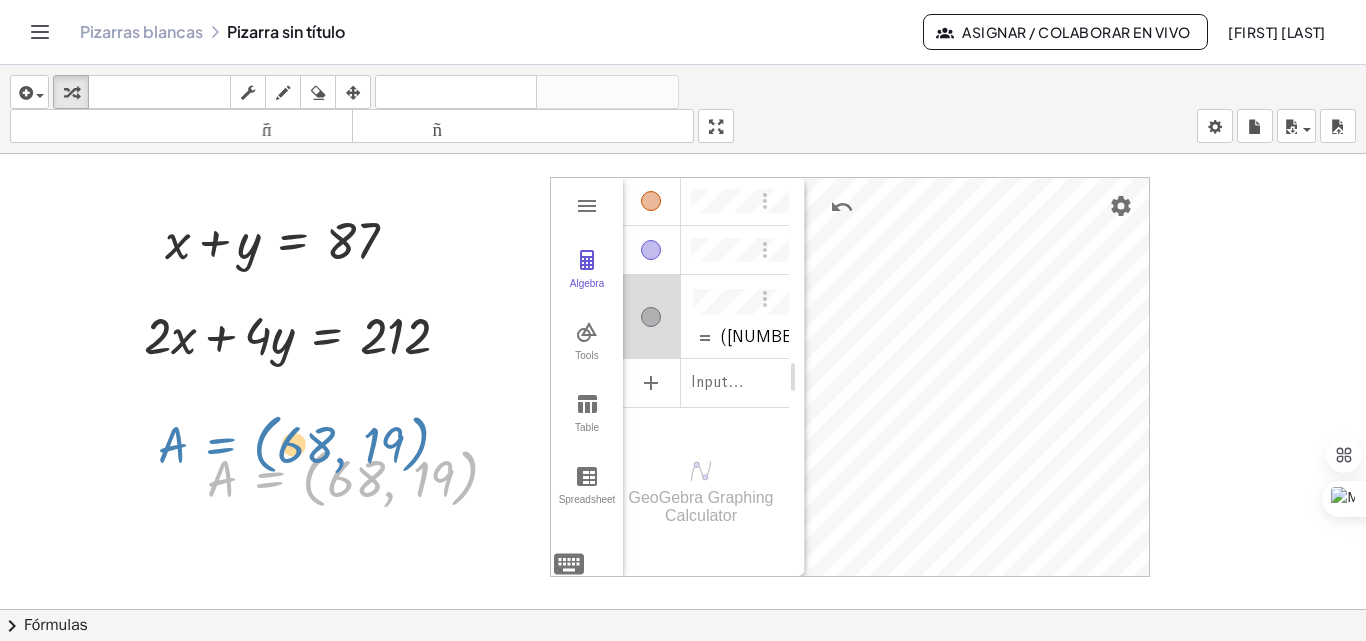 drag, startPoint x: 269, startPoint y: 483, endPoint x: 219, endPoint y: 449, distance: 60.464867 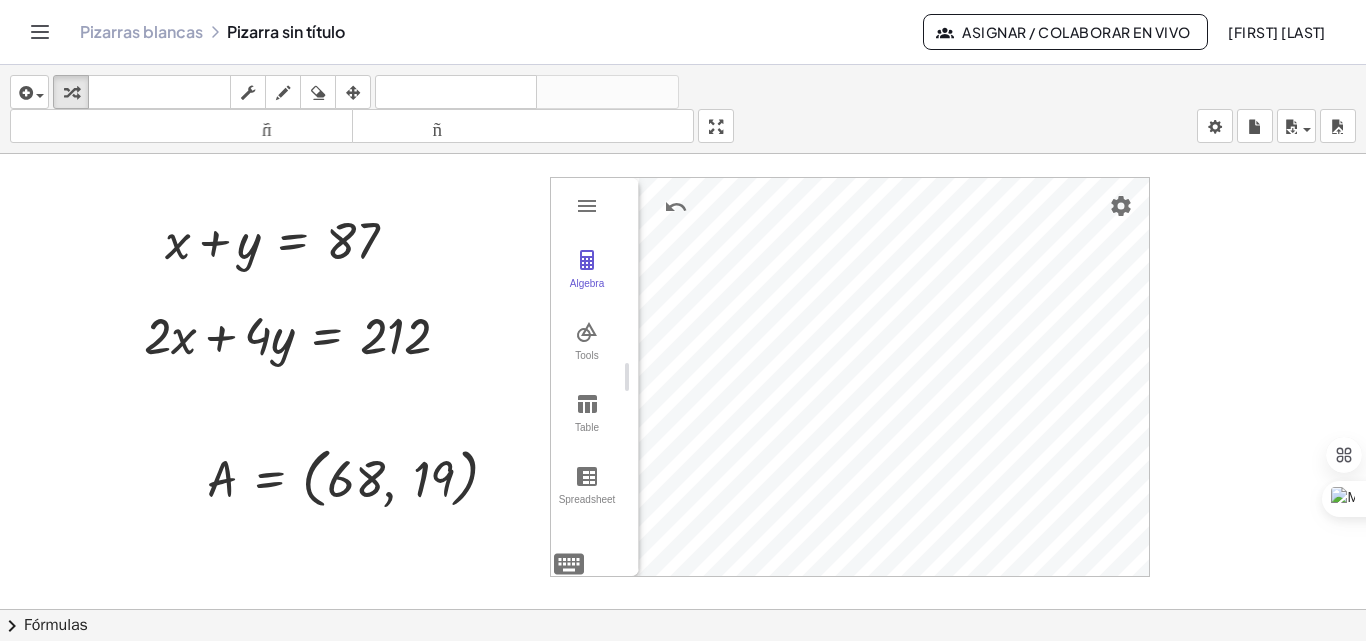 drag, startPoint x: 798, startPoint y: 220, endPoint x: 625, endPoint y: 244, distance: 174.6568 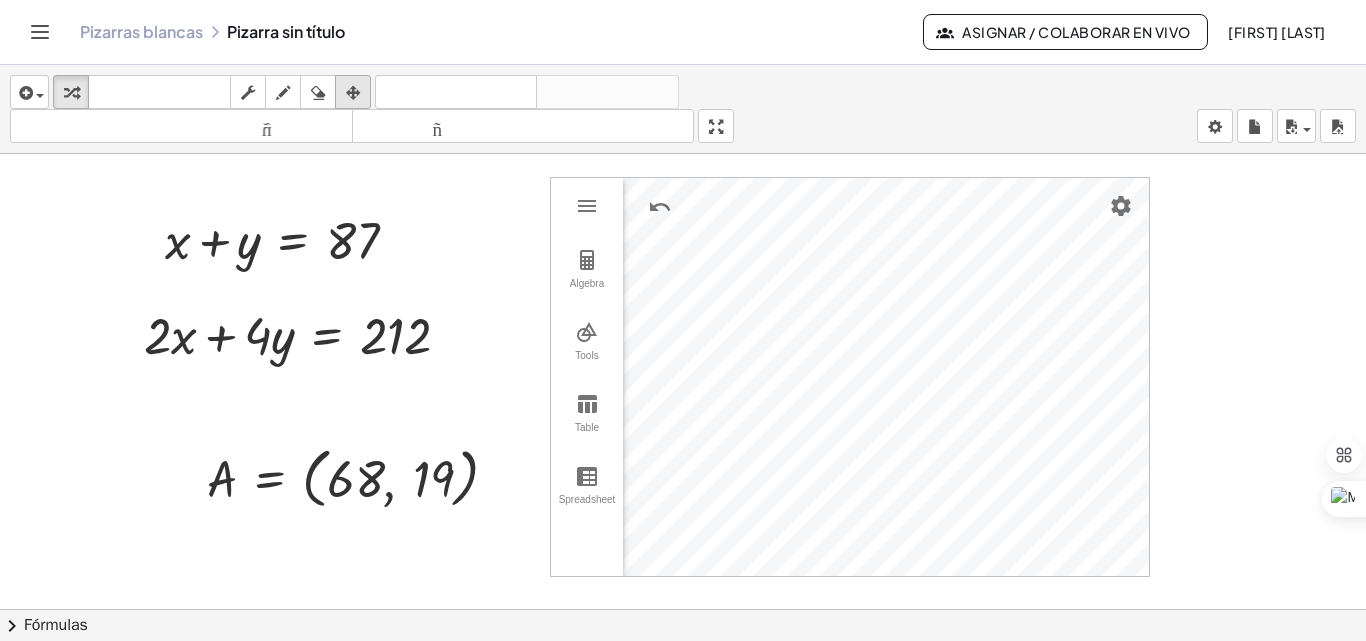 click at bounding box center (353, 93) 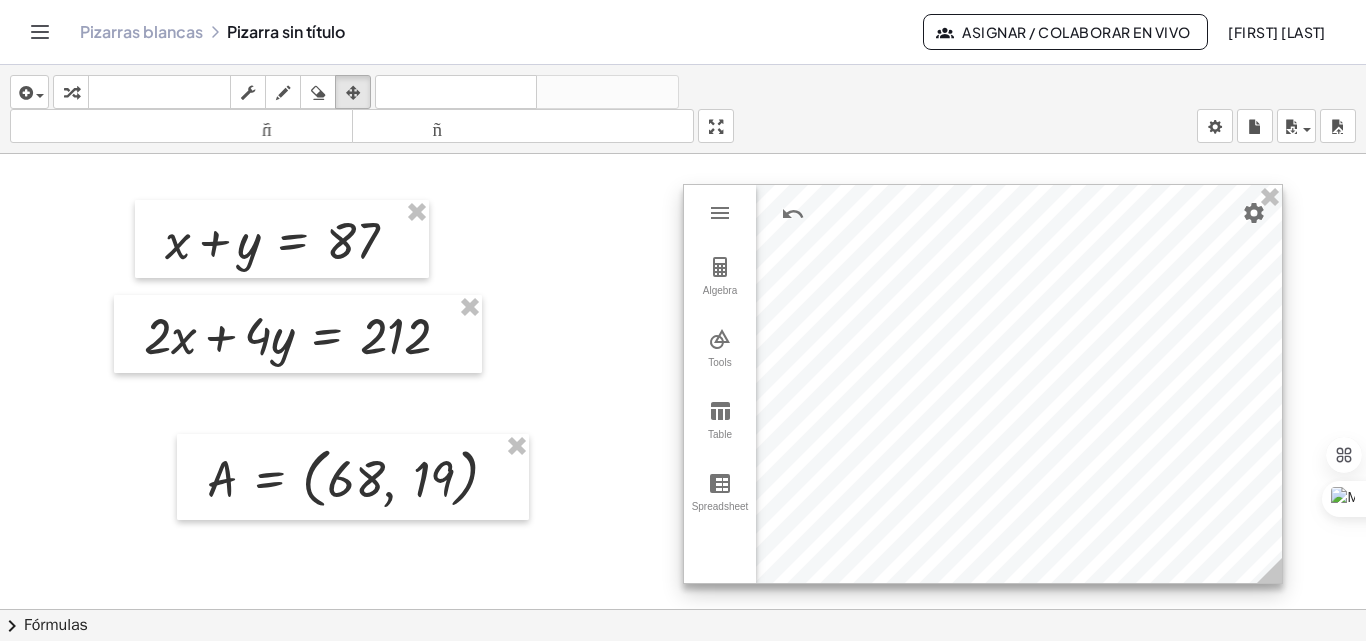 drag, startPoint x: 926, startPoint y: 224, endPoint x: 1059, endPoint y: 231, distance: 133.18408 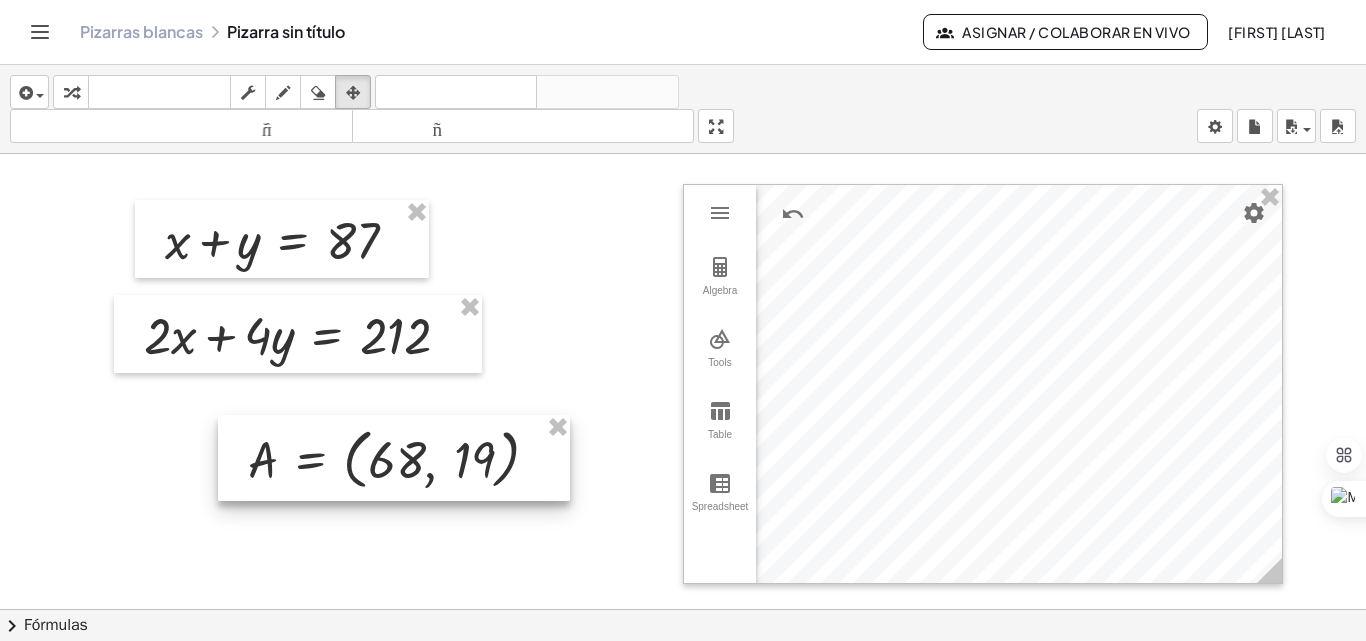 drag, startPoint x: 292, startPoint y: 461, endPoint x: 333, endPoint y: 442, distance: 45.188496 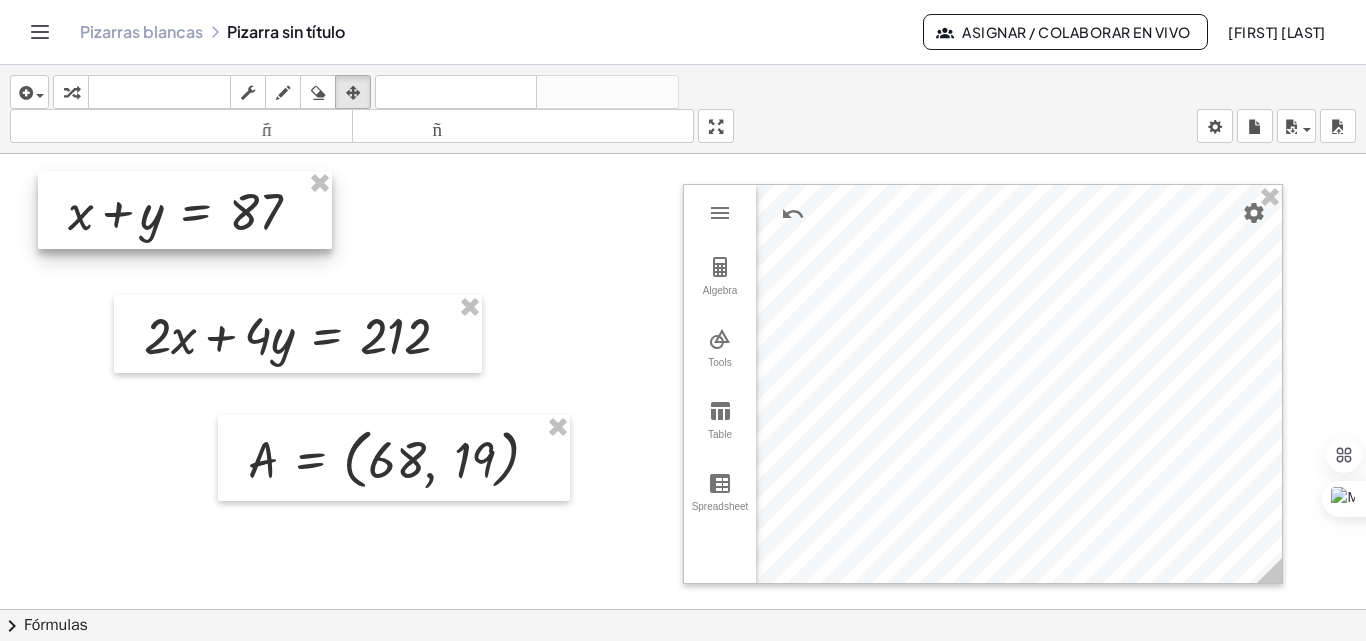 drag, startPoint x: 287, startPoint y: 253, endPoint x: 190, endPoint y: 225, distance: 100.96039 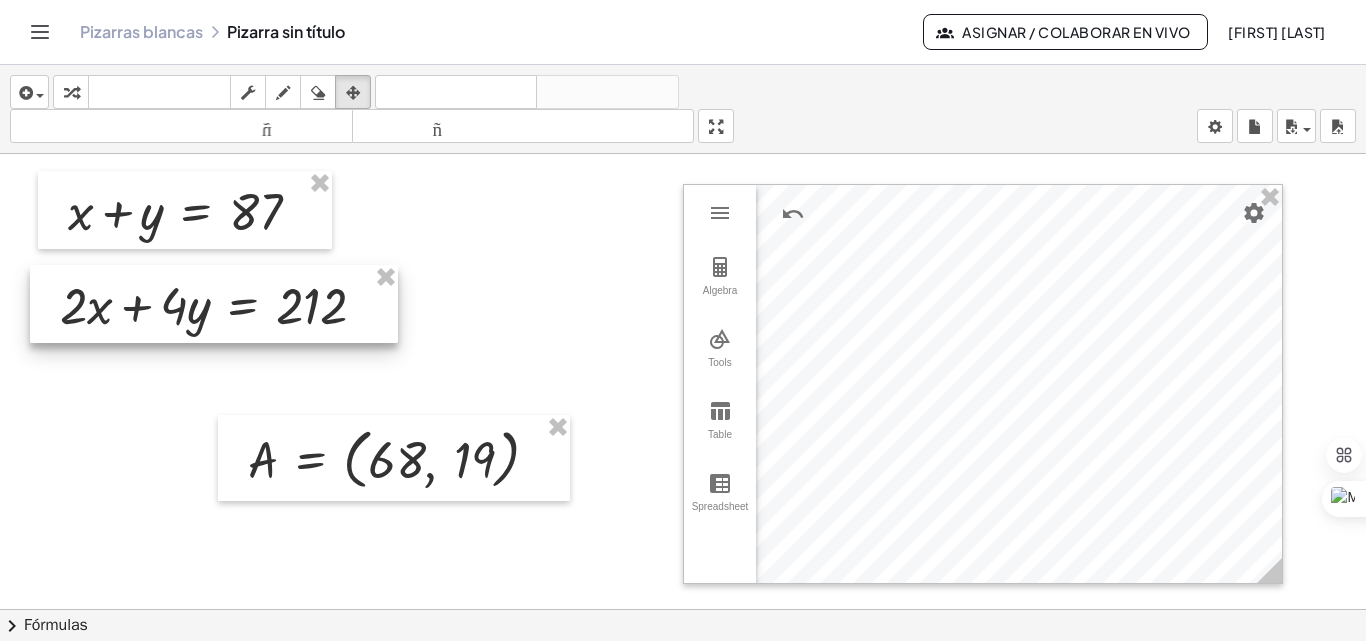 drag, startPoint x: 231, startPoint y: 350, endPoint x: 151, endPoint y: 322, distance: 84.758484 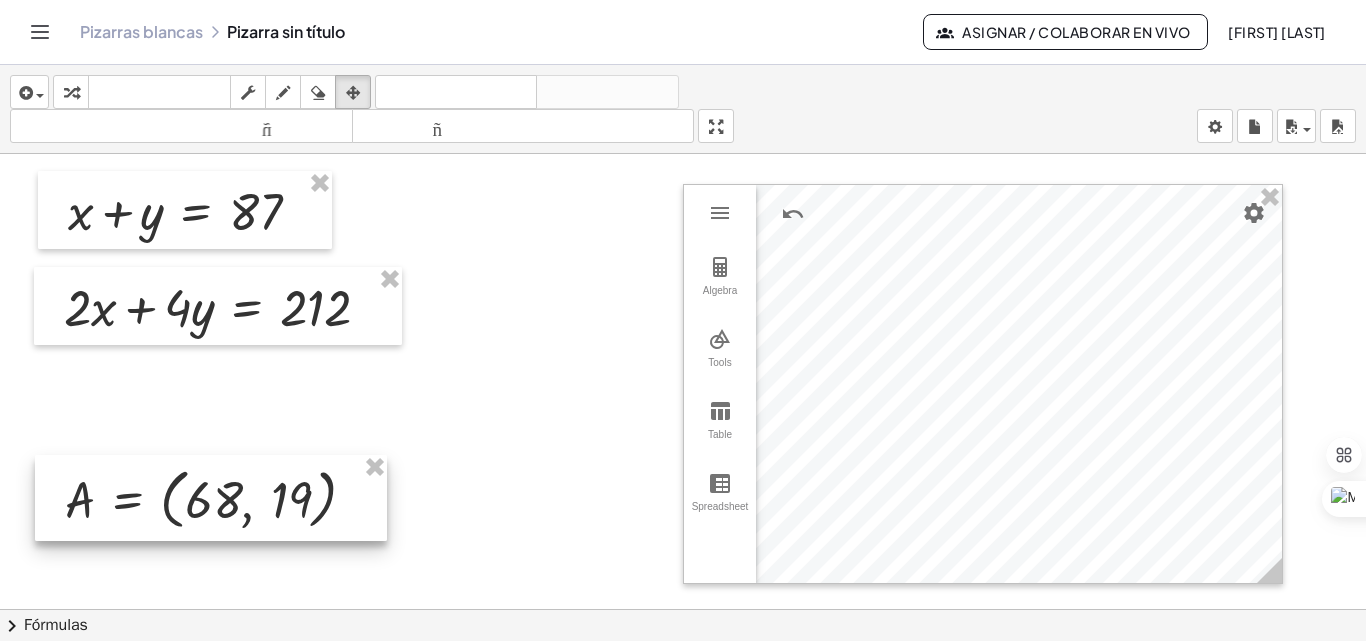 drag, startPoint x: 286, startPoint y: 470, endPoint x: 103, endPoint y: 510, distance: 187.32059 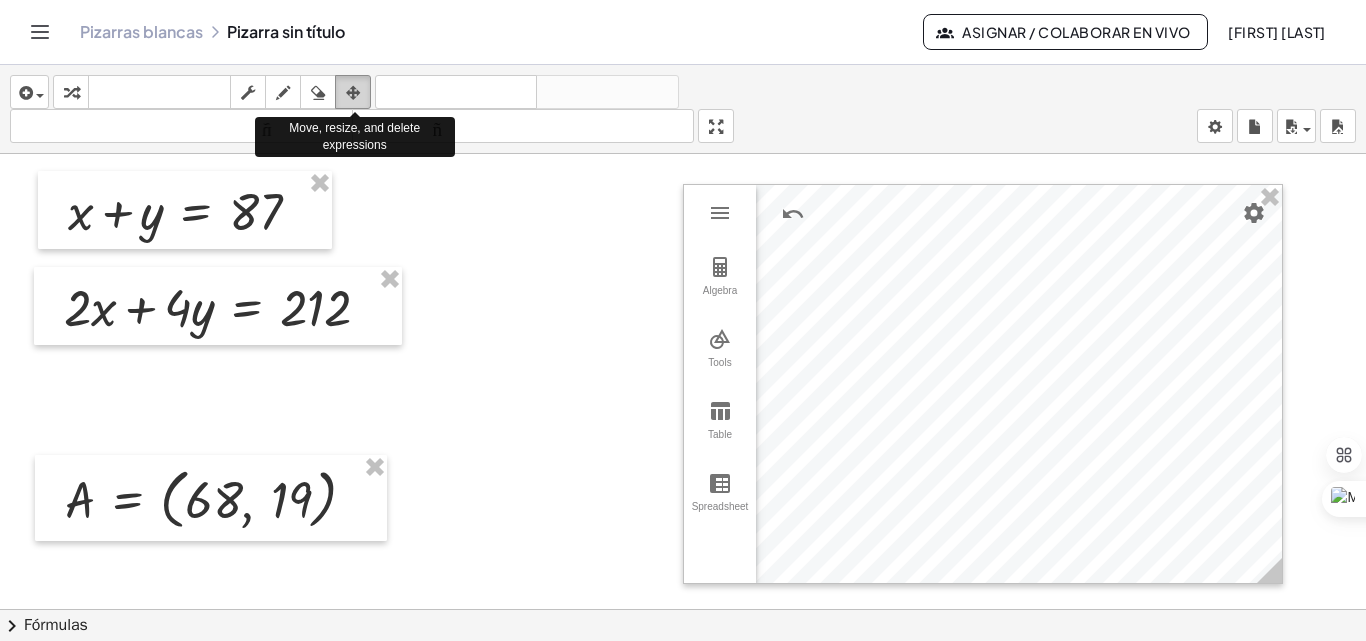 click at bounding box center (353, 93) 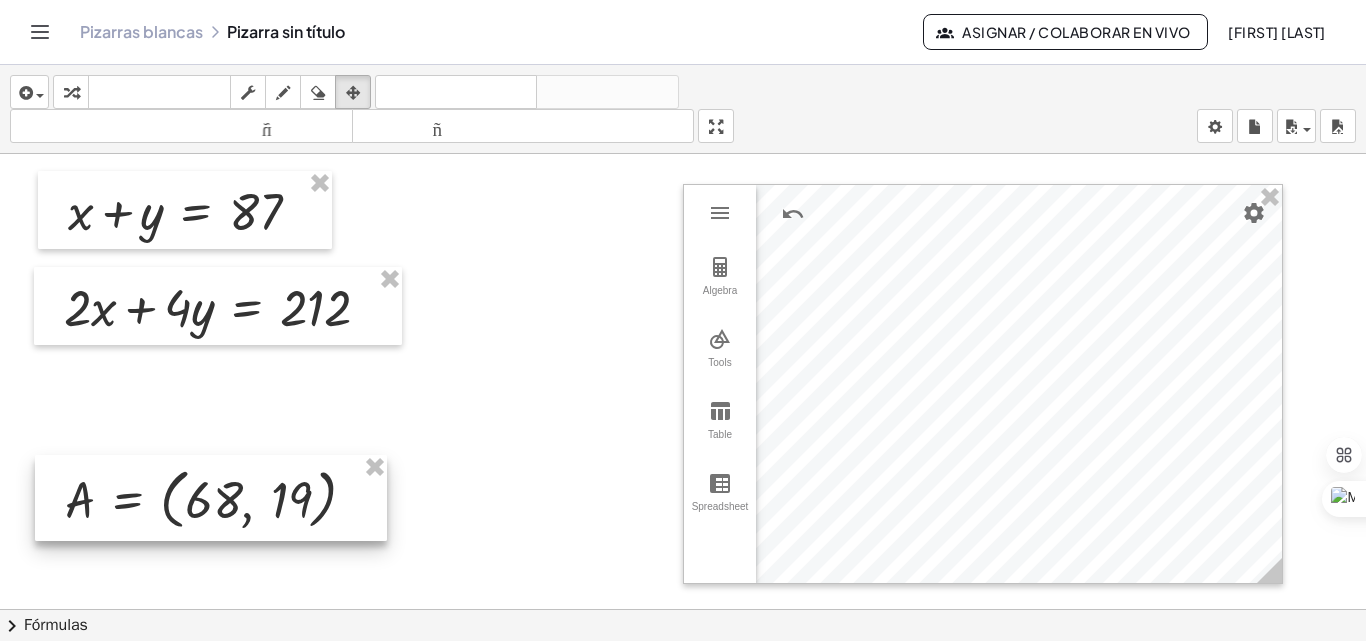 click at bounding box center (211, 498) 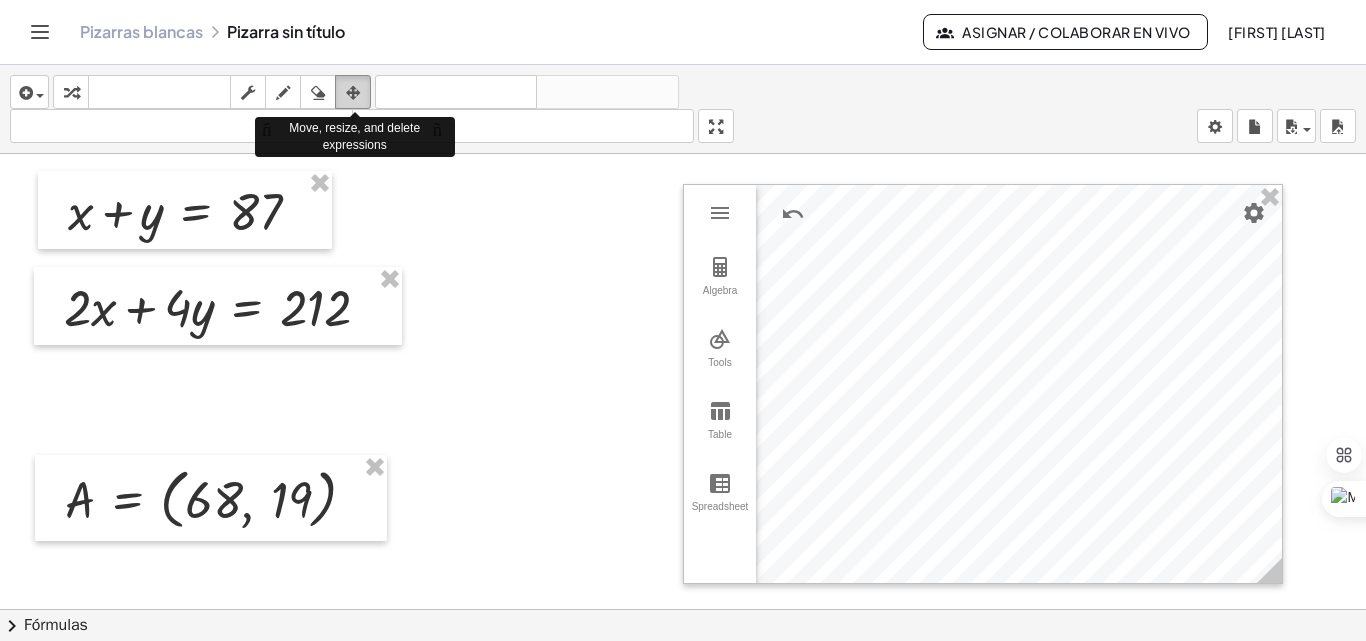 click on "arreglar" at bounding box center (353, 92) 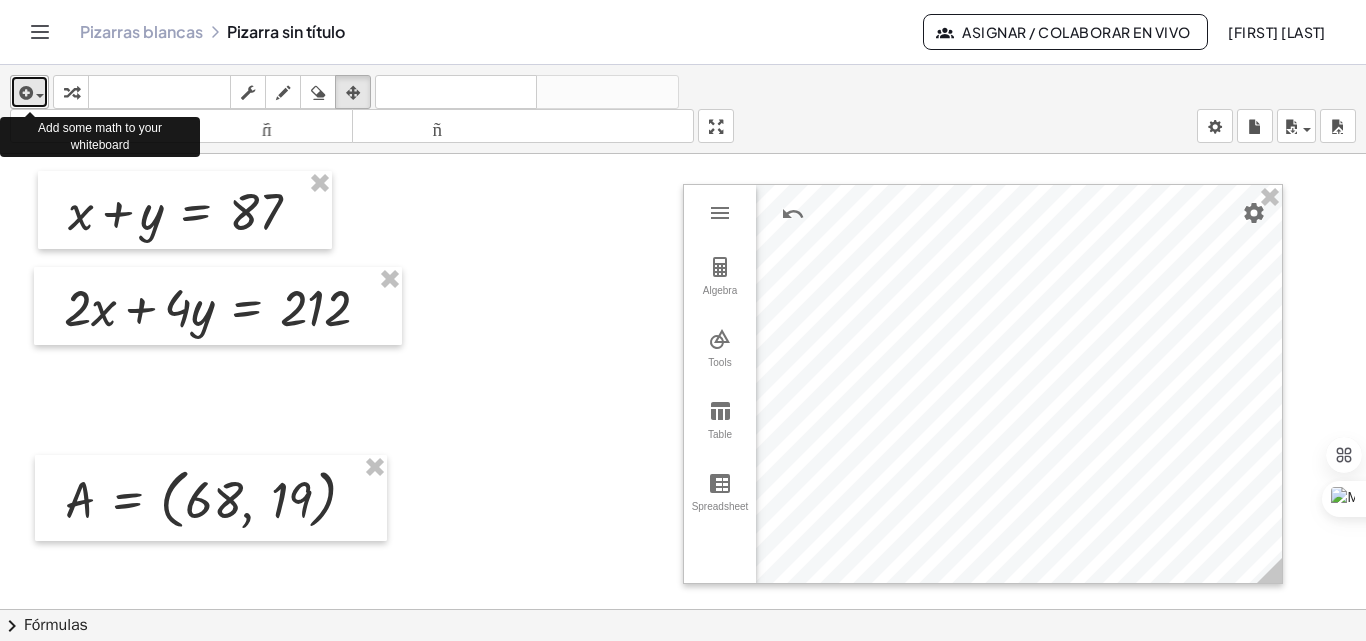 click on "insertar" at bounding box center [29, 92] 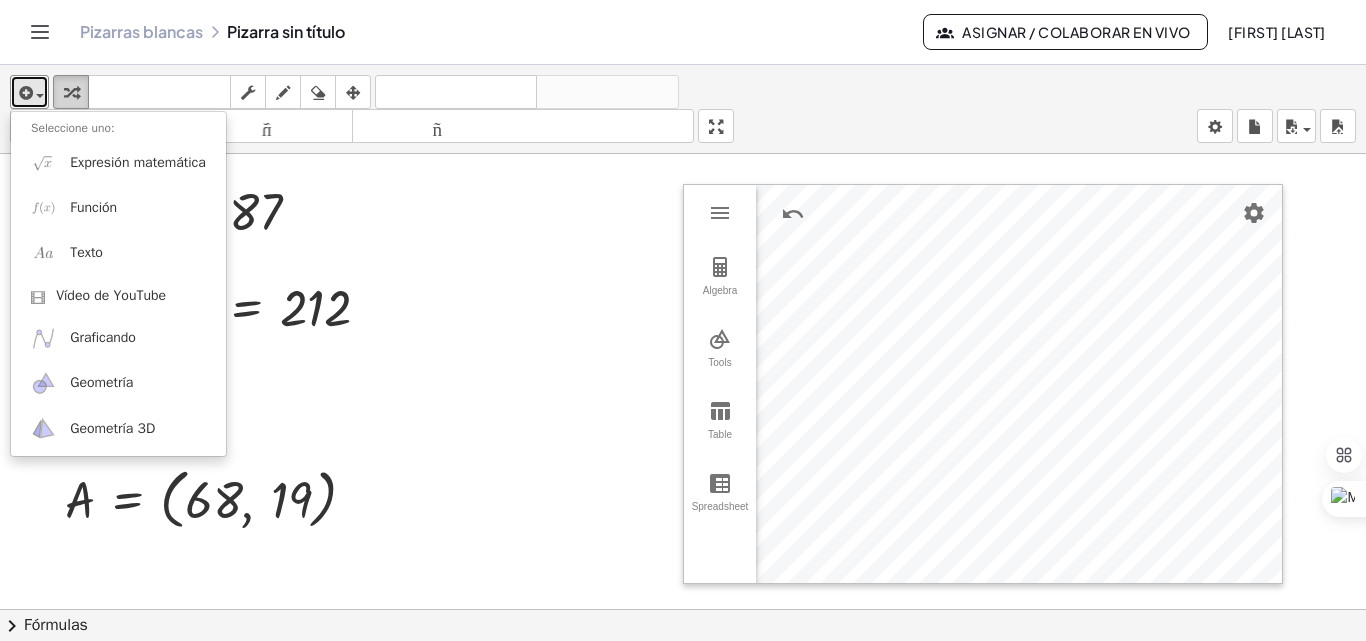 click at bounding box center [71, 93] 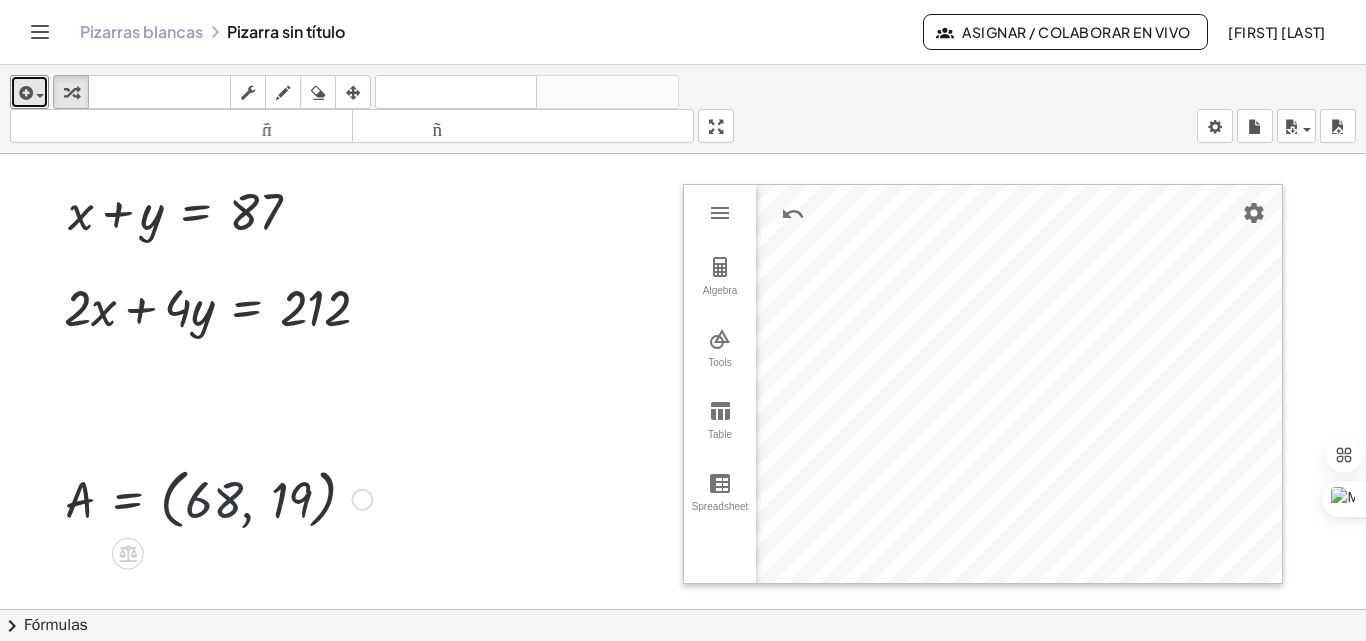 click at bounding box center [218, 498] 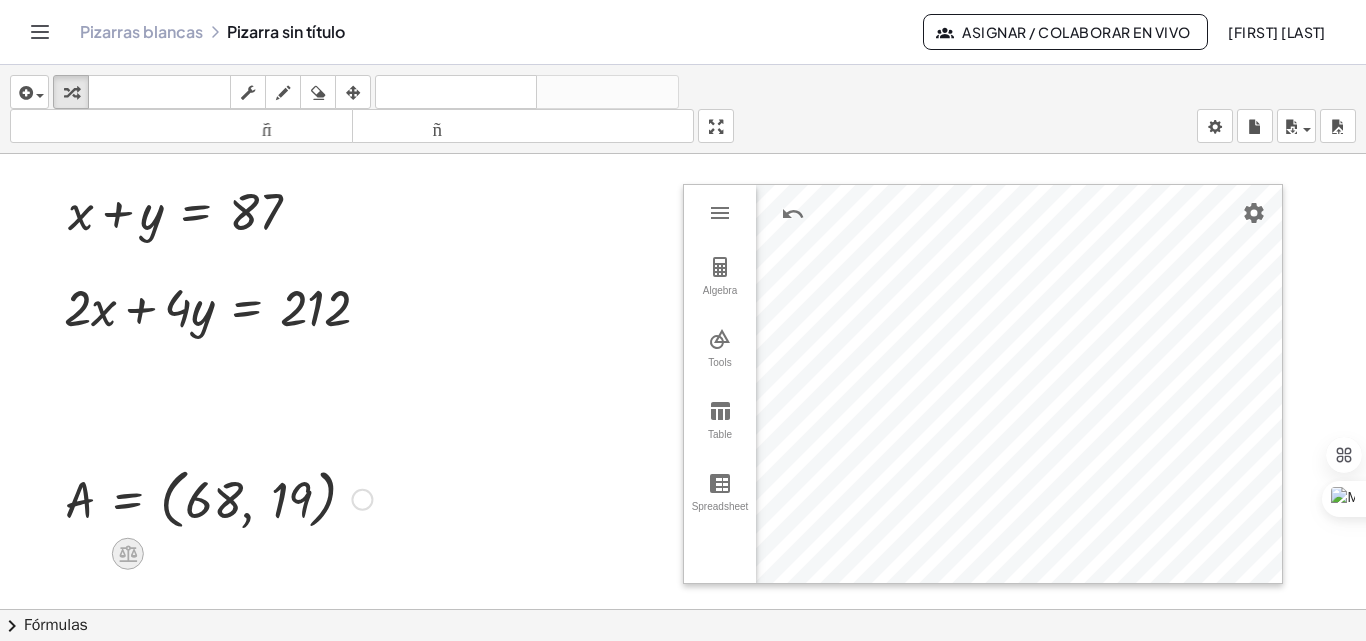 click 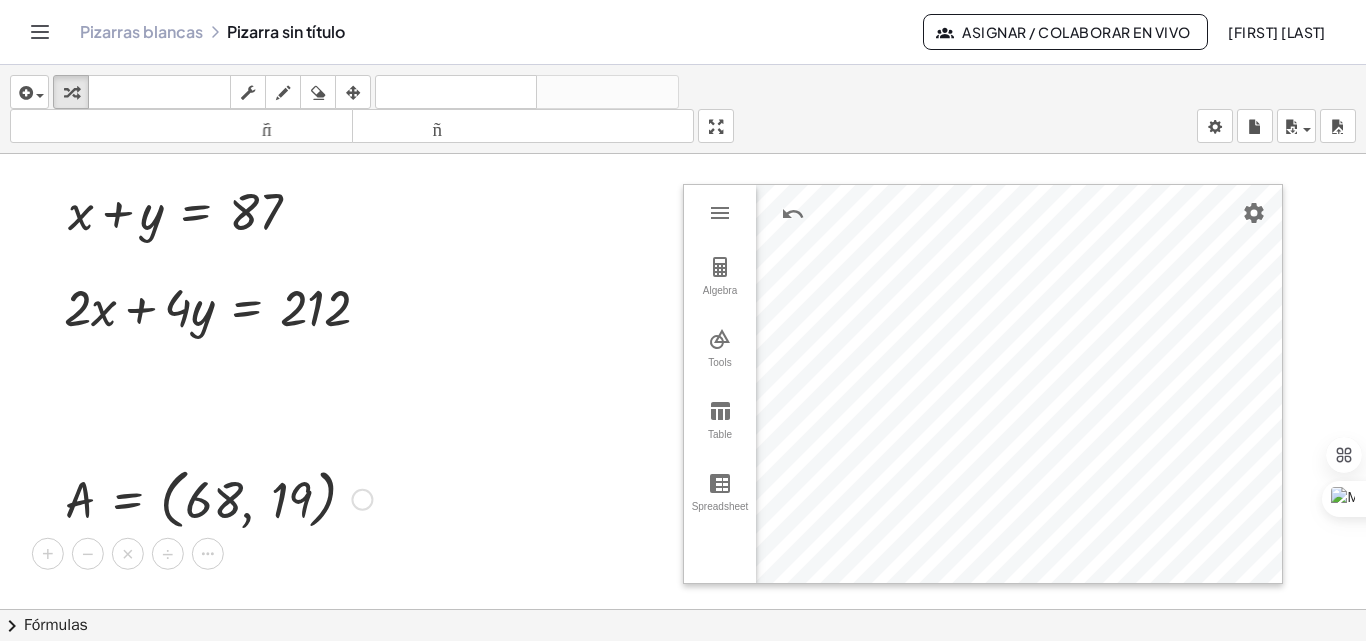 click at bounding box center [218, 498] 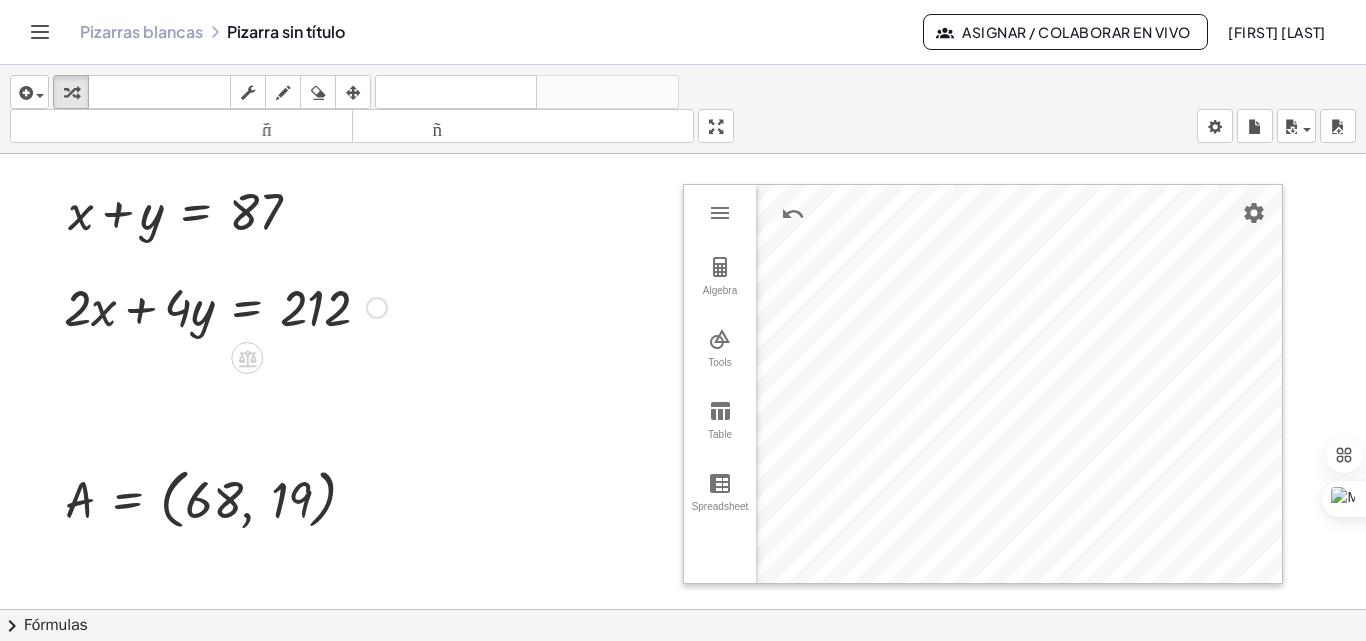 click at bounding box center (225, 306) 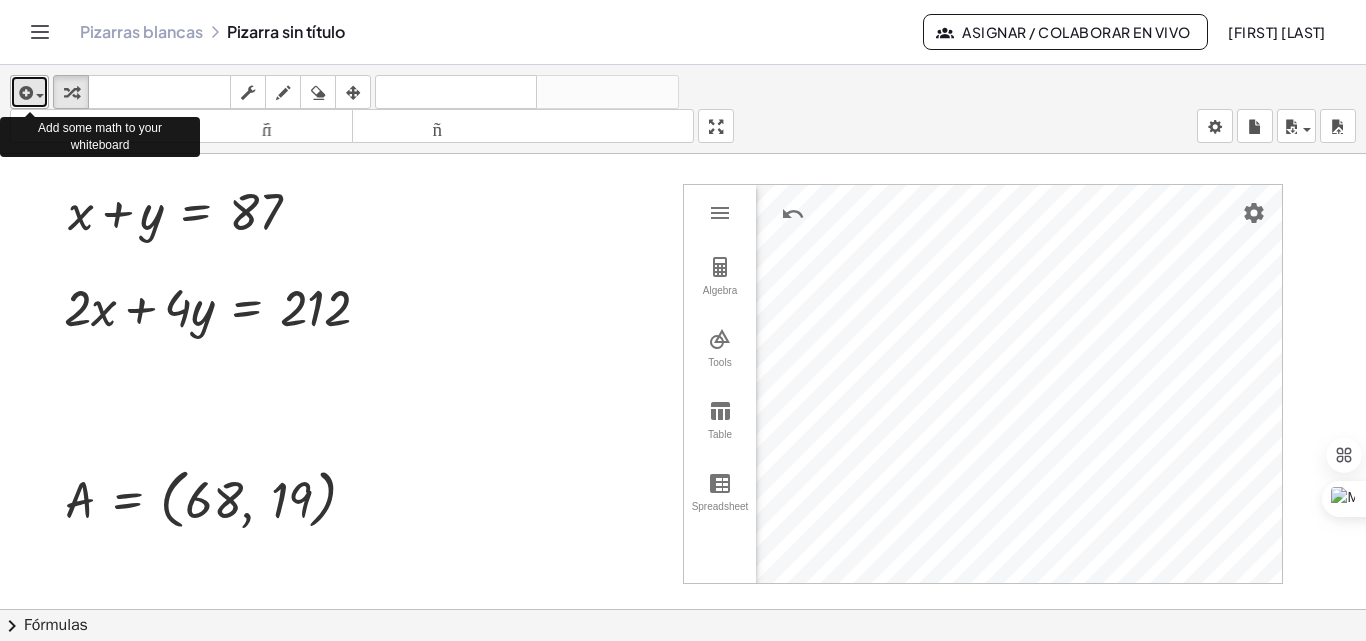 click at bounding box center [29, 92] 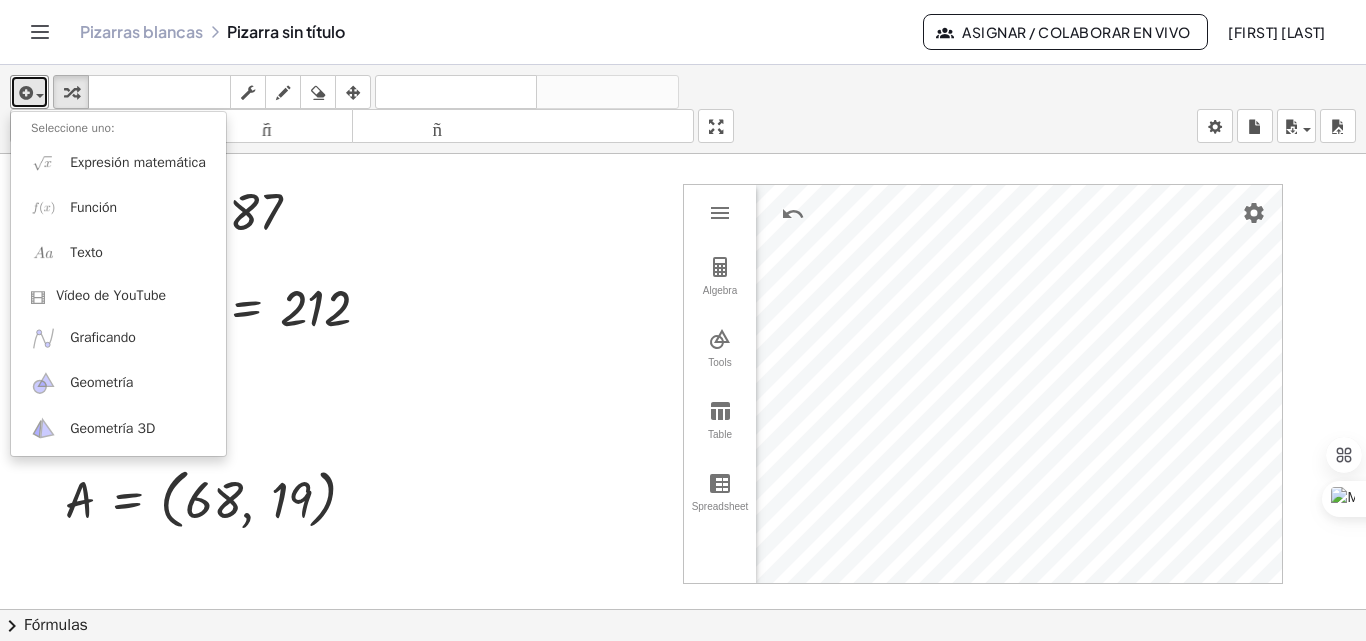 click at bounding box center (683, 688) 